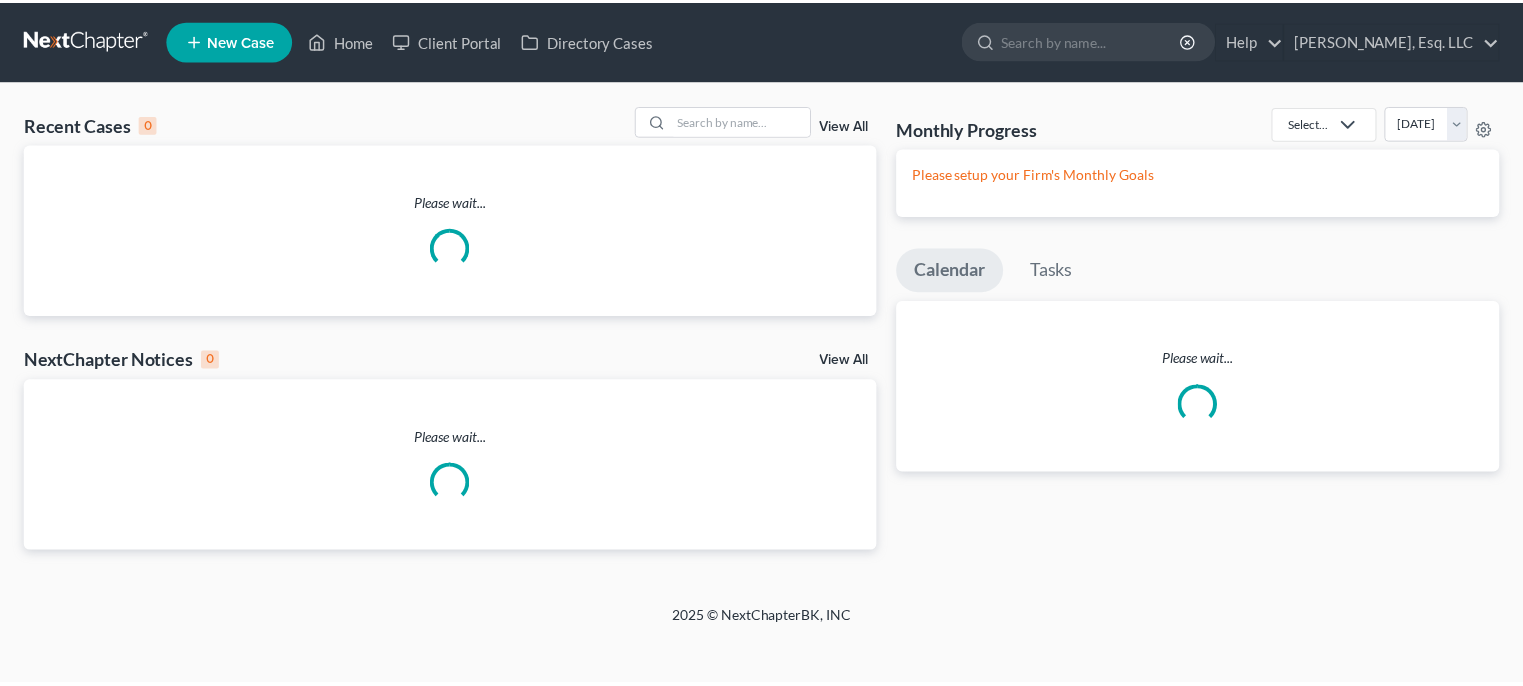 scroll, scrollTop: 0, scrollLeft: 0, axis: both 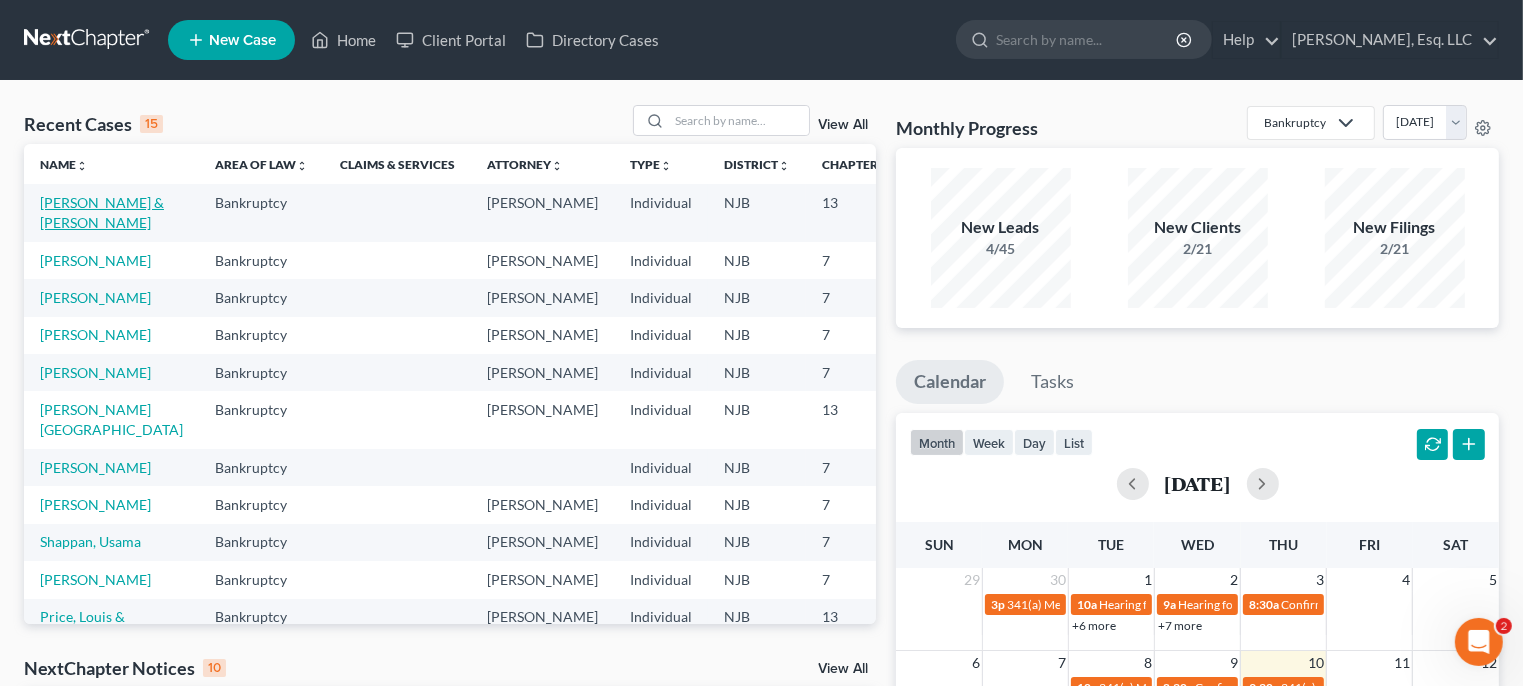 click on "[PERSON_NAME] & [PERSON_NAME]" at bounding box center (102, 212) 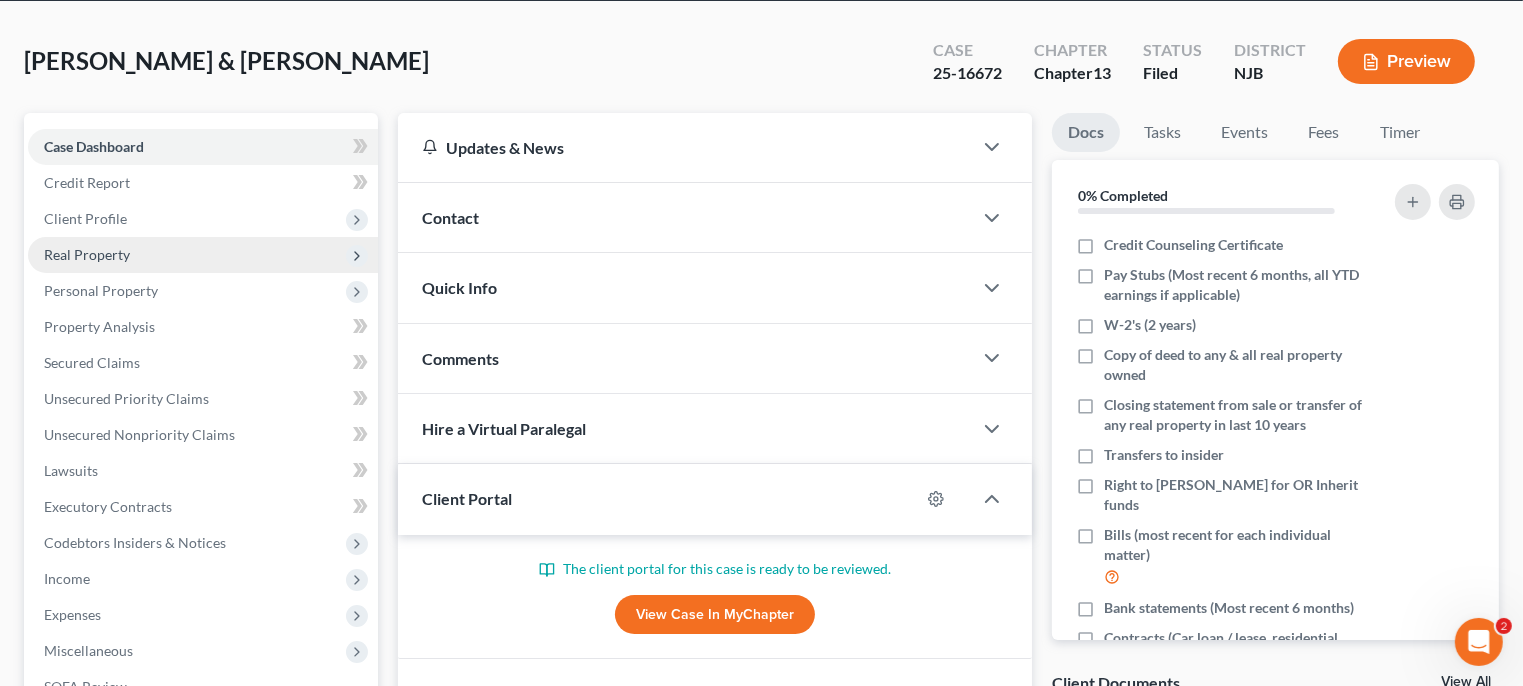 scroll, scrollTop: 200, scrollLeft: 0, axis: vertical 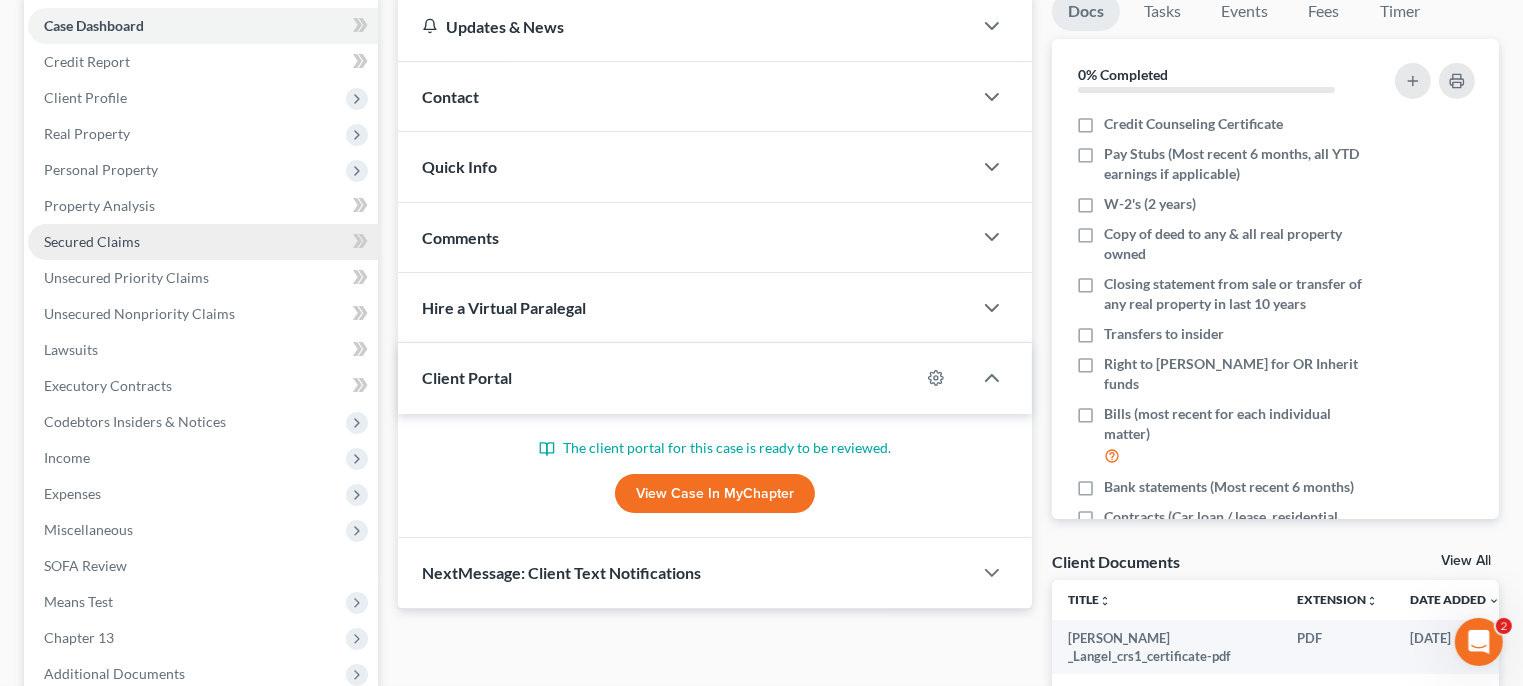 click on "Secured Claims" at bounding box center [92, 241] 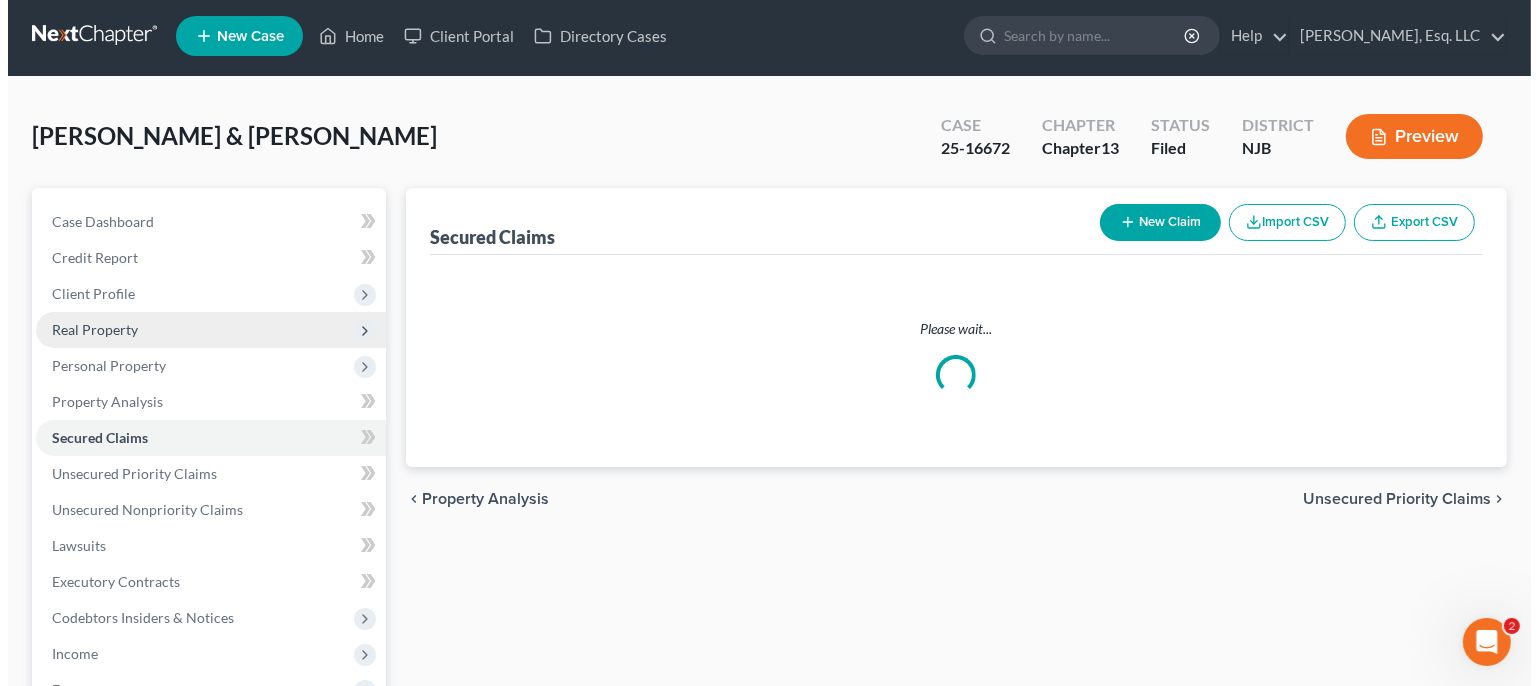 scroll, scrollTop: 0, scrollLeft: 0, axis: both 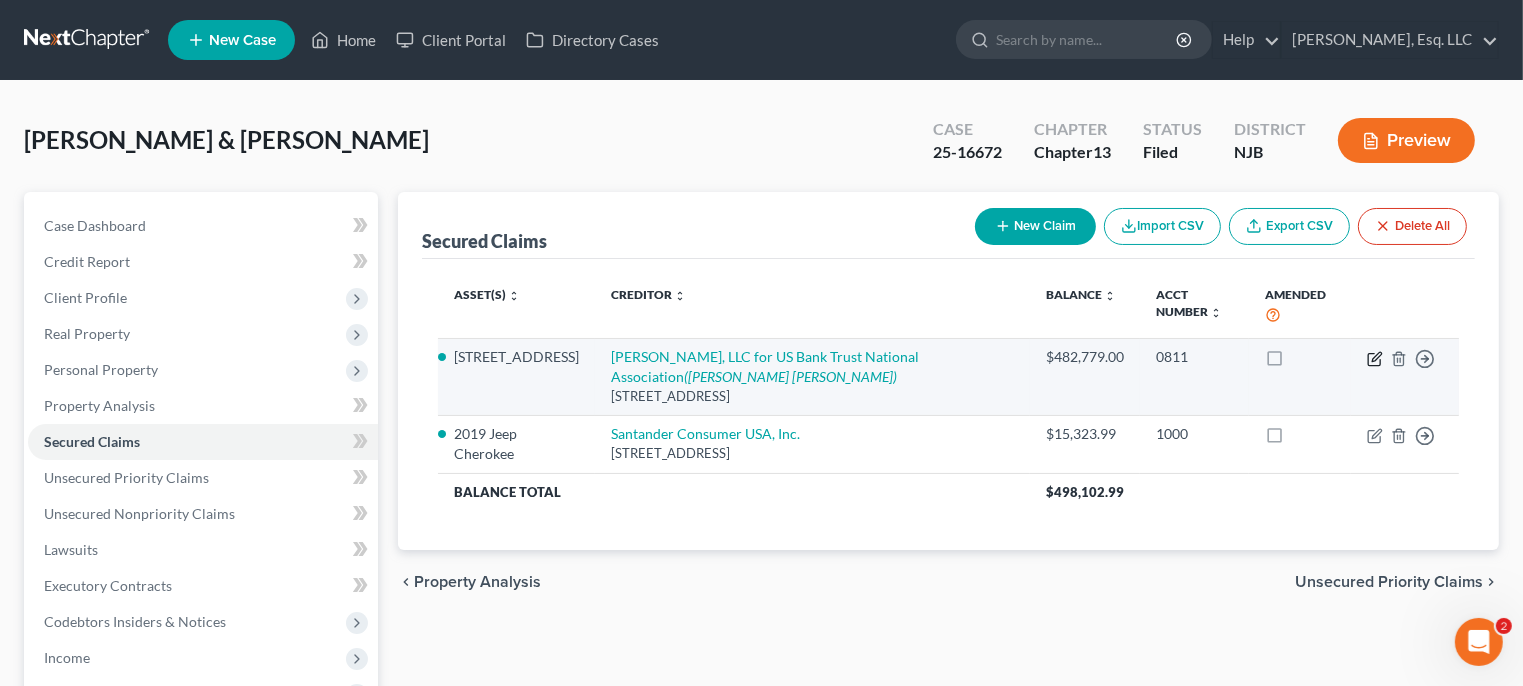click 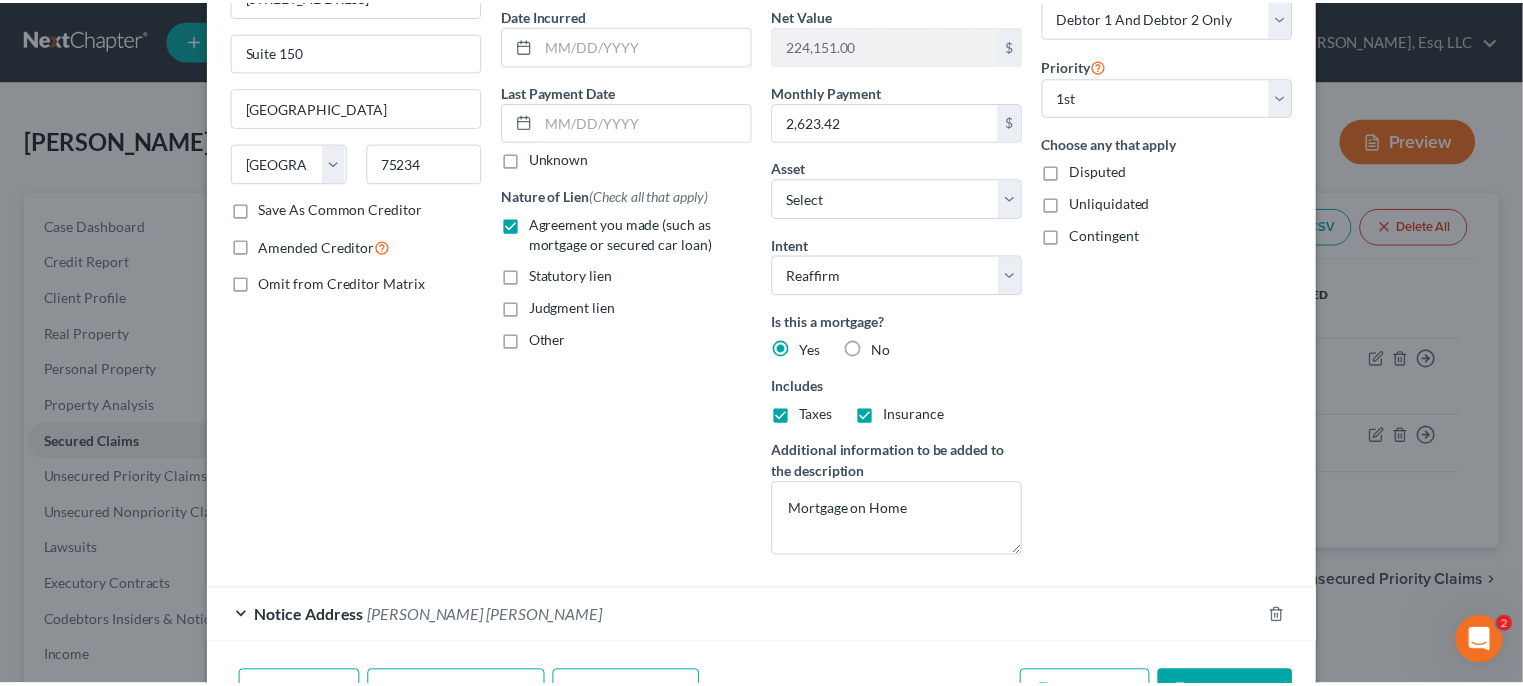 scroll, scrollTop: 315, scrollLeft: 0, axis: vertical 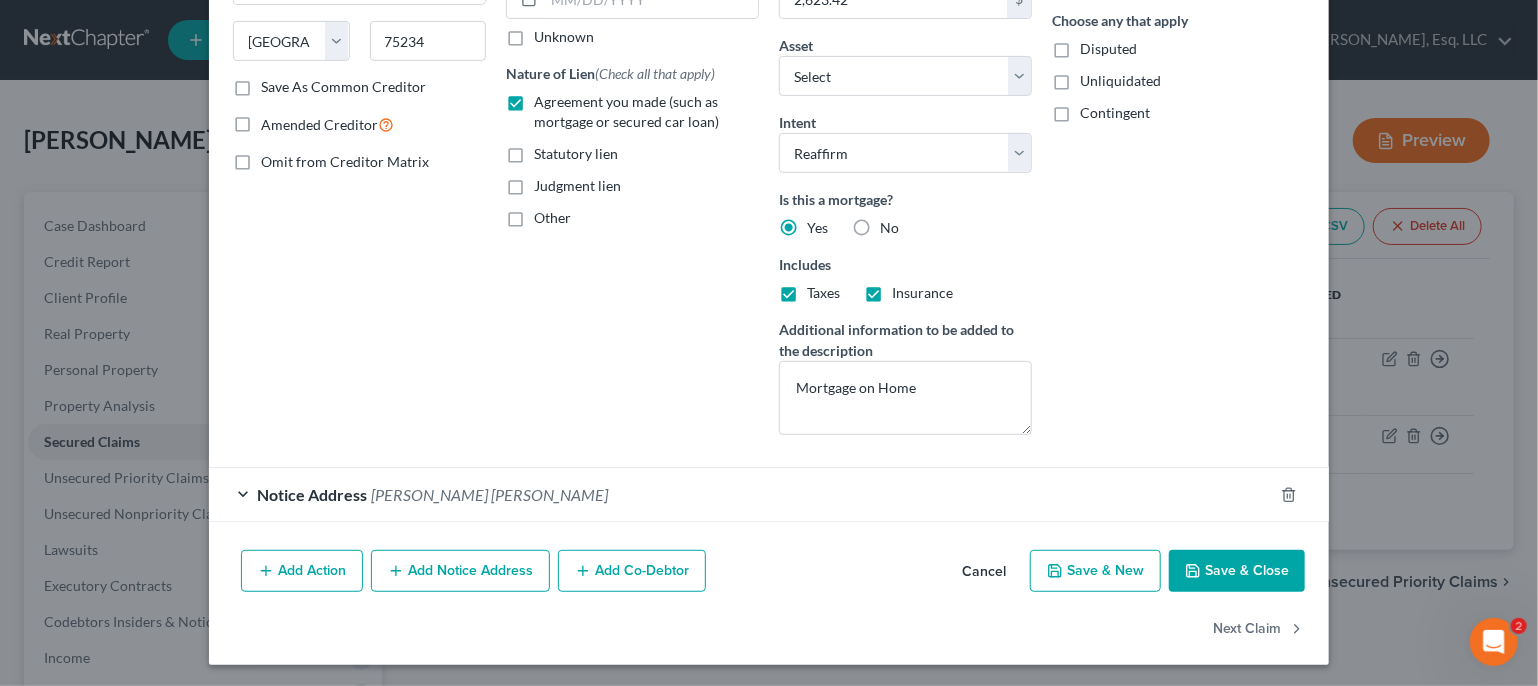 click on "Save & Close" at bounding box center [1237, 571] 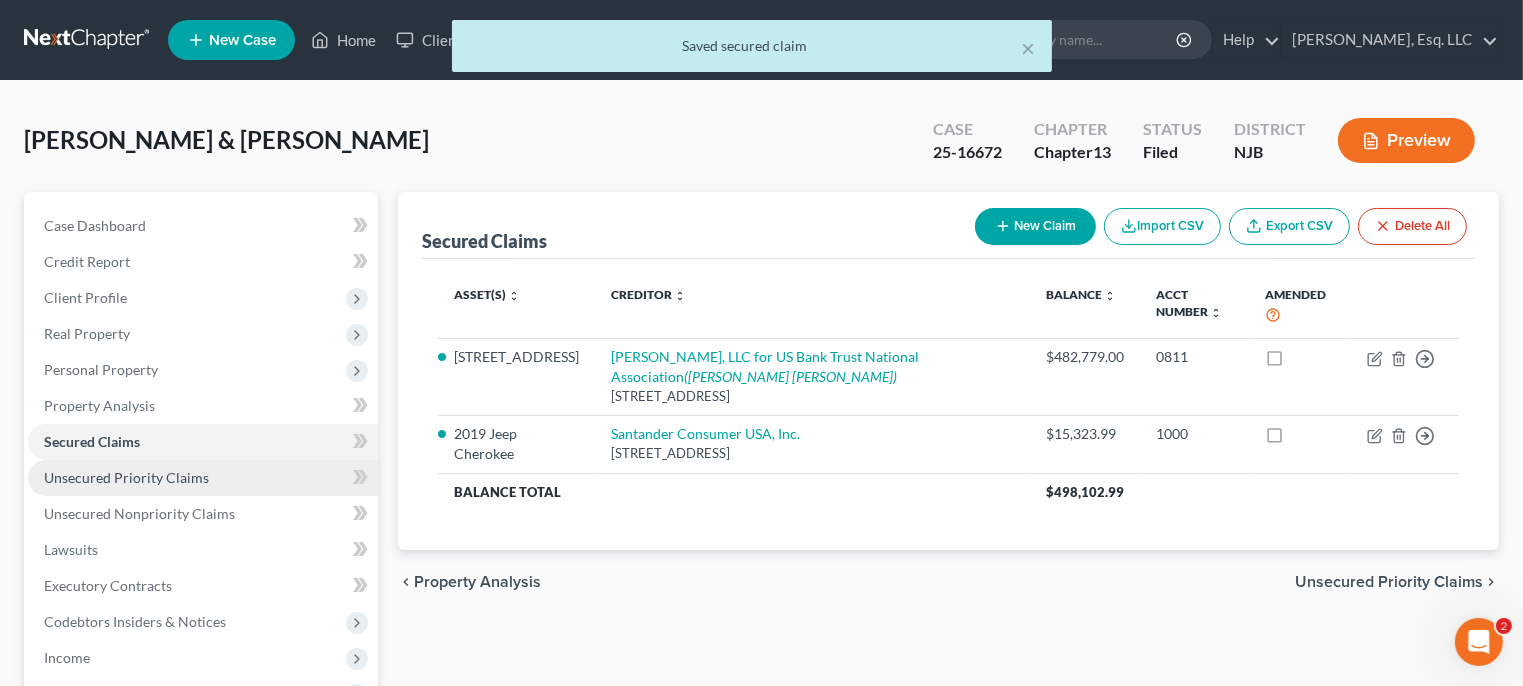 click on "Unsecured Priority Claims" at bounding box center [126, 477] 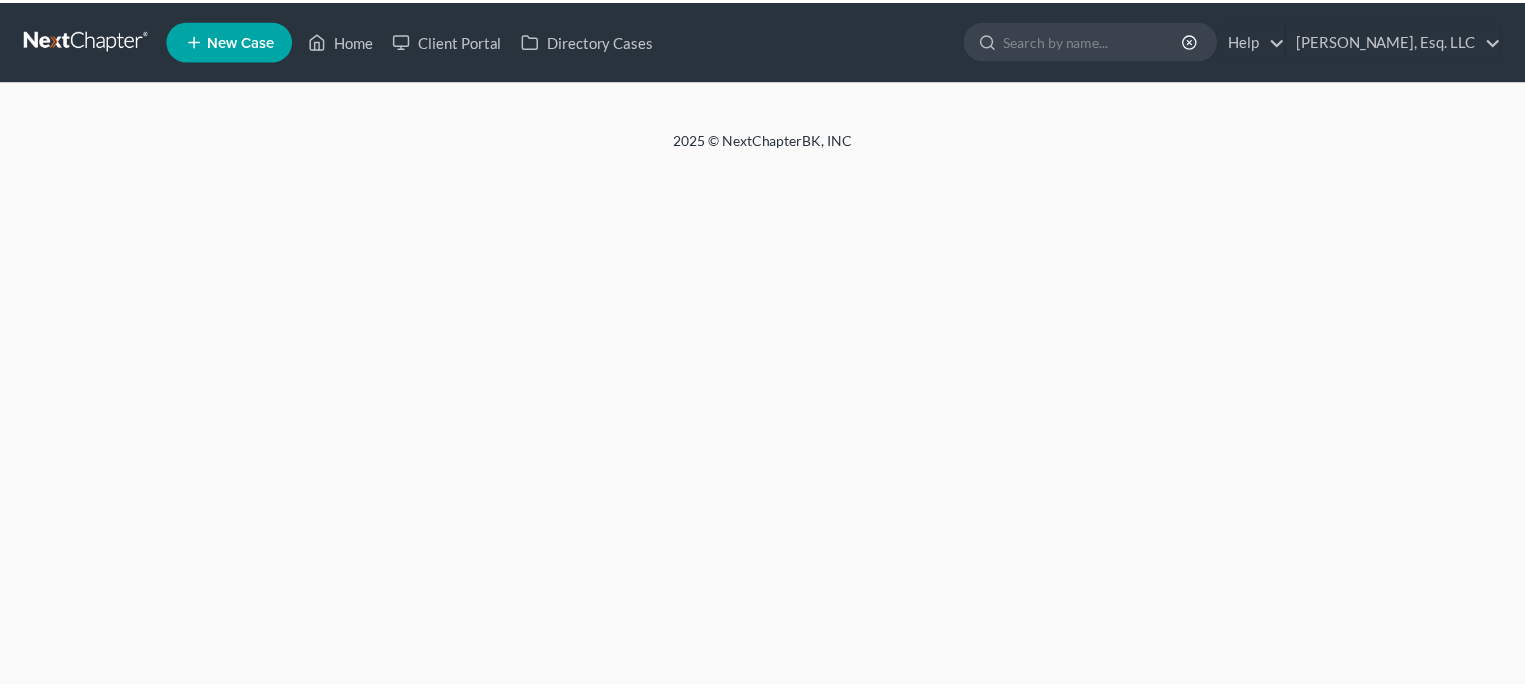 scroll, scrollTop: 0, scrollLeft: 0, axis: both 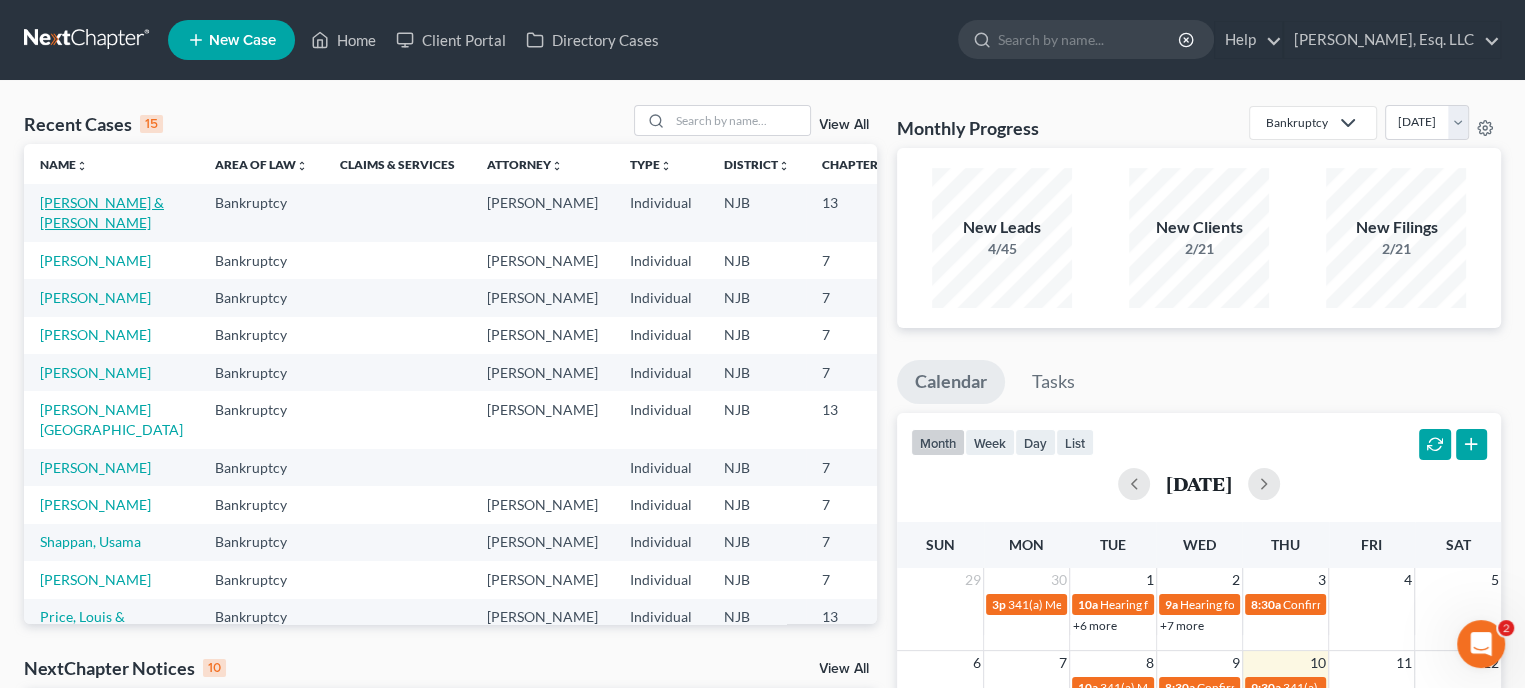 click on "[PERSON_NAME] & [PERSON_NAME]" at bounding box center [102, 212] 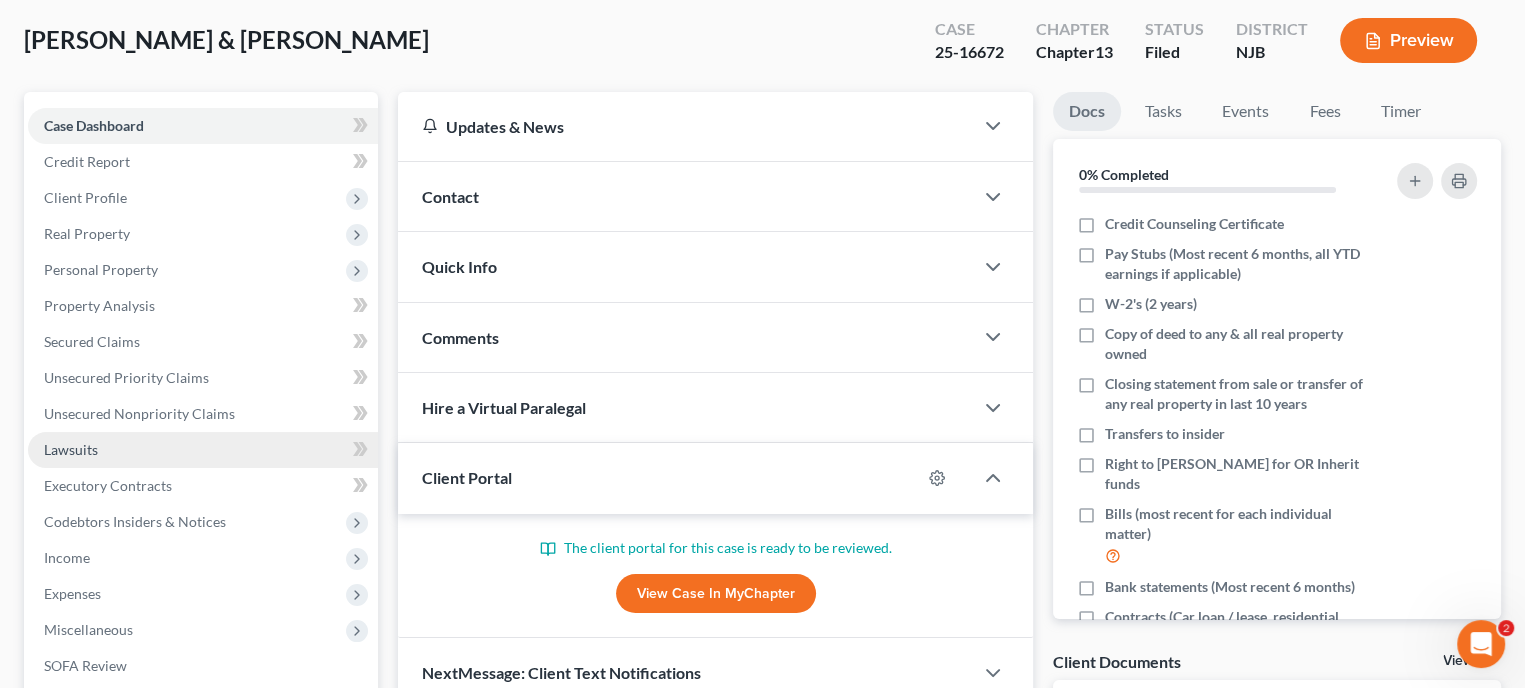 click on "Lawsuits" at bounding box center (71, 449) 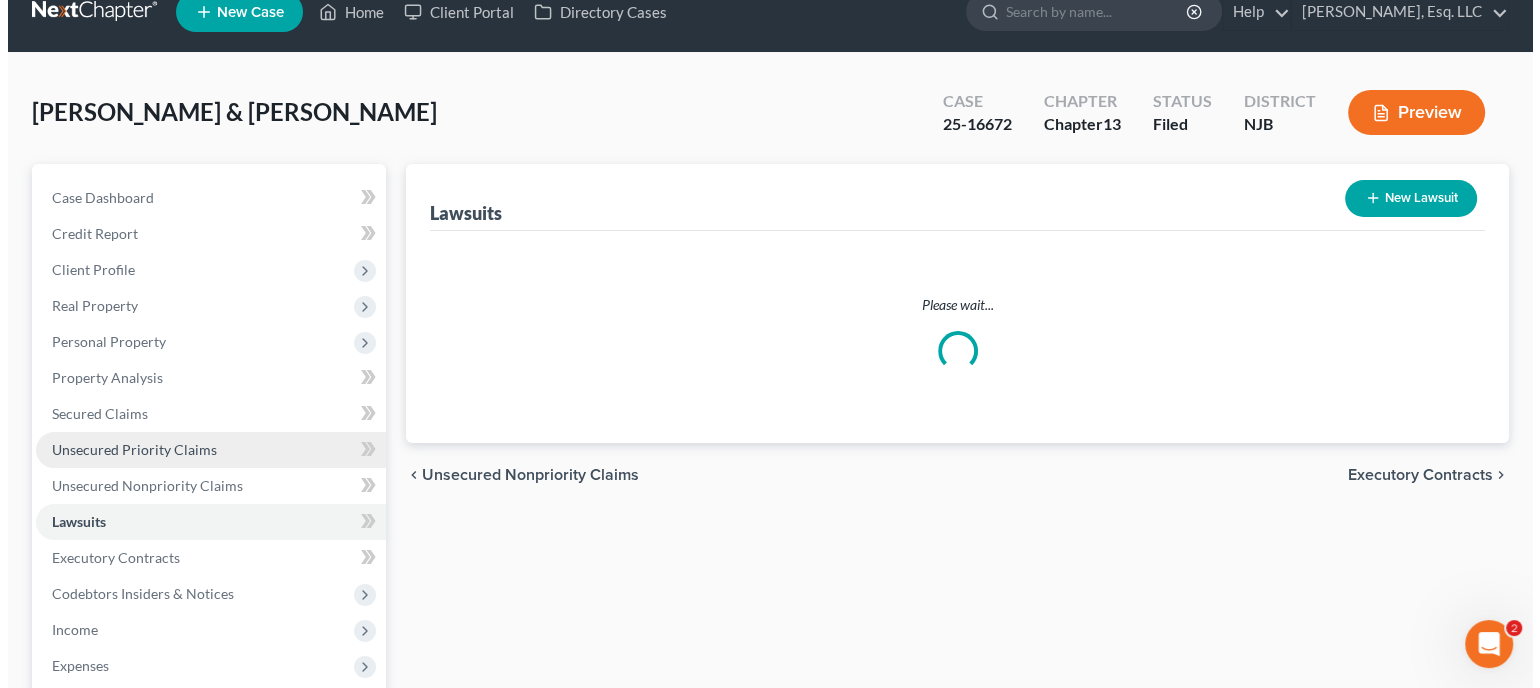 scroll, scrollTop: 0, scrollLeft: 0, axis: both 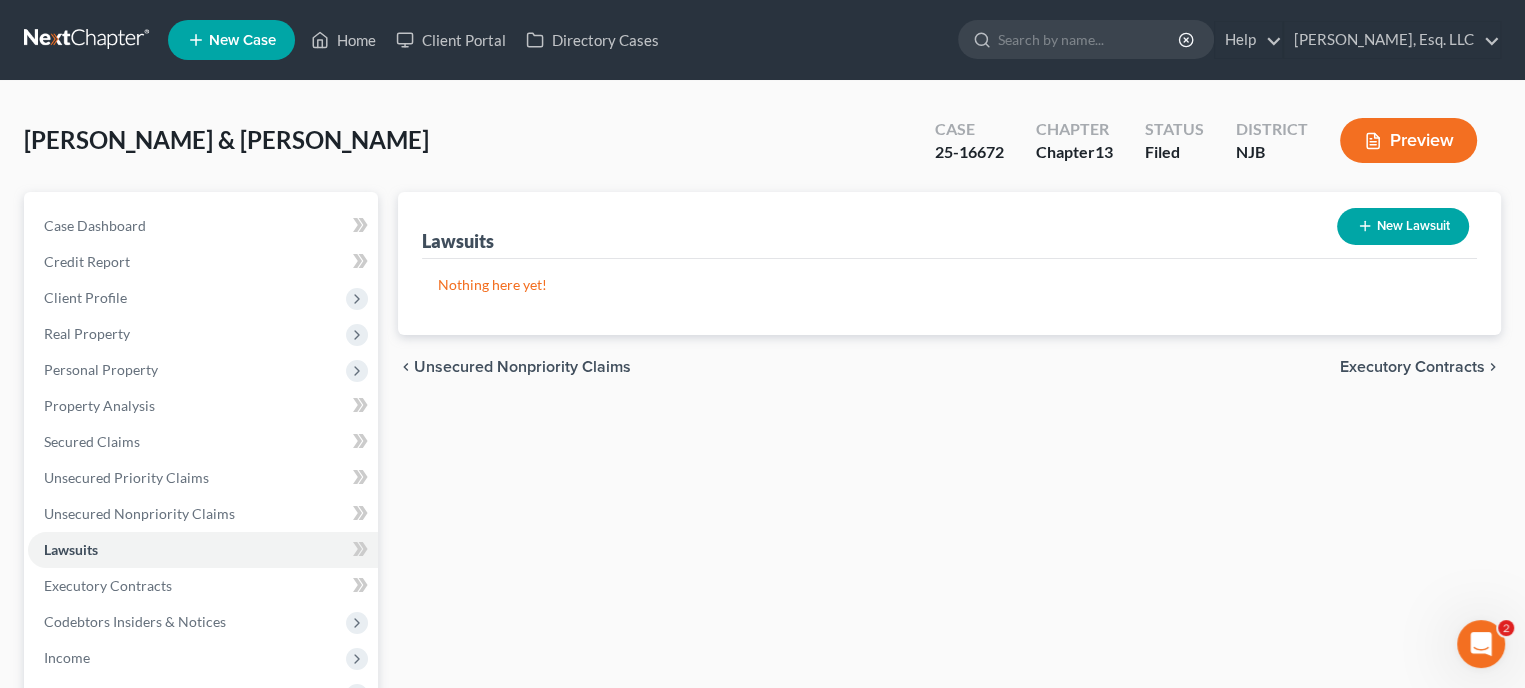 click on "New Lawsuit" at bounding box center [1403, 226] 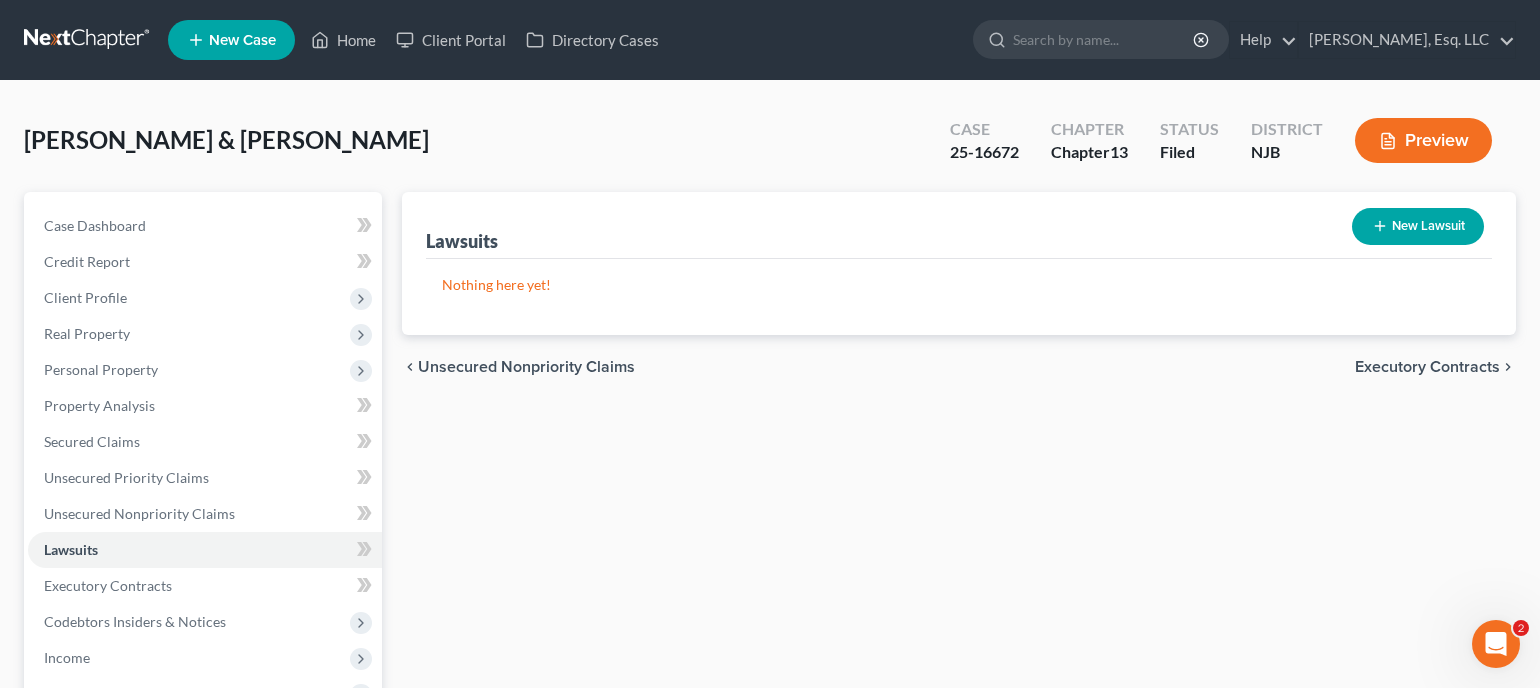 select on "0" 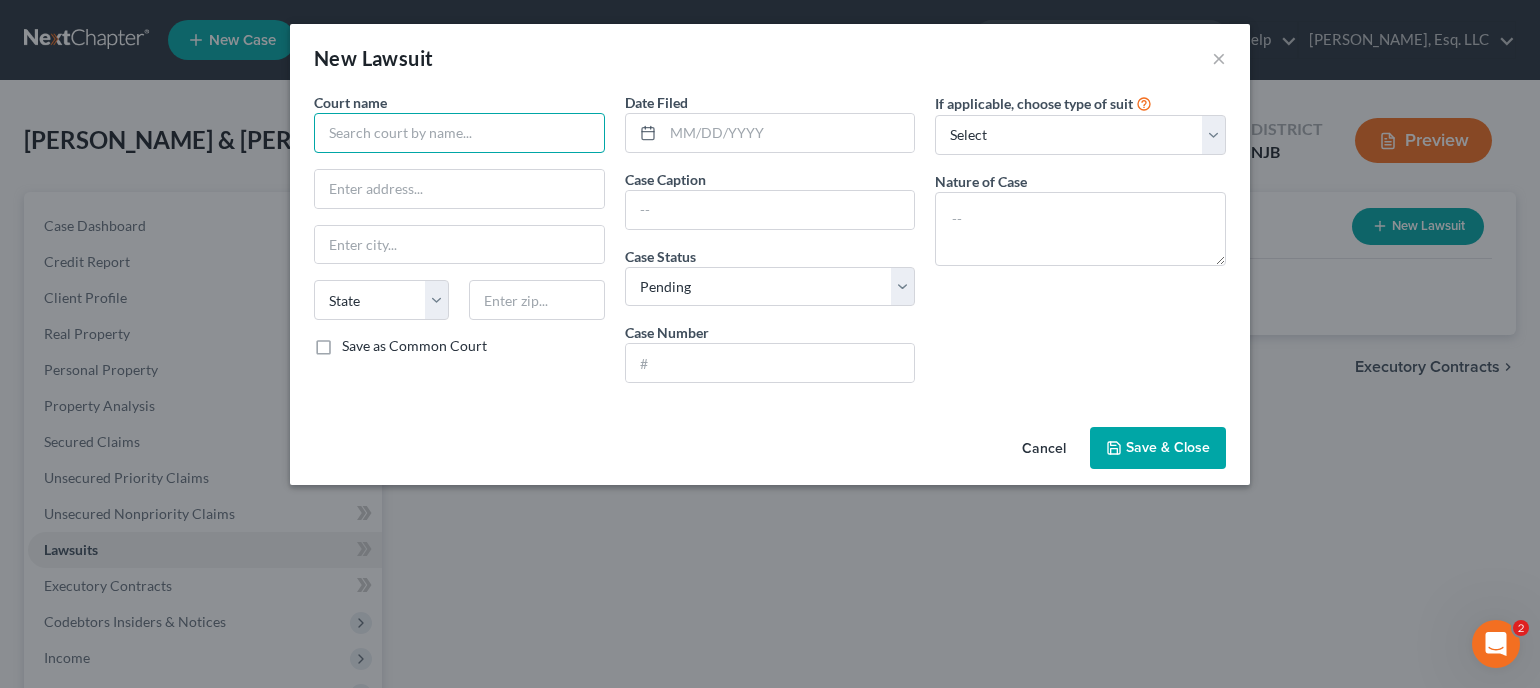 click at bounding box center [459, 133] 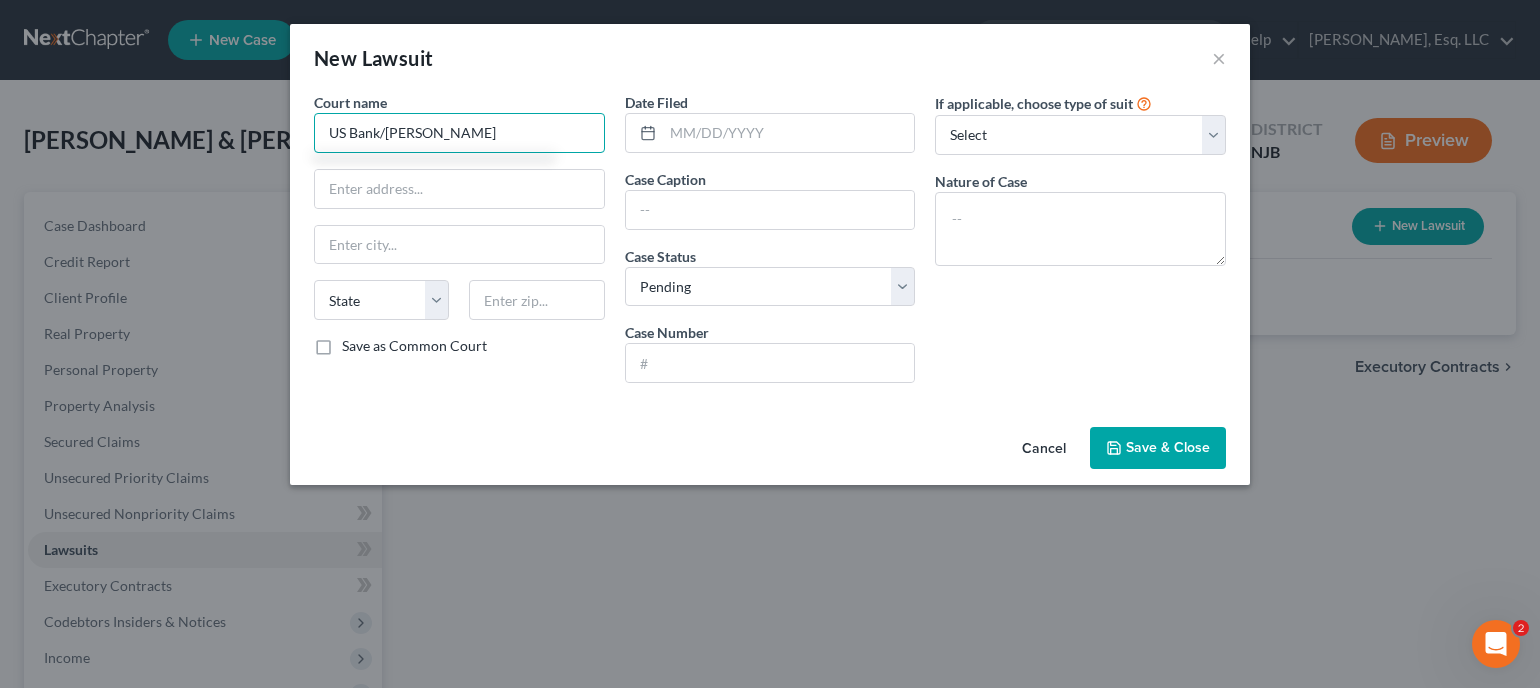 type on "US Bank/Fay Servicing" 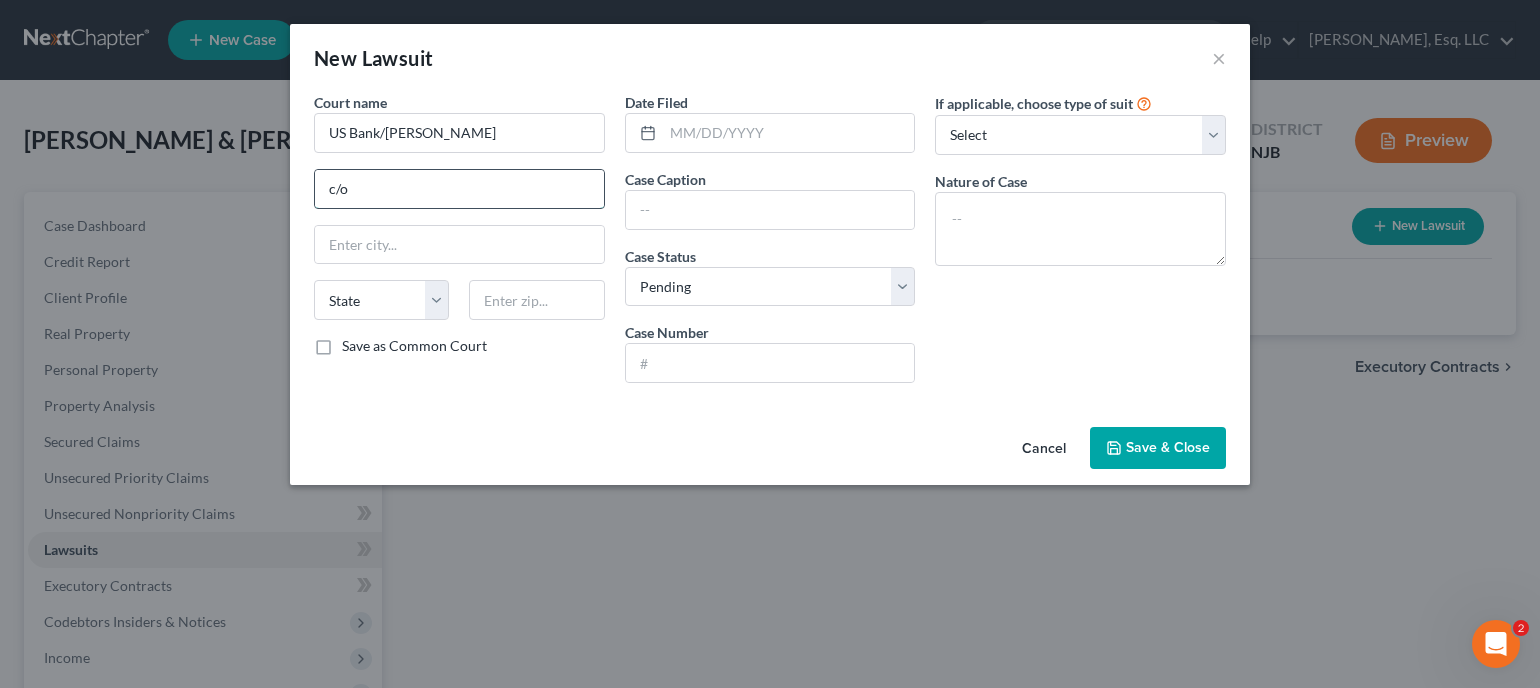 click on "c/o" at bounding box center (459, 189) 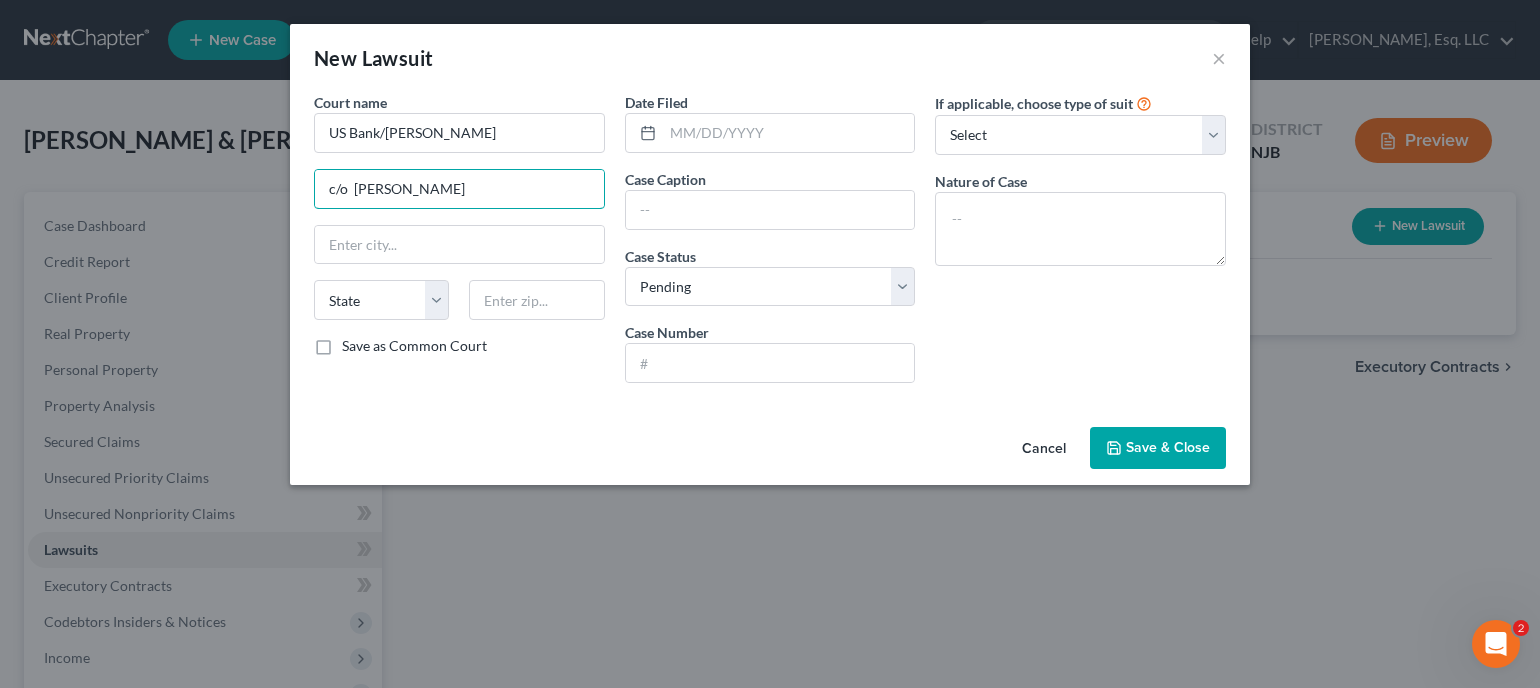 type on "c/o  McCalla Raymer" 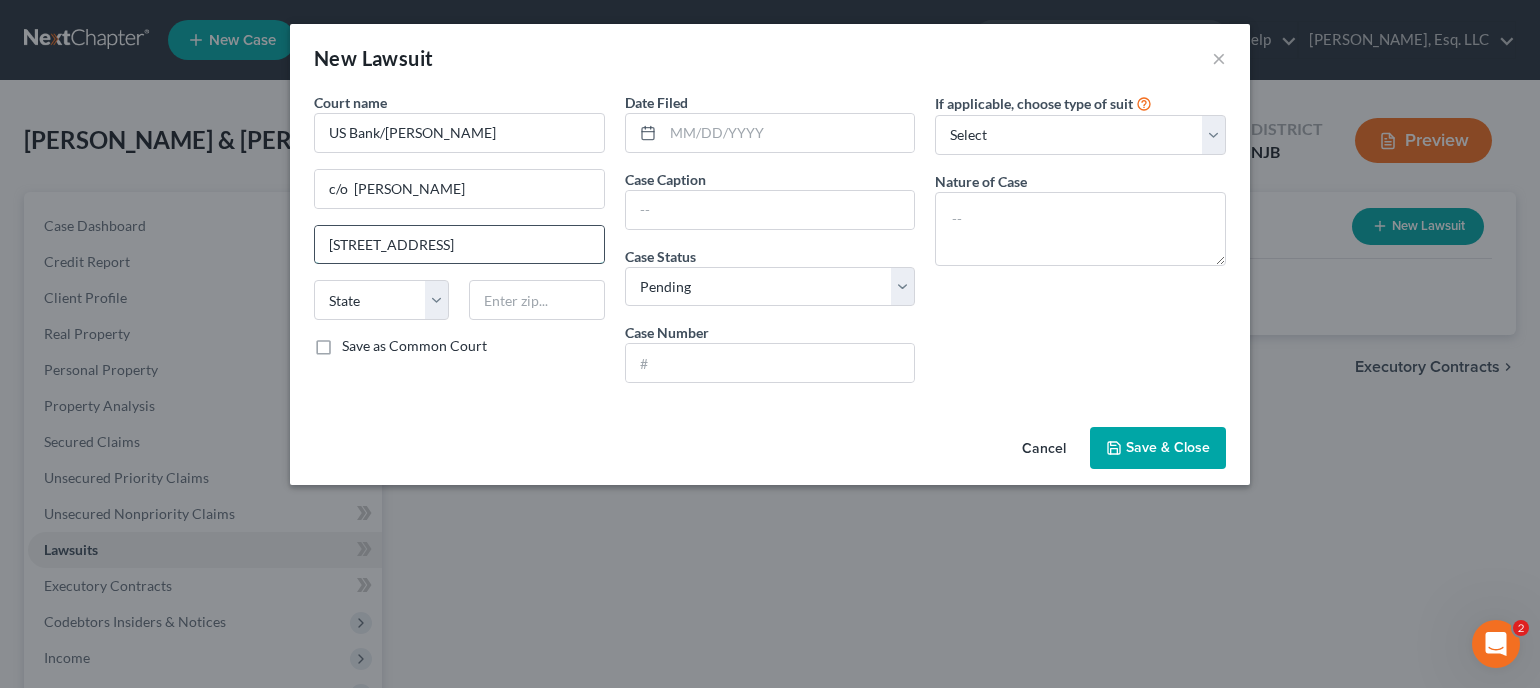 type on "485F US Hwy 1 So, Ste 300" 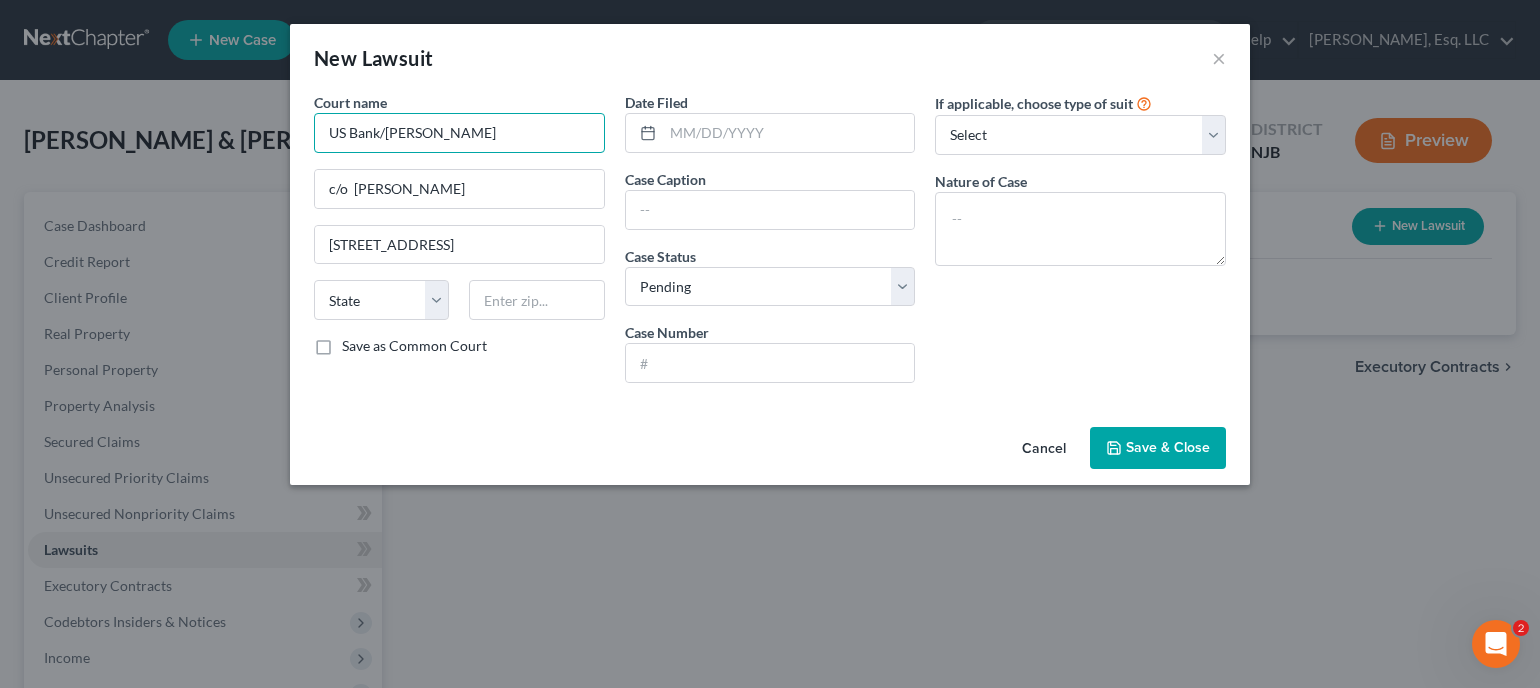 click on "US Bank/Fay Servicing" at bounding box center [459, 133] 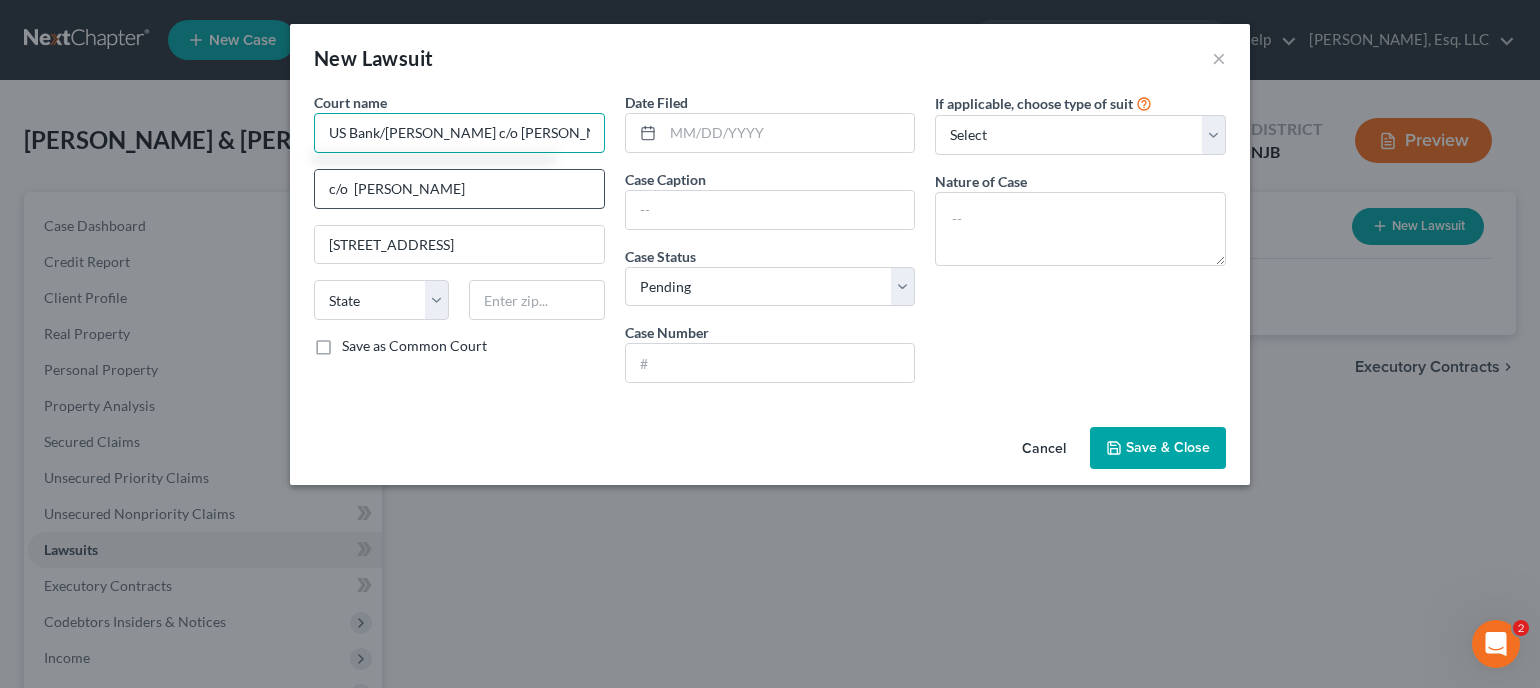 scroll, scrollTop: 0, scrollLeft: 1, axis: horizontal 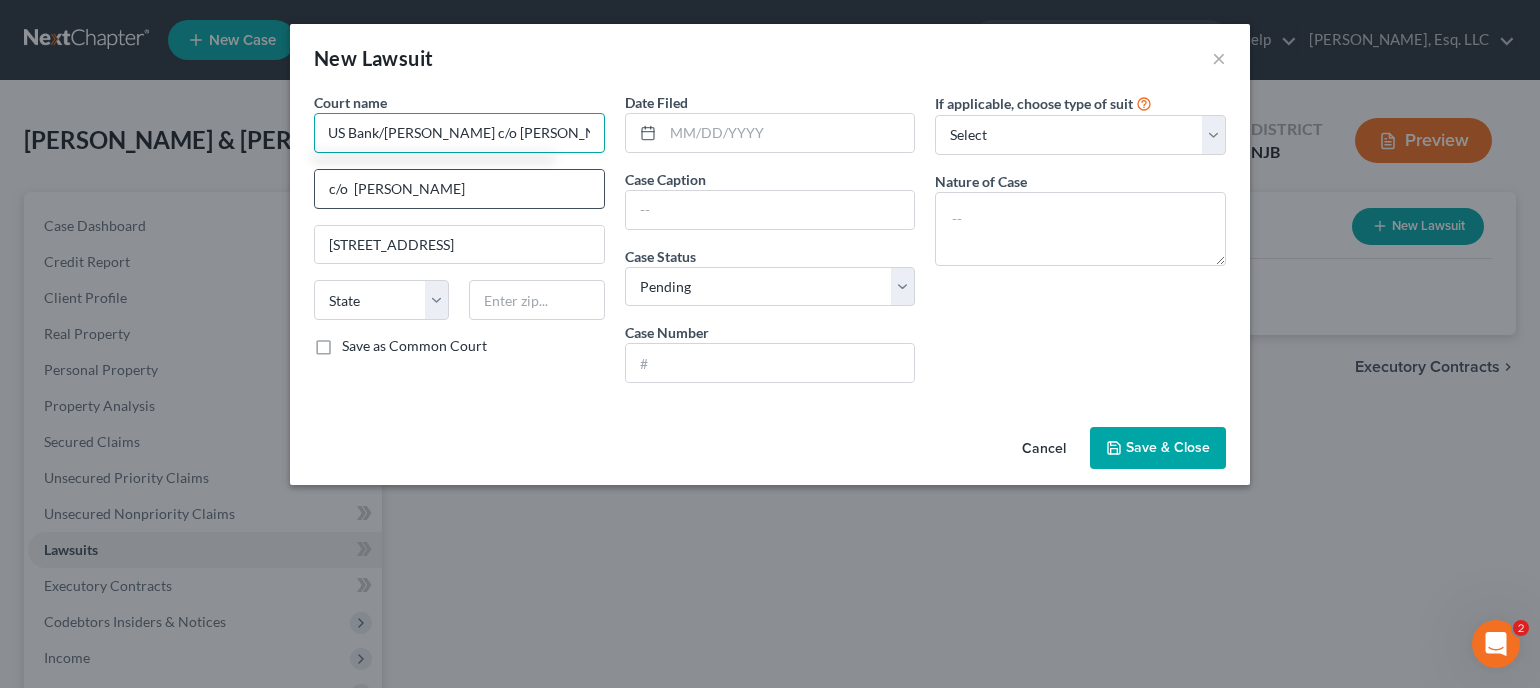 type on "US Bank/Fay Servicing c/o McCalla Raymer" 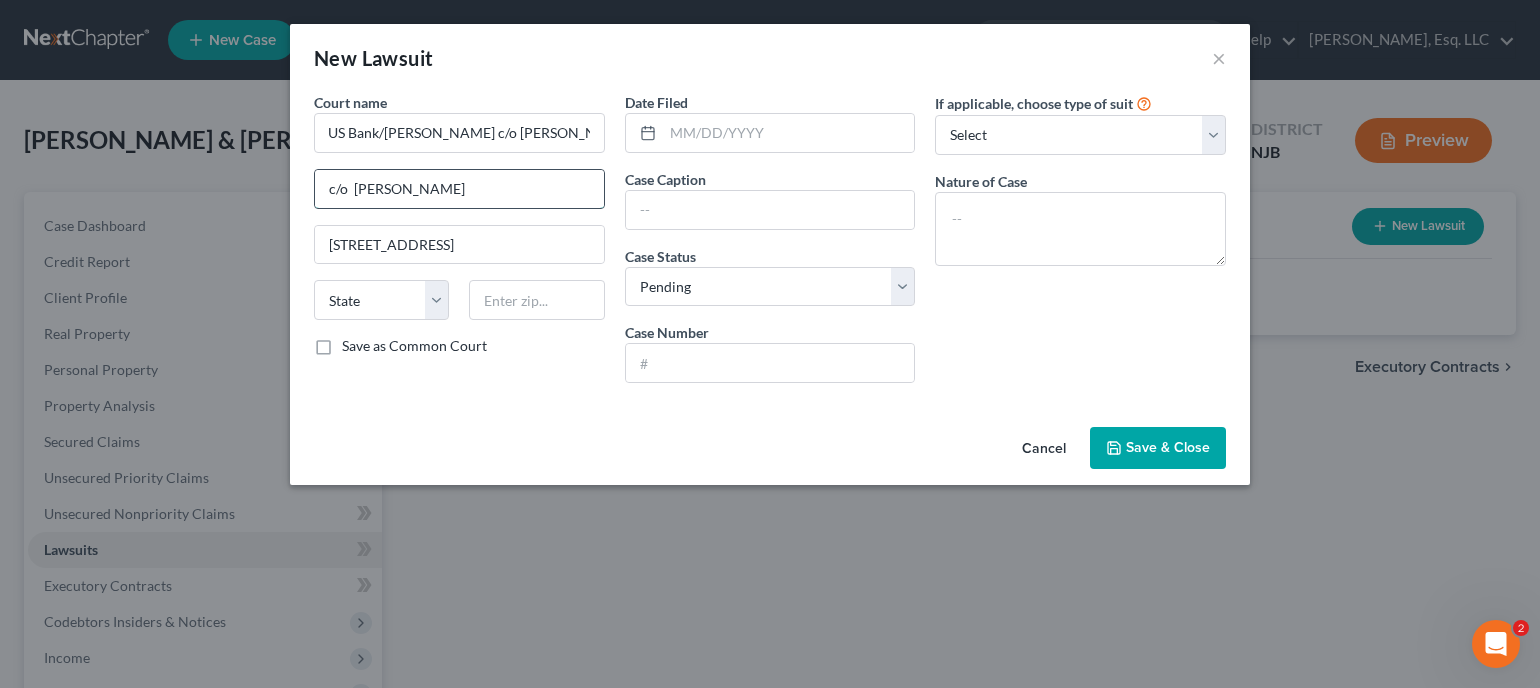 scroll, scrollTop: 0, scrollLeft: 0, axis: both 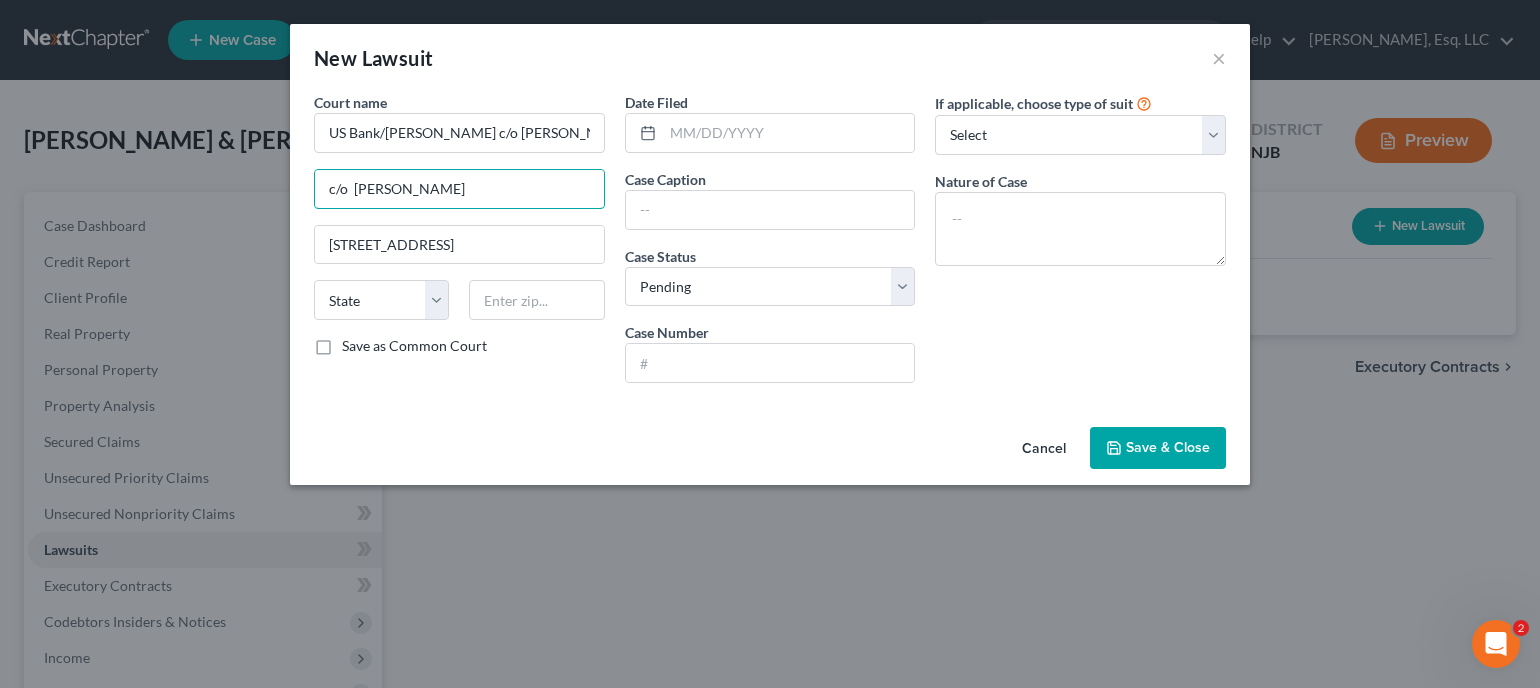 drag, startPoint x: 476, startPoint y: 185, endPoint x: 306, endPoint y: 145, distance: 174.64249 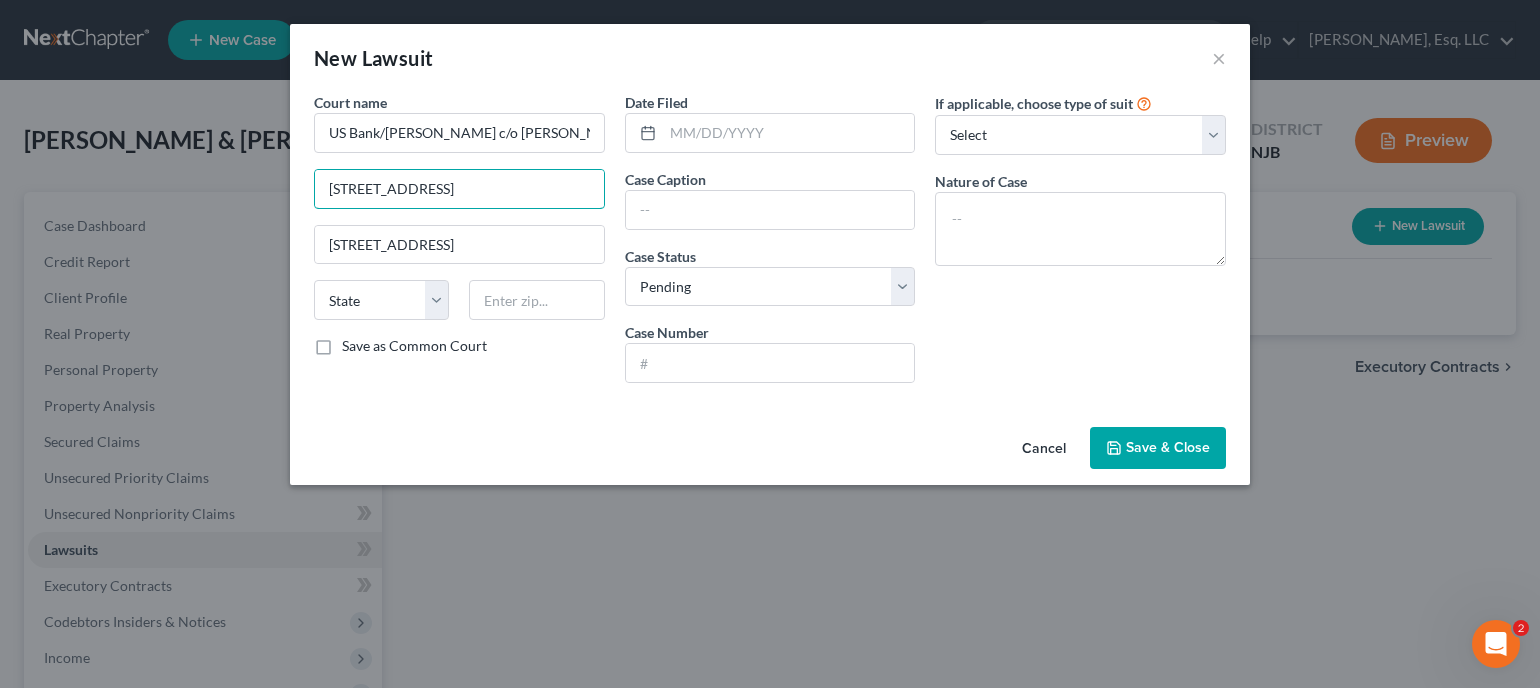 type on "485 US Hwy 1 So, Ste 300" 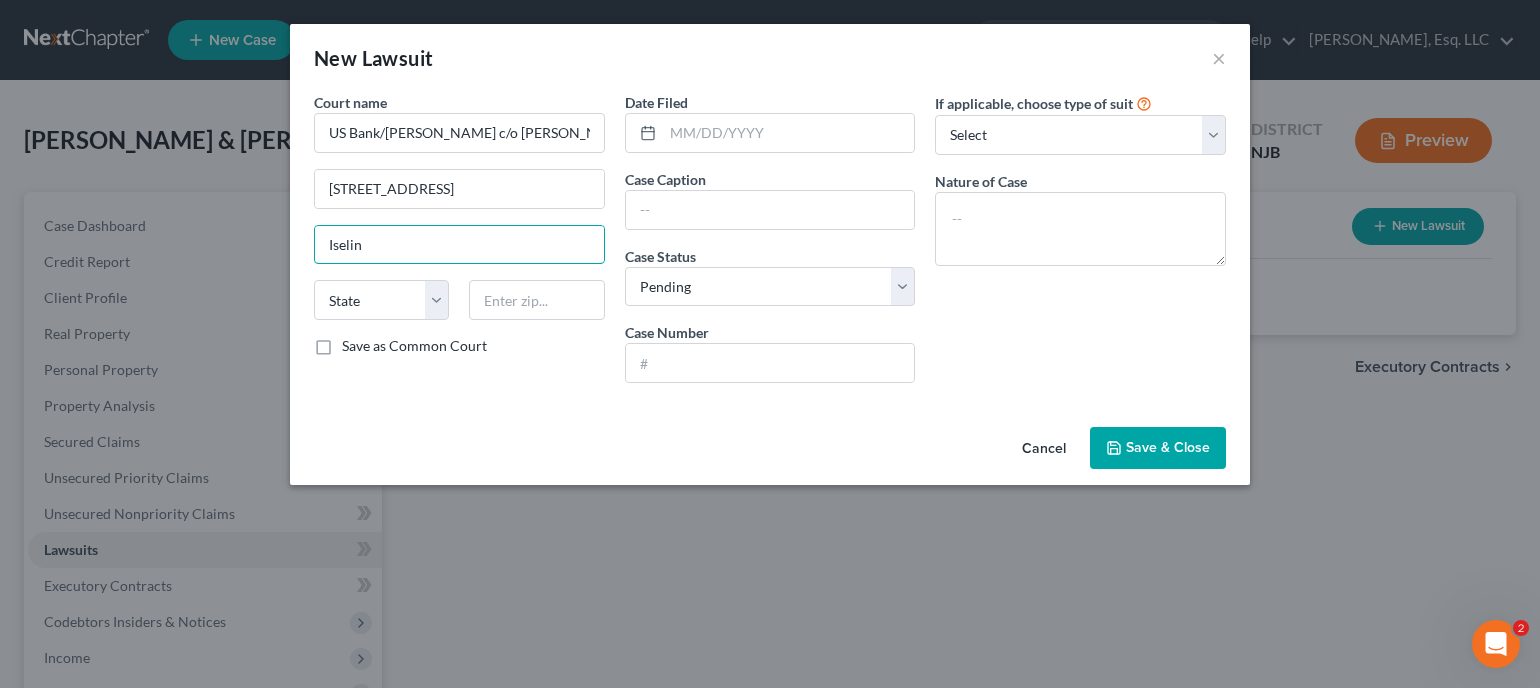 type on "Iselin" 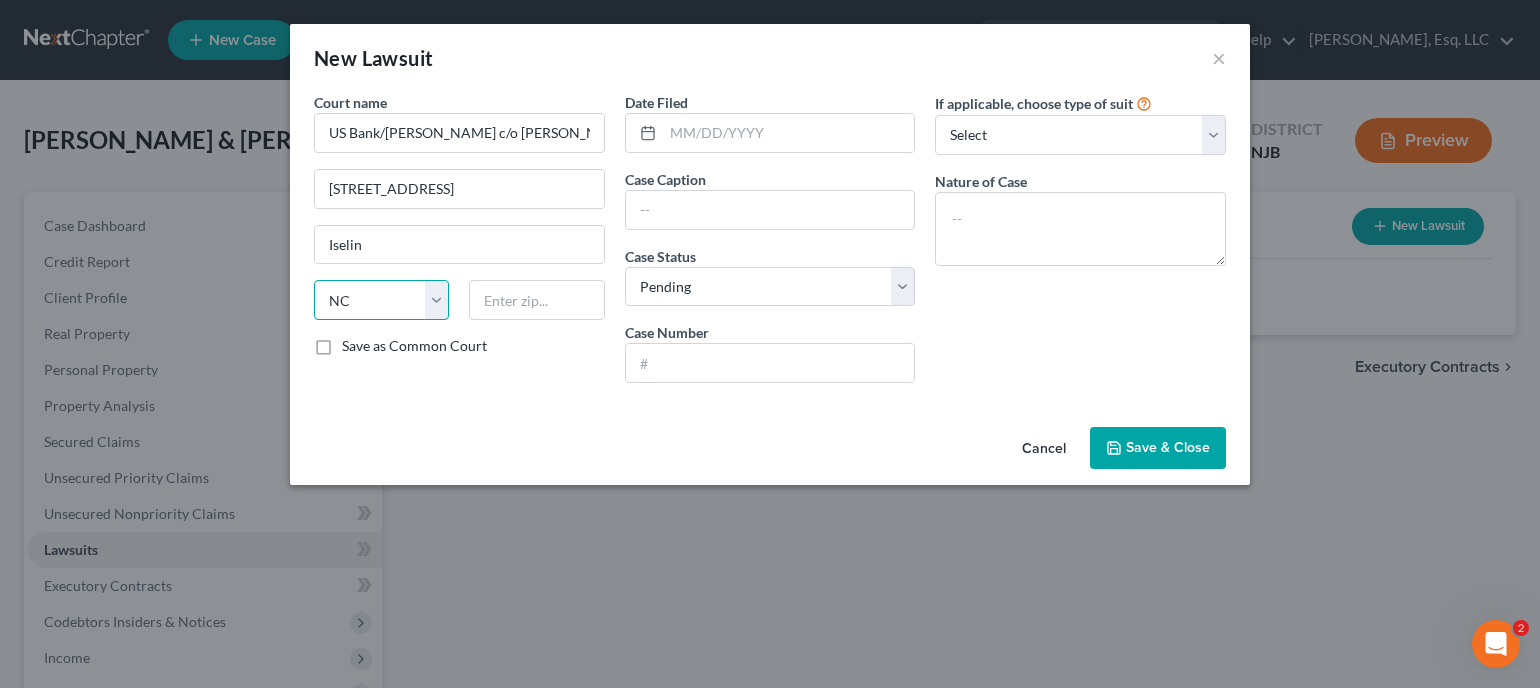 select on "33" 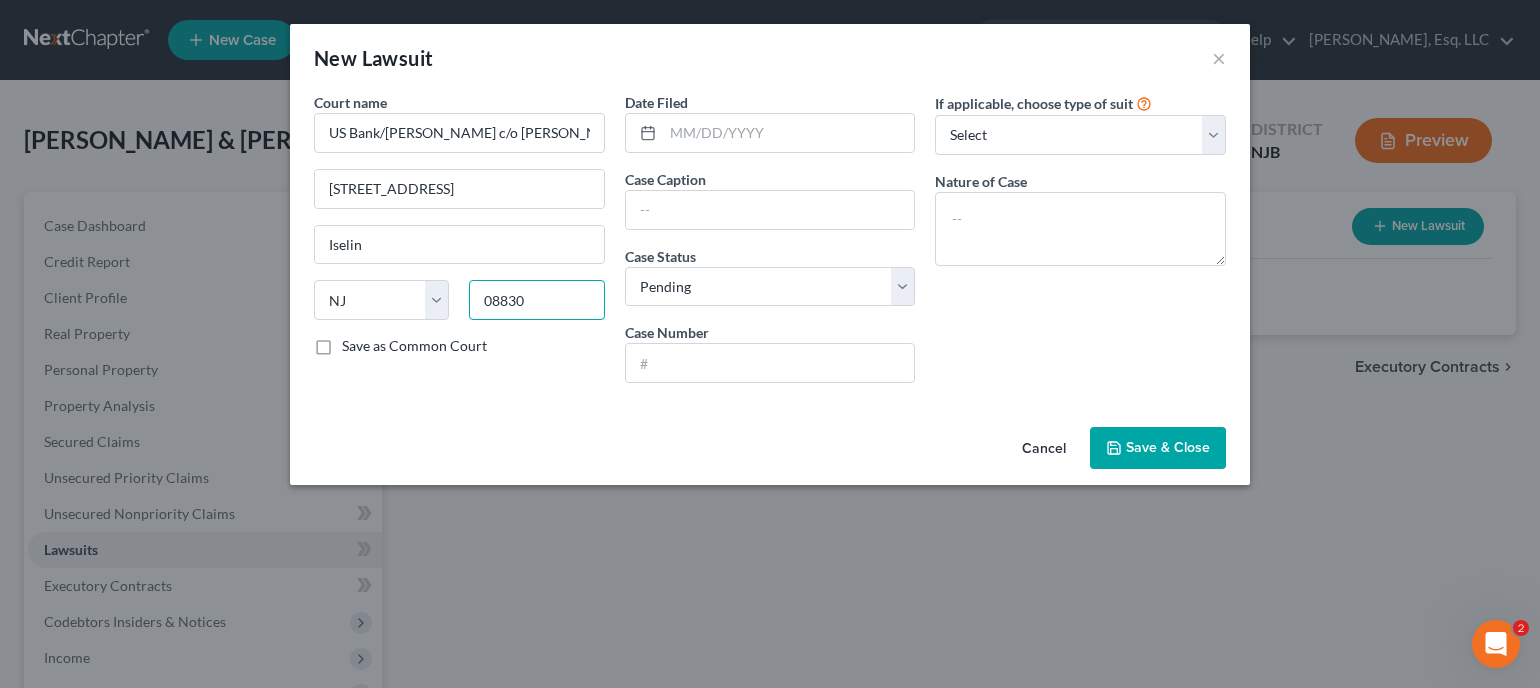 type on "08830" 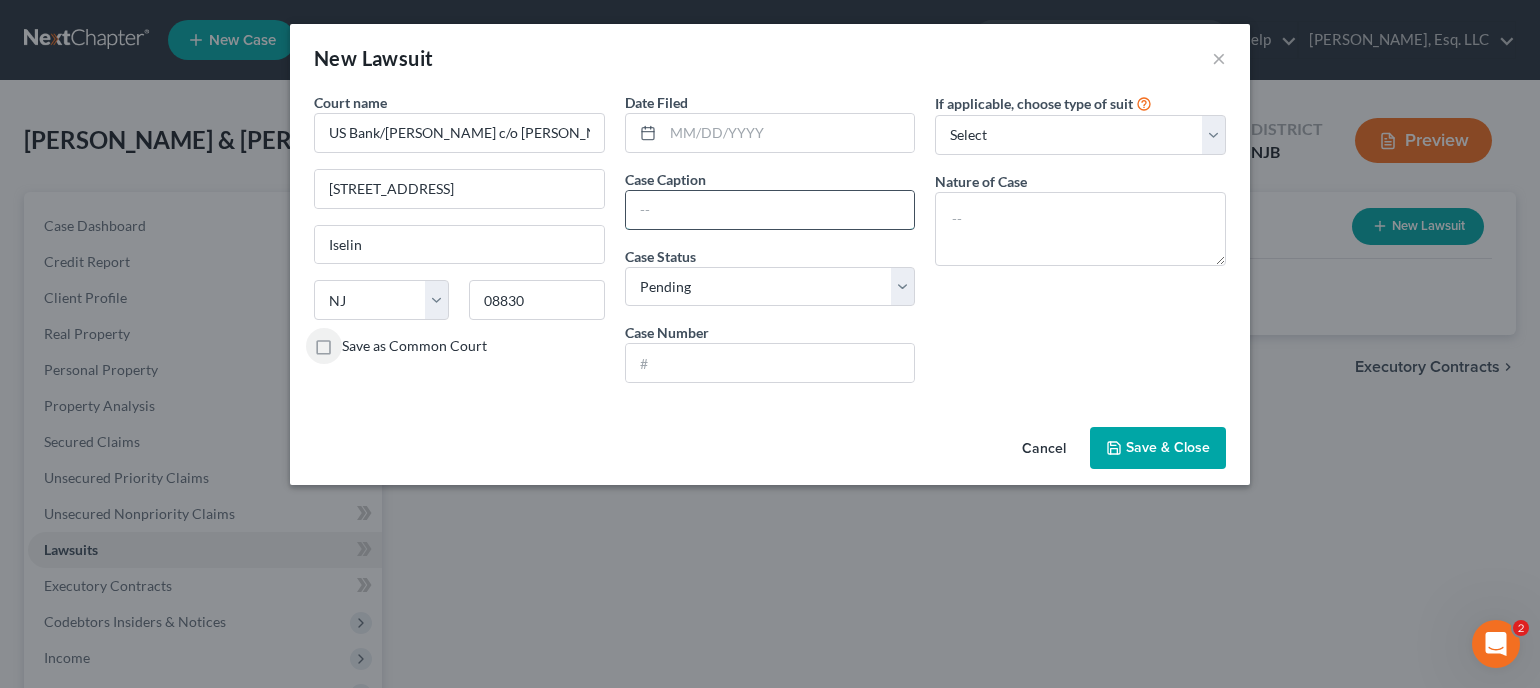 click at bounding box center (770, 210) 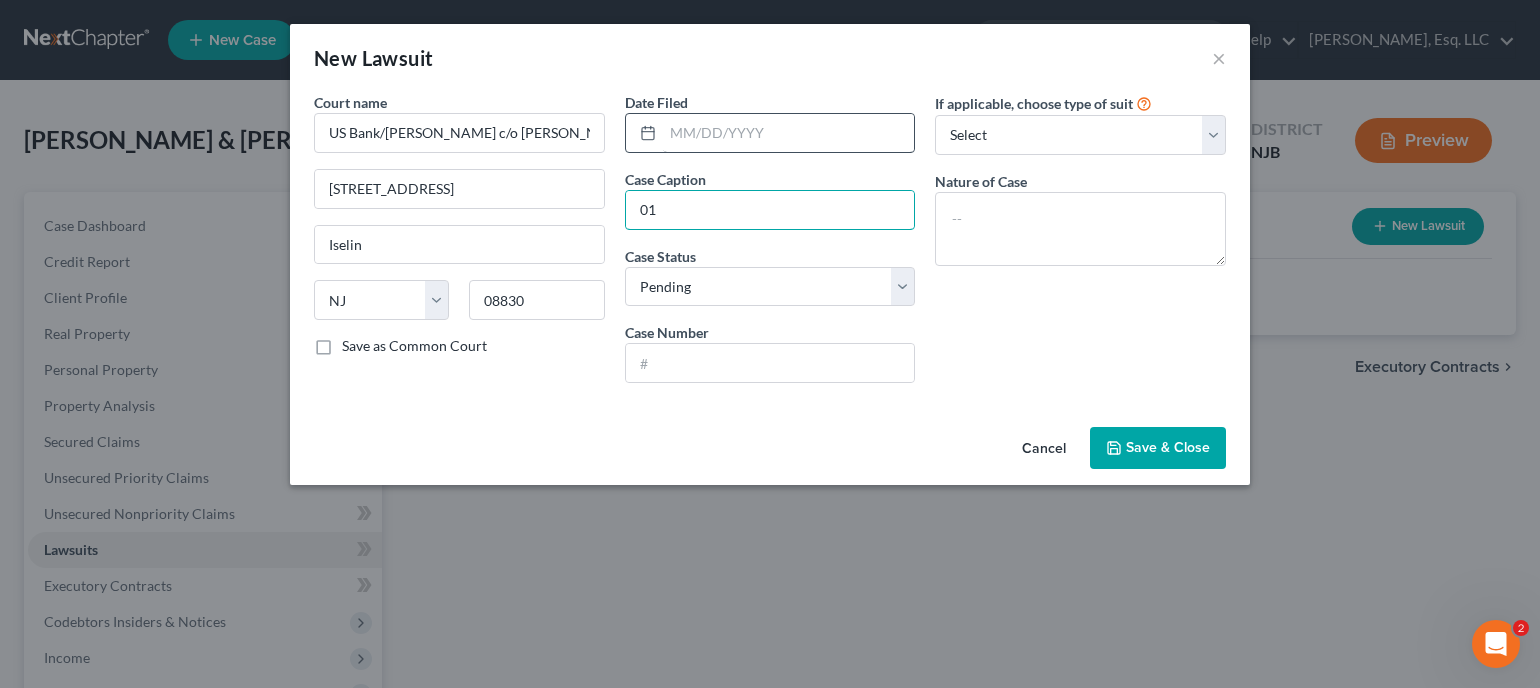 type on "0" 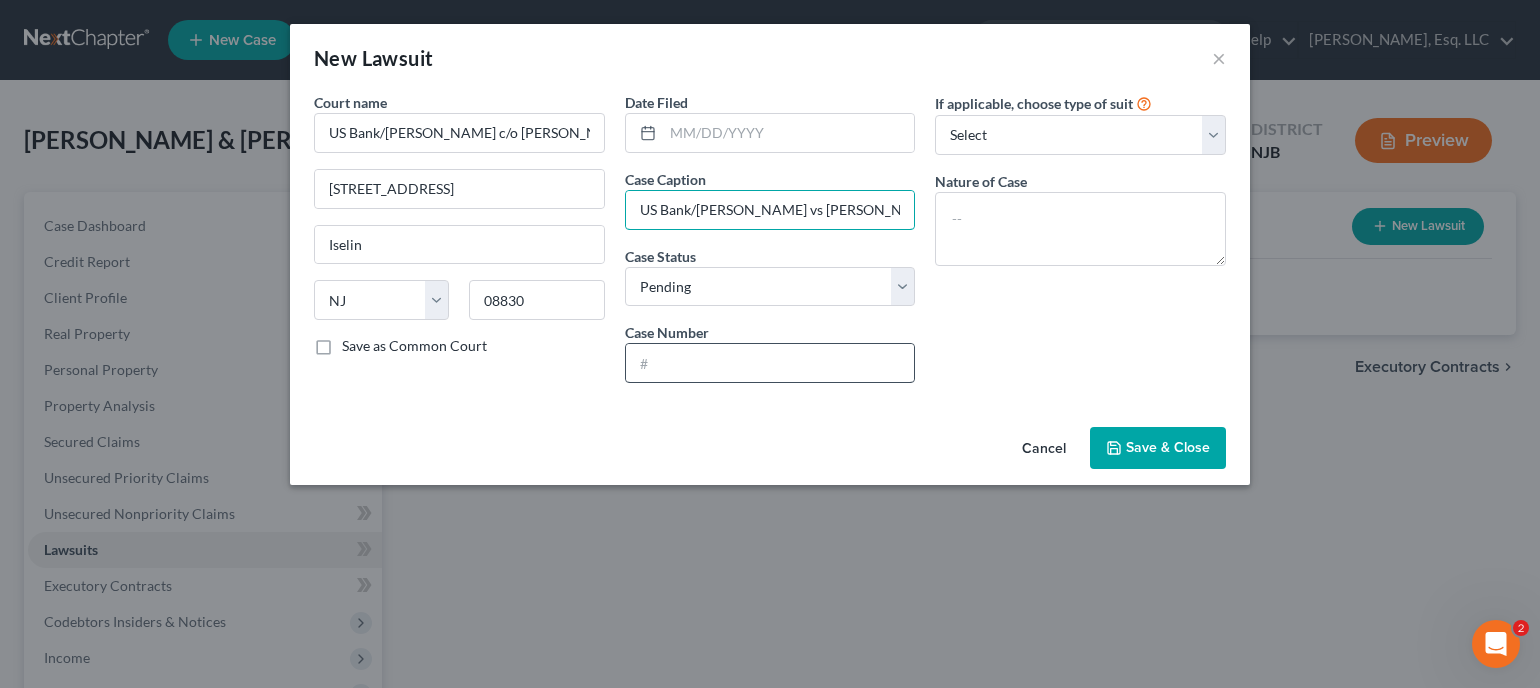 type on "US Bank/Fay Servicing vs Langel et al" 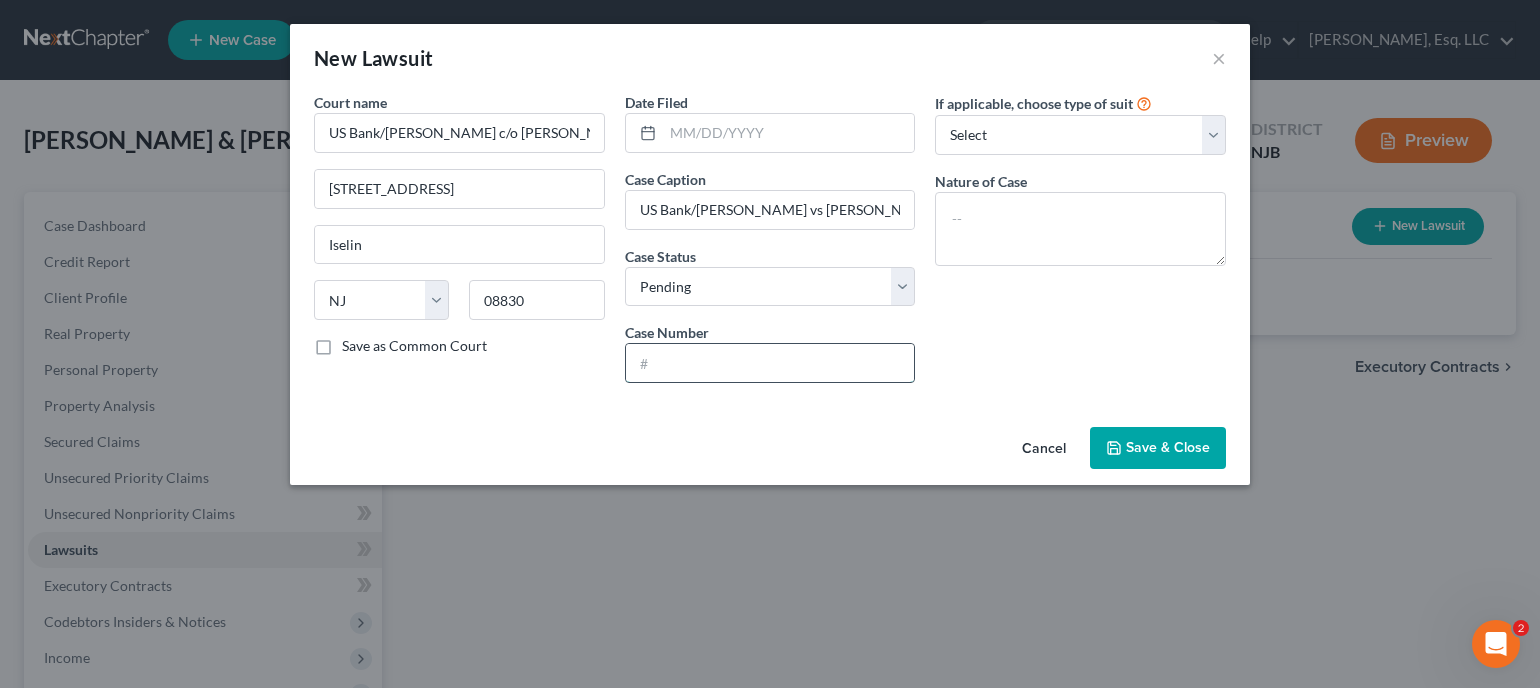 click at bounding box center (770, 363) 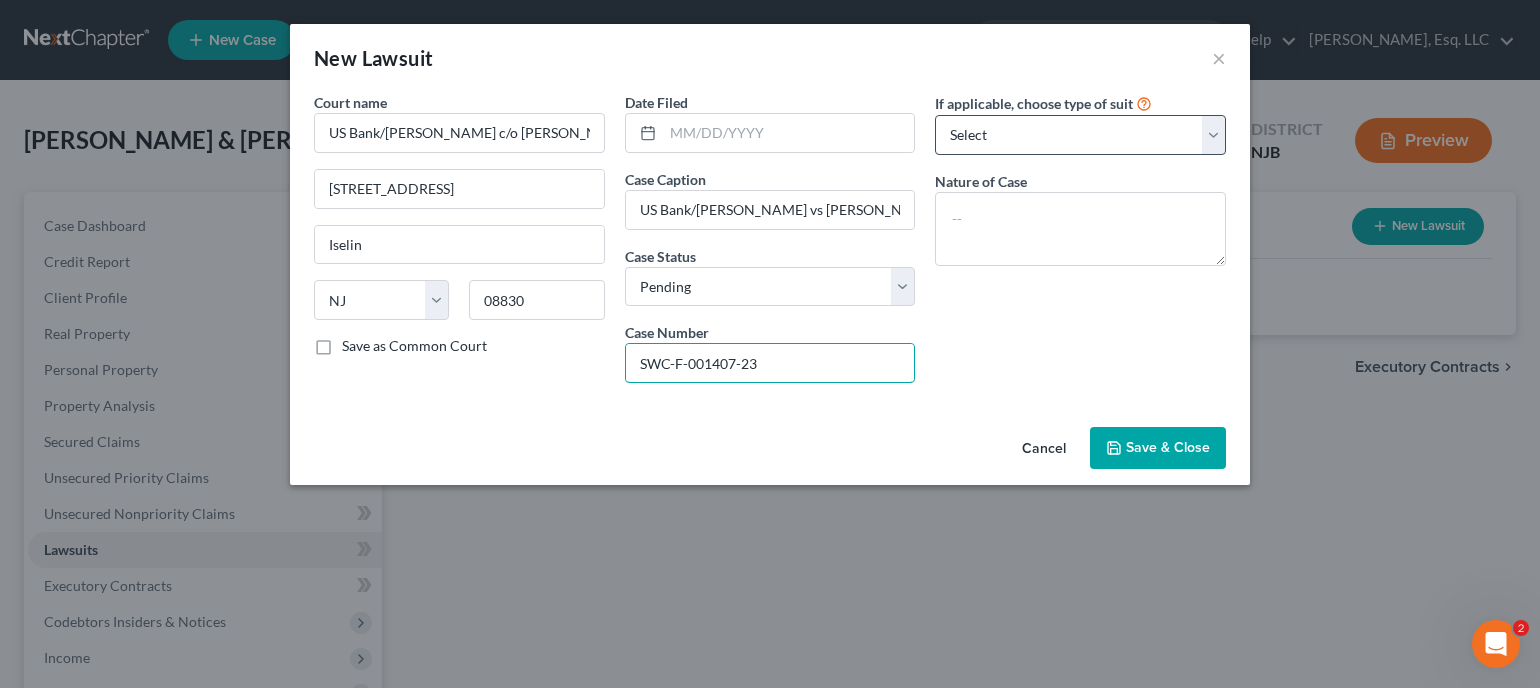 type on "SWC-F-001407-23" 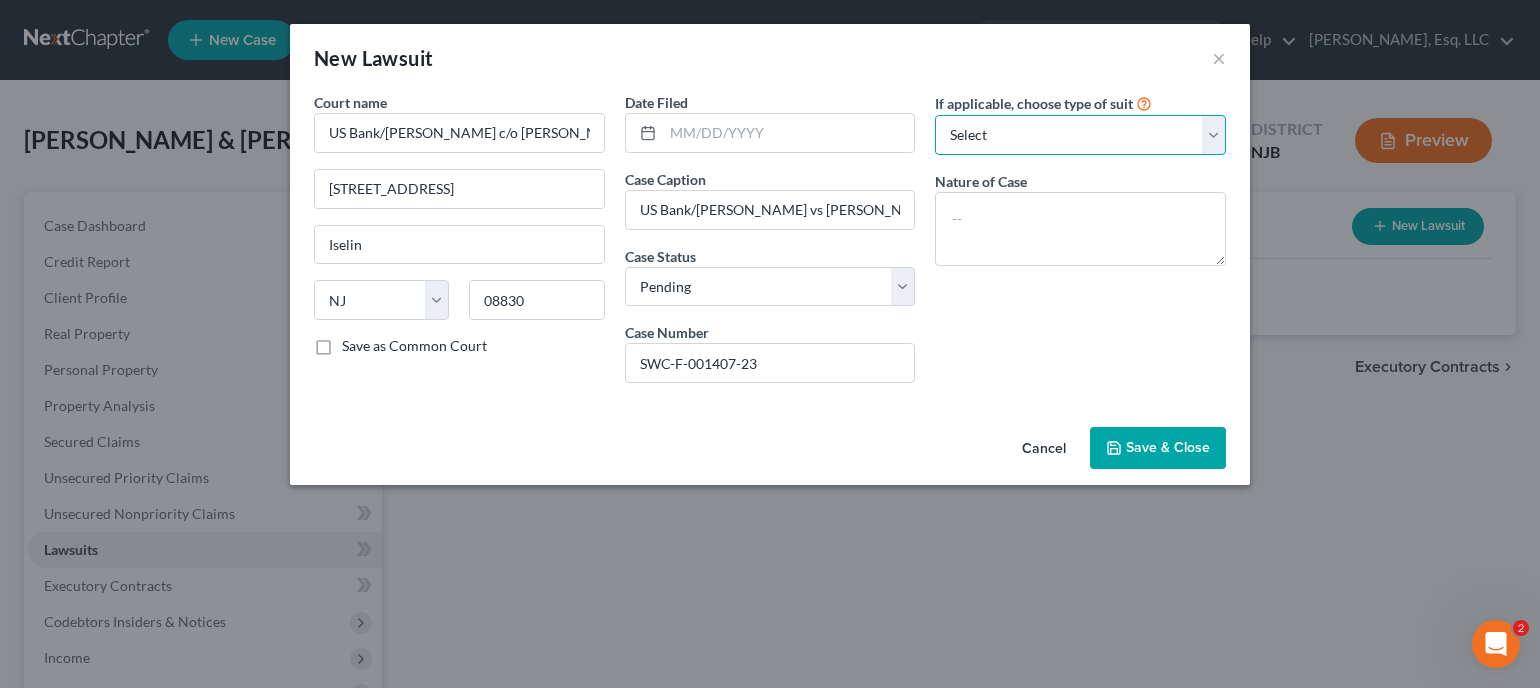 click on "Select Repossession Garnishment Foreclosure Attached, Seized, Or Levied Other" at bounding box center (1080, 135) 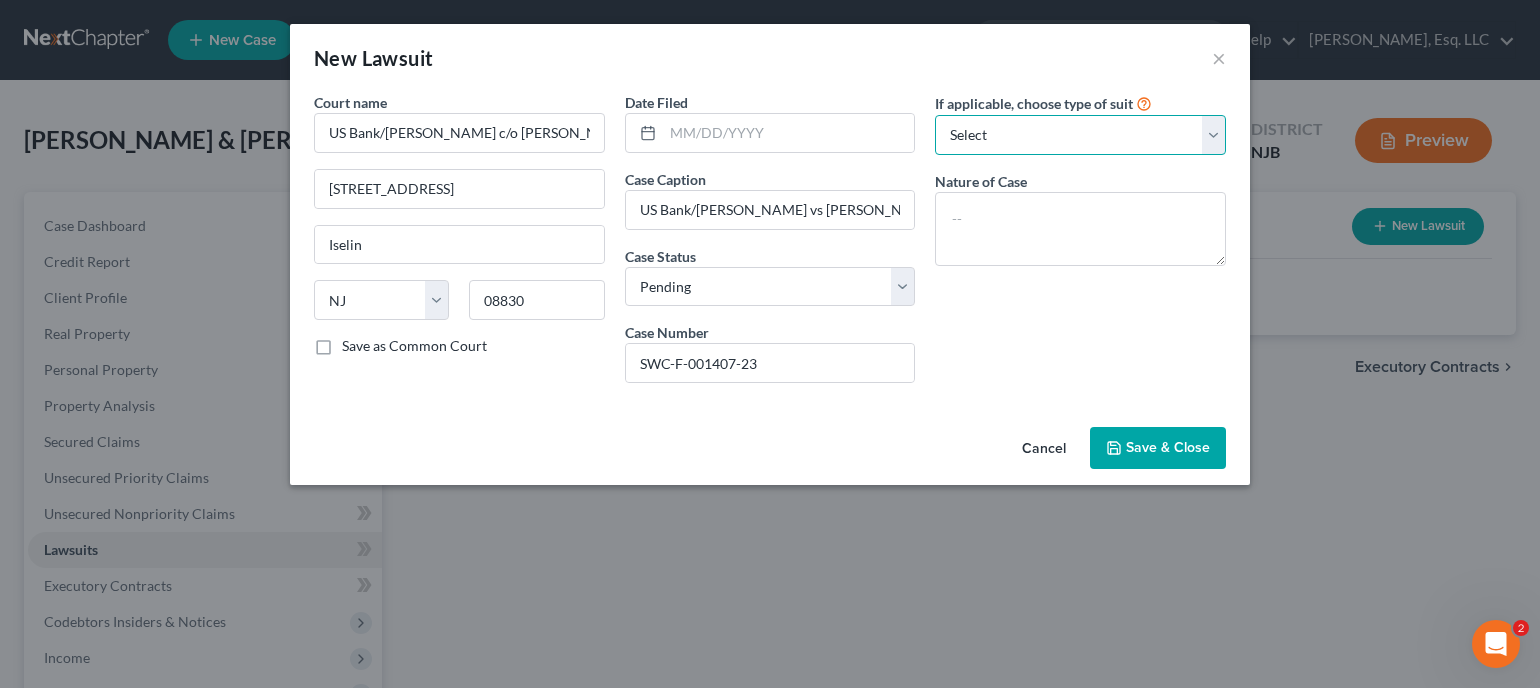 select on "2" 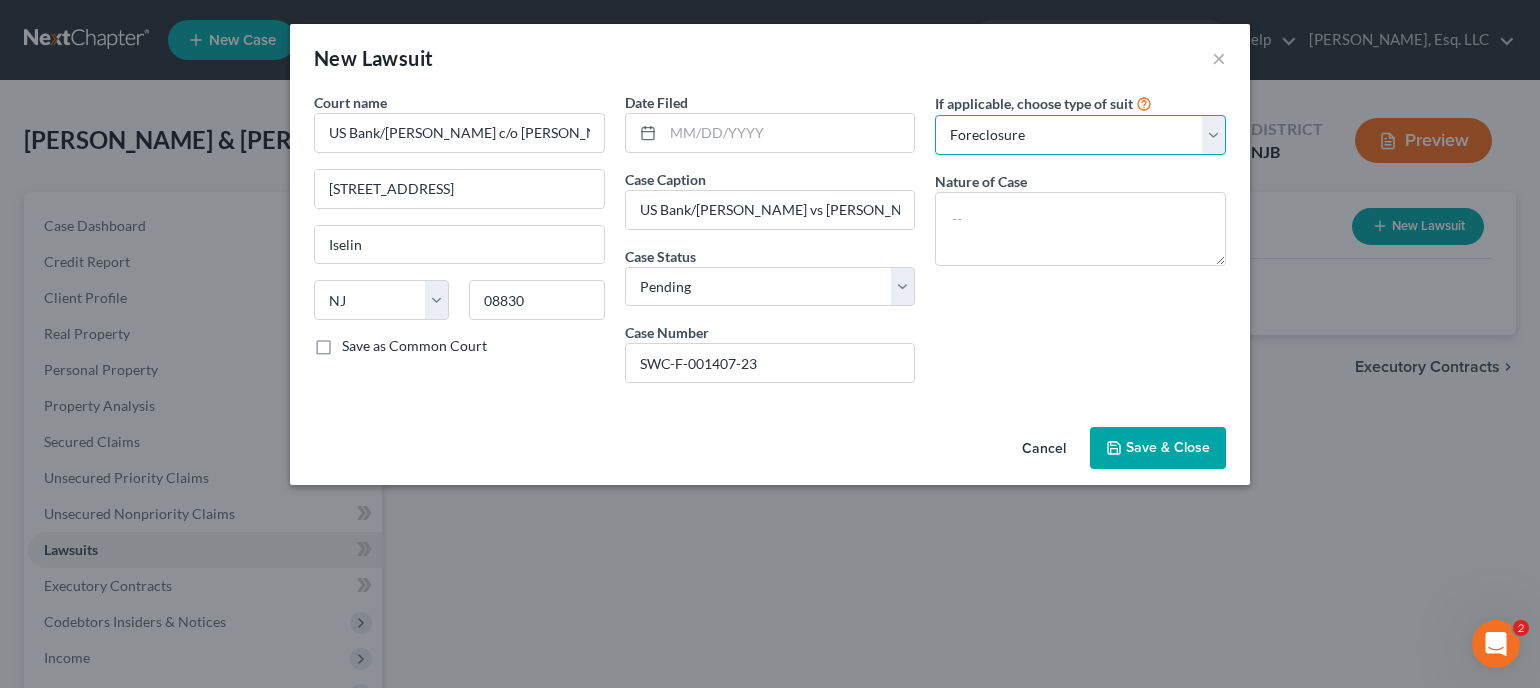 click on "Select Repossession Garnishment Foreclosure Attached, Seized, Or Levied Other" at bounding box center (1080, 135) 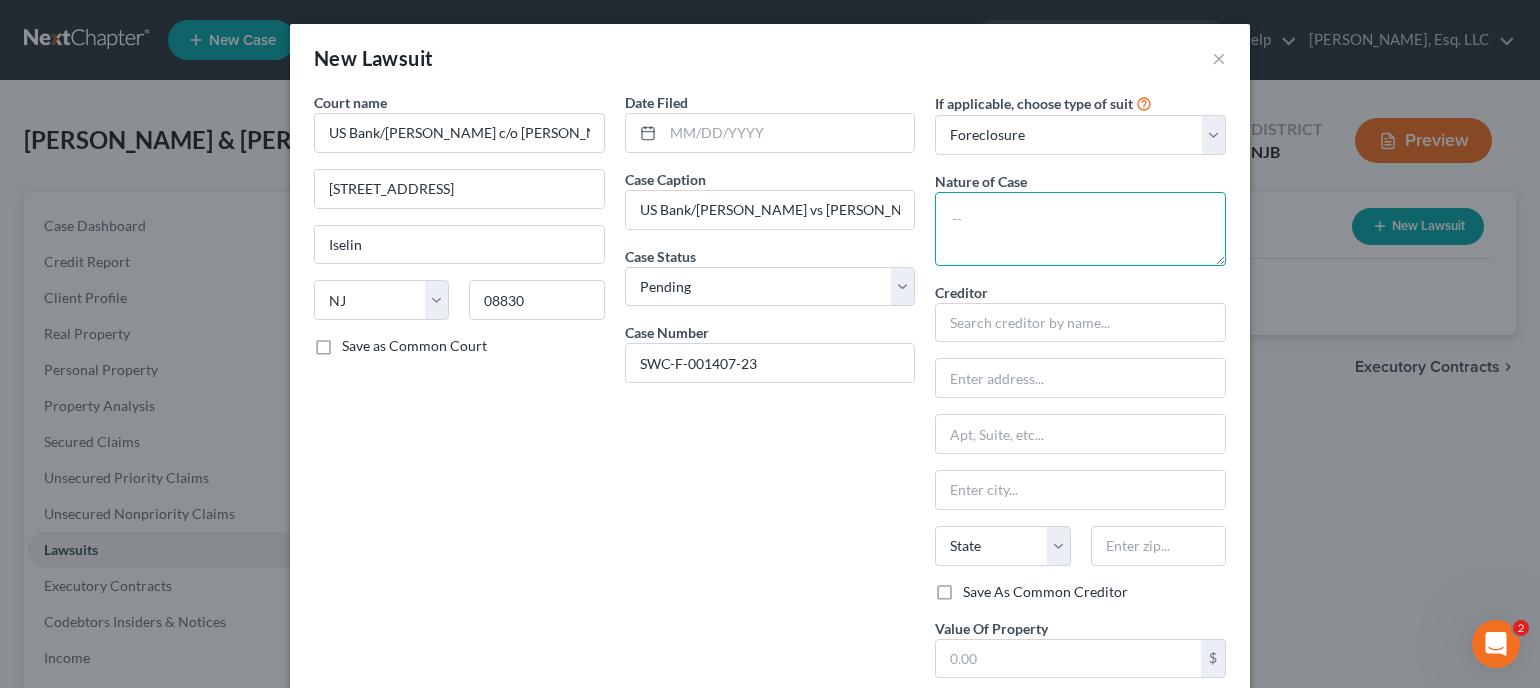drag, startPoint x: 968, startPoint y: 225, endPoint x: 1002, endPoint y: 228, distance: 34.132095 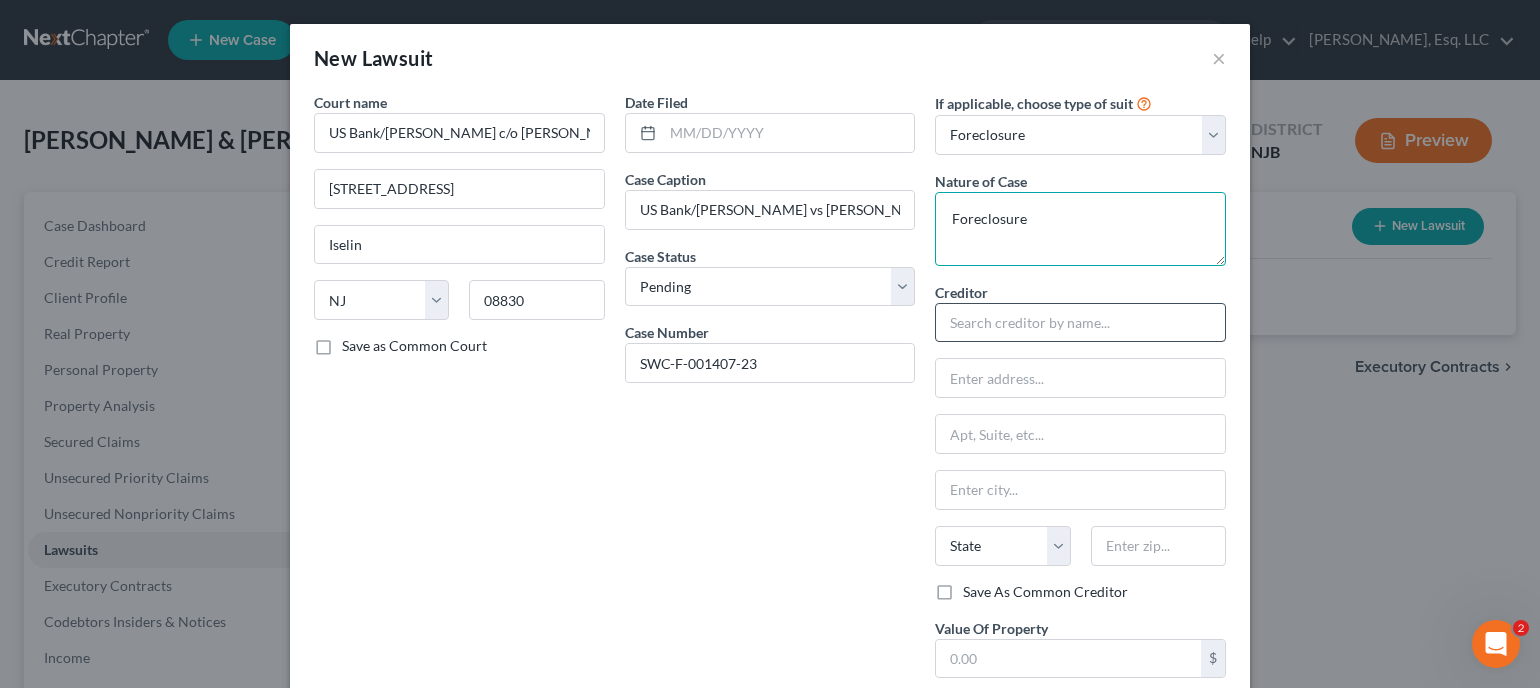 type on "Foreclosure" 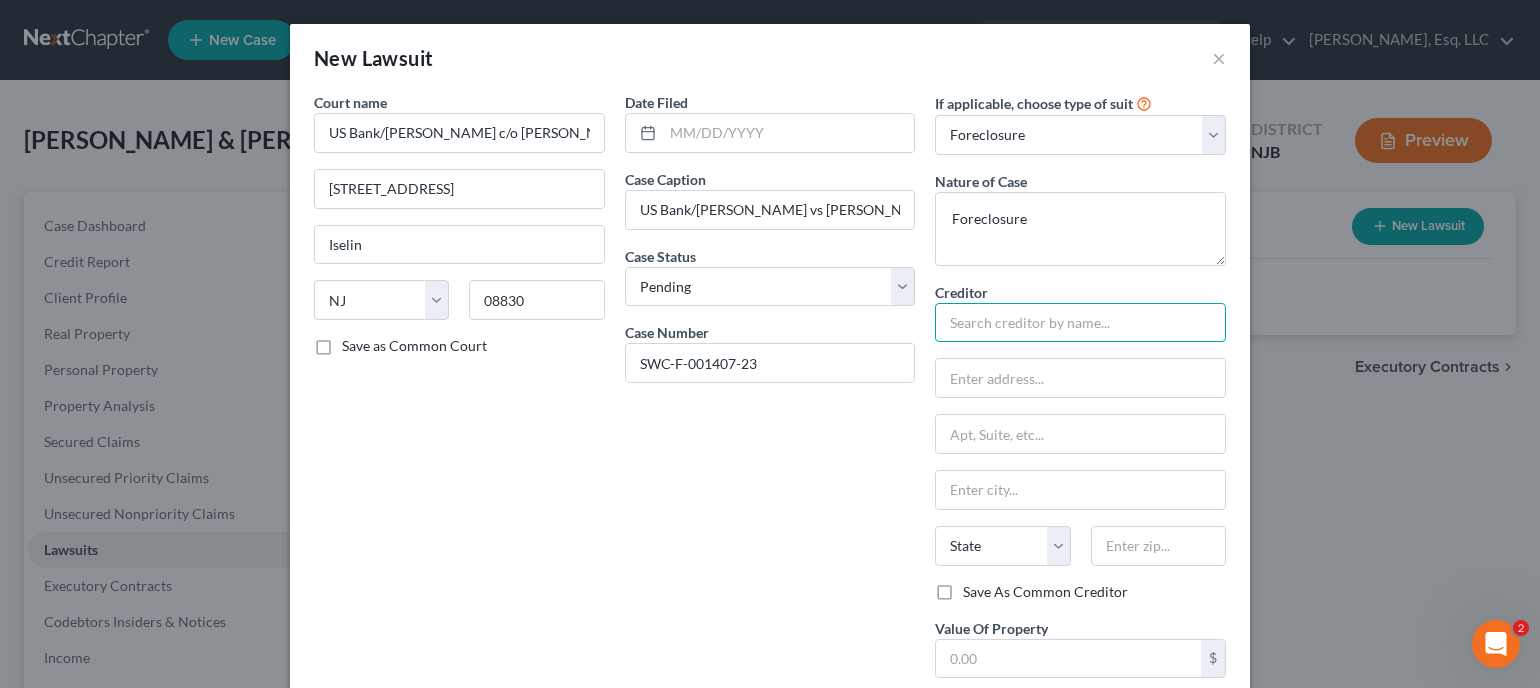 click at bounding box center [1080, 323] 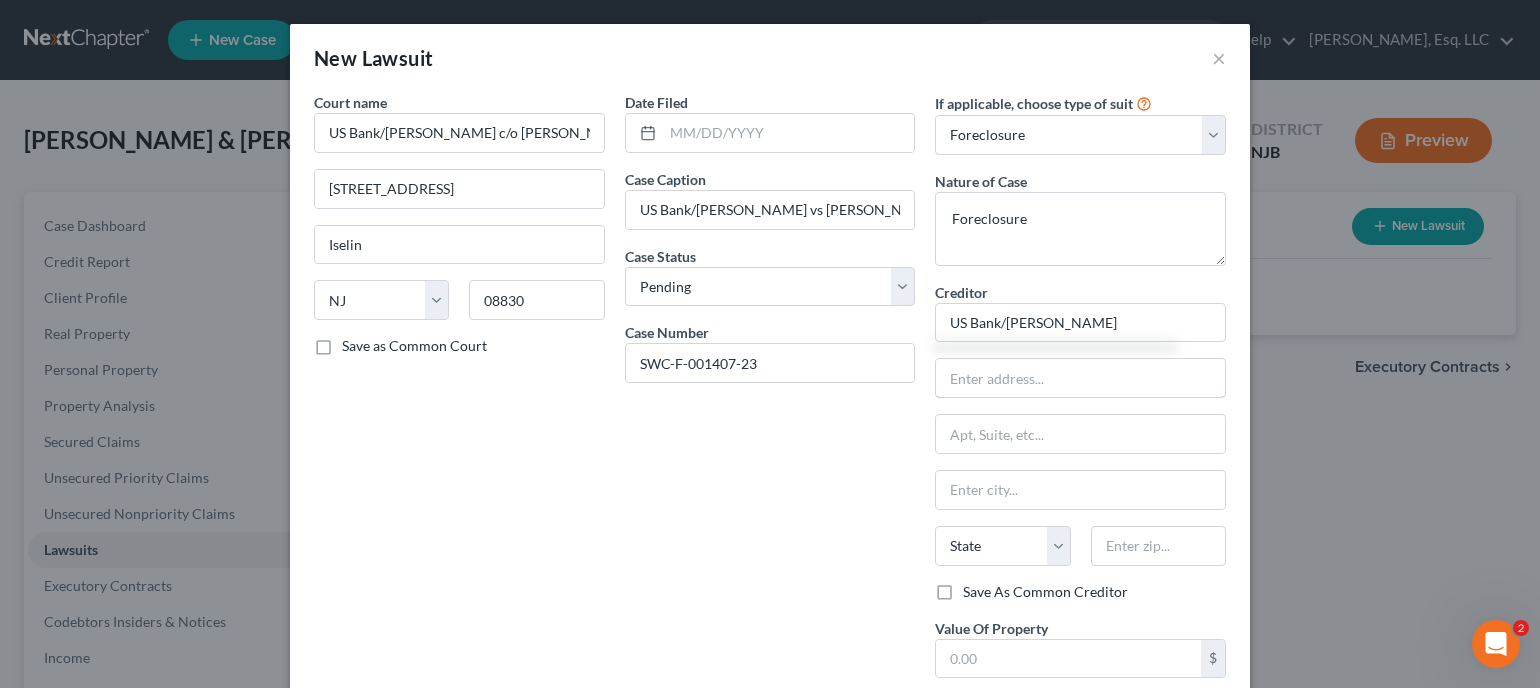 type on "US Bank/Fay Servicing" 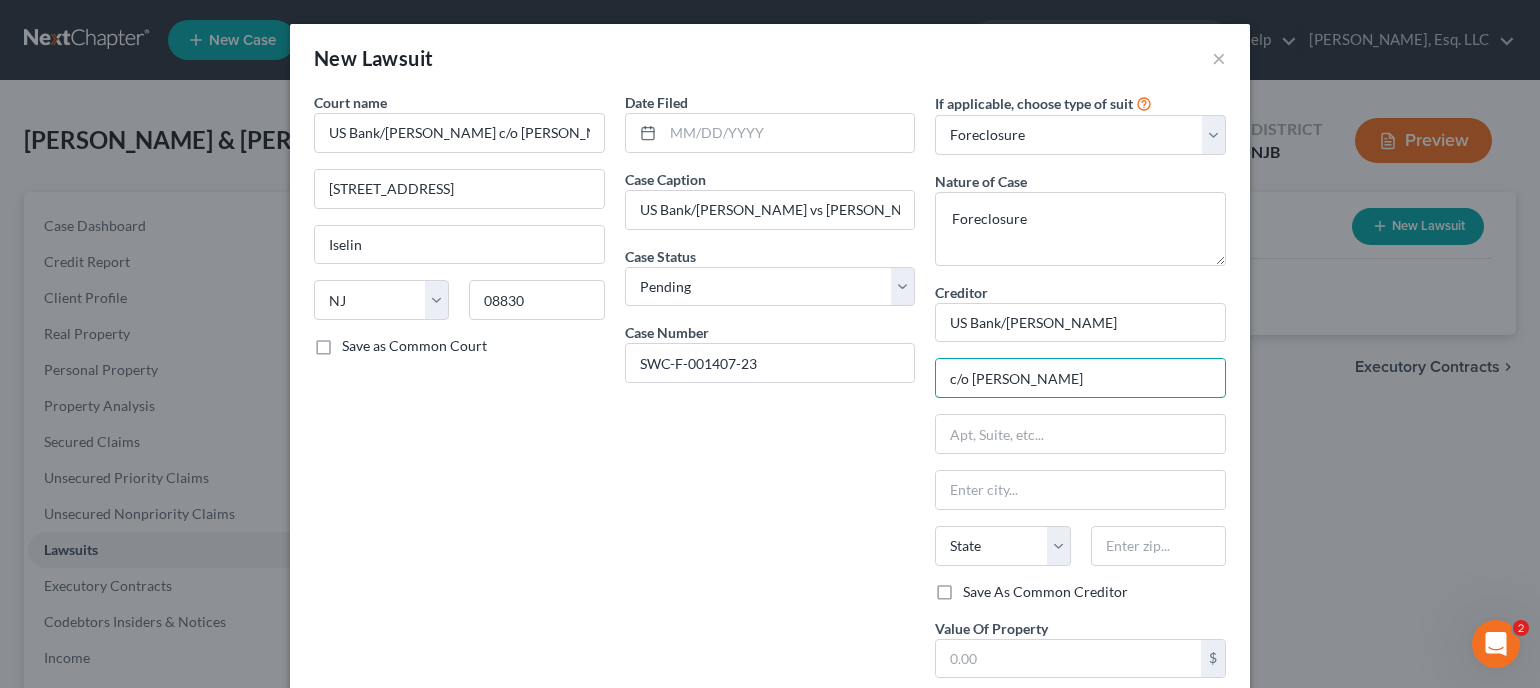 type on "c/o McCalla Raymer" 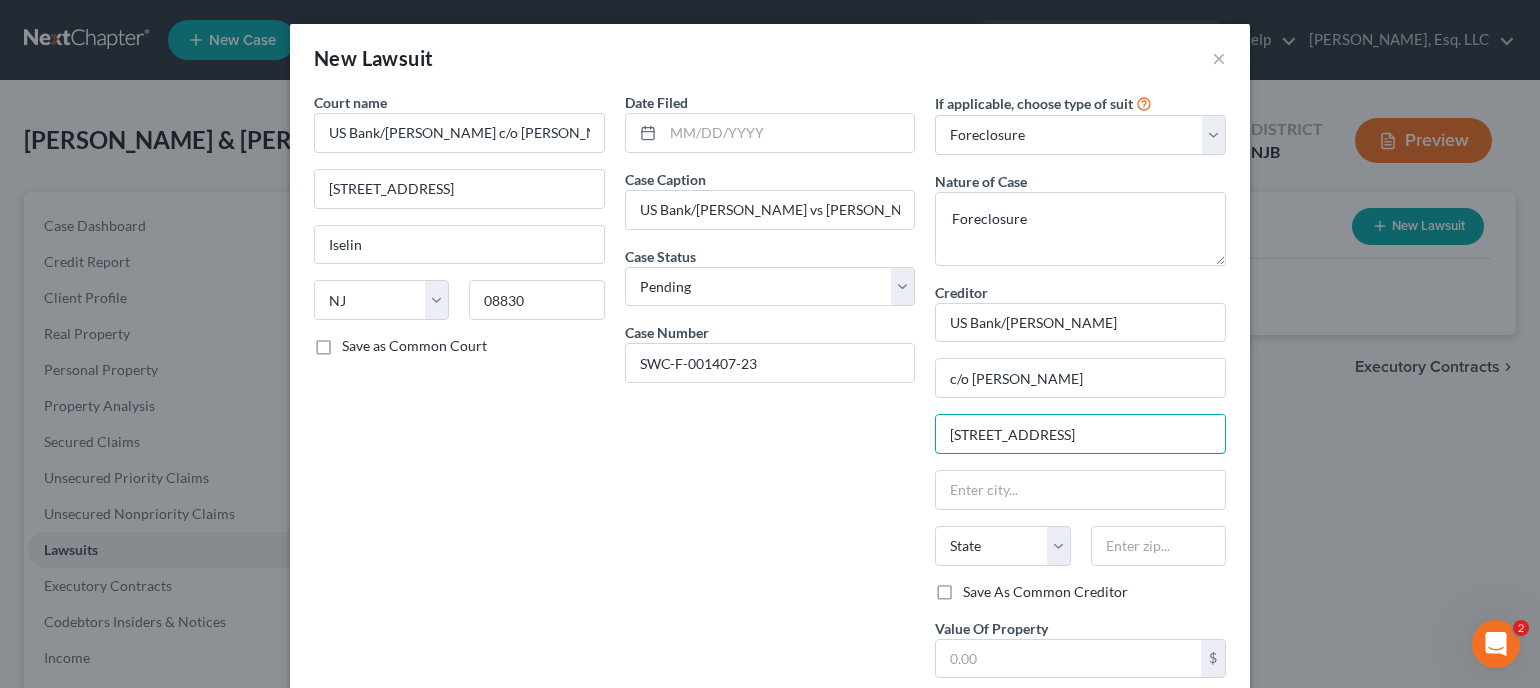 type on "485 US Hwy 1 So, Ste 300" 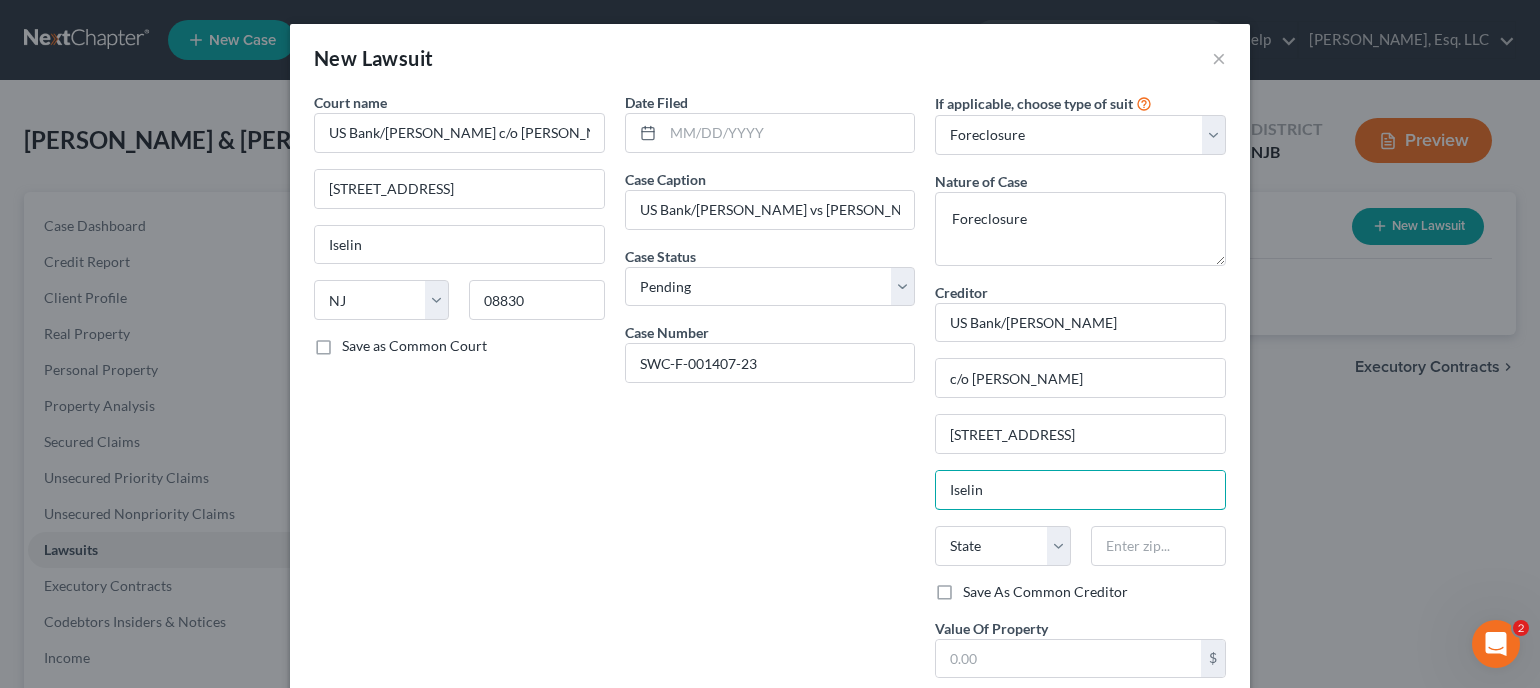 type on "Iselin" 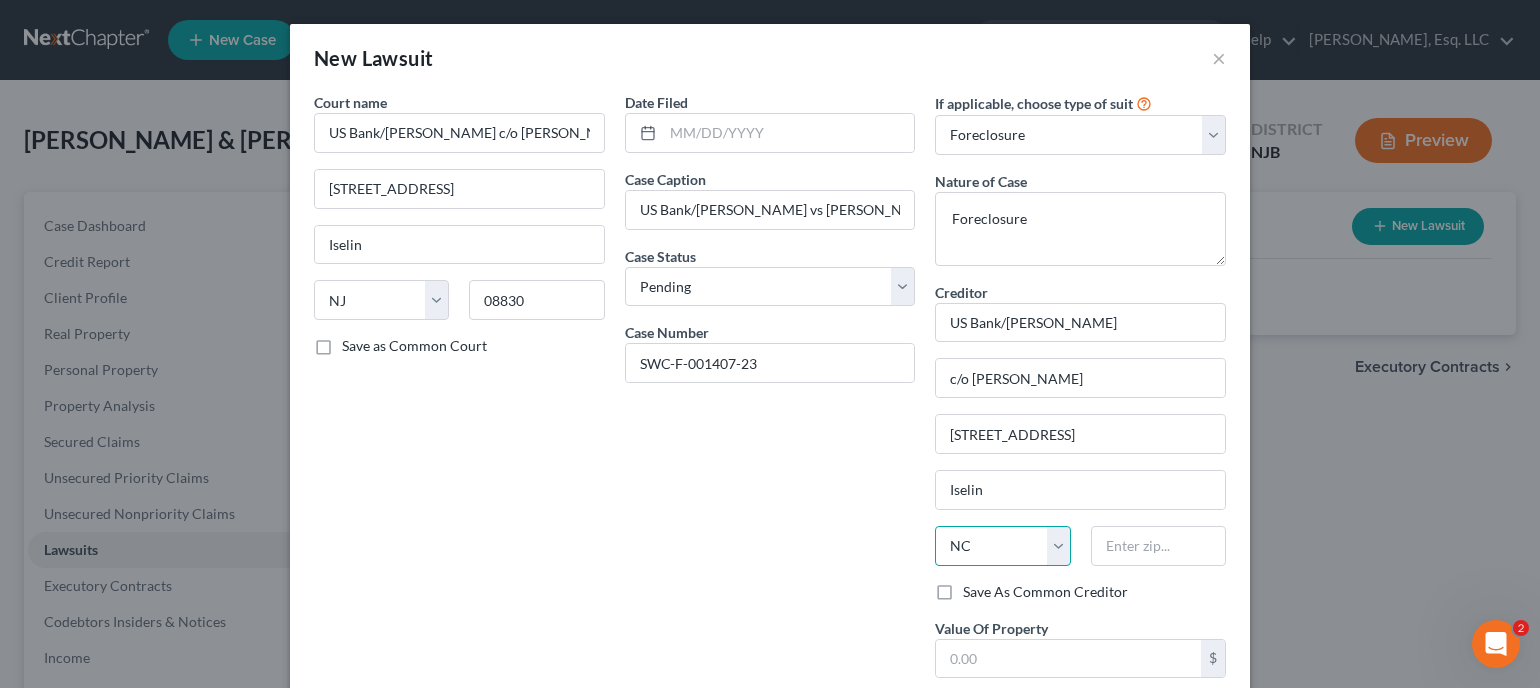 select on "33" 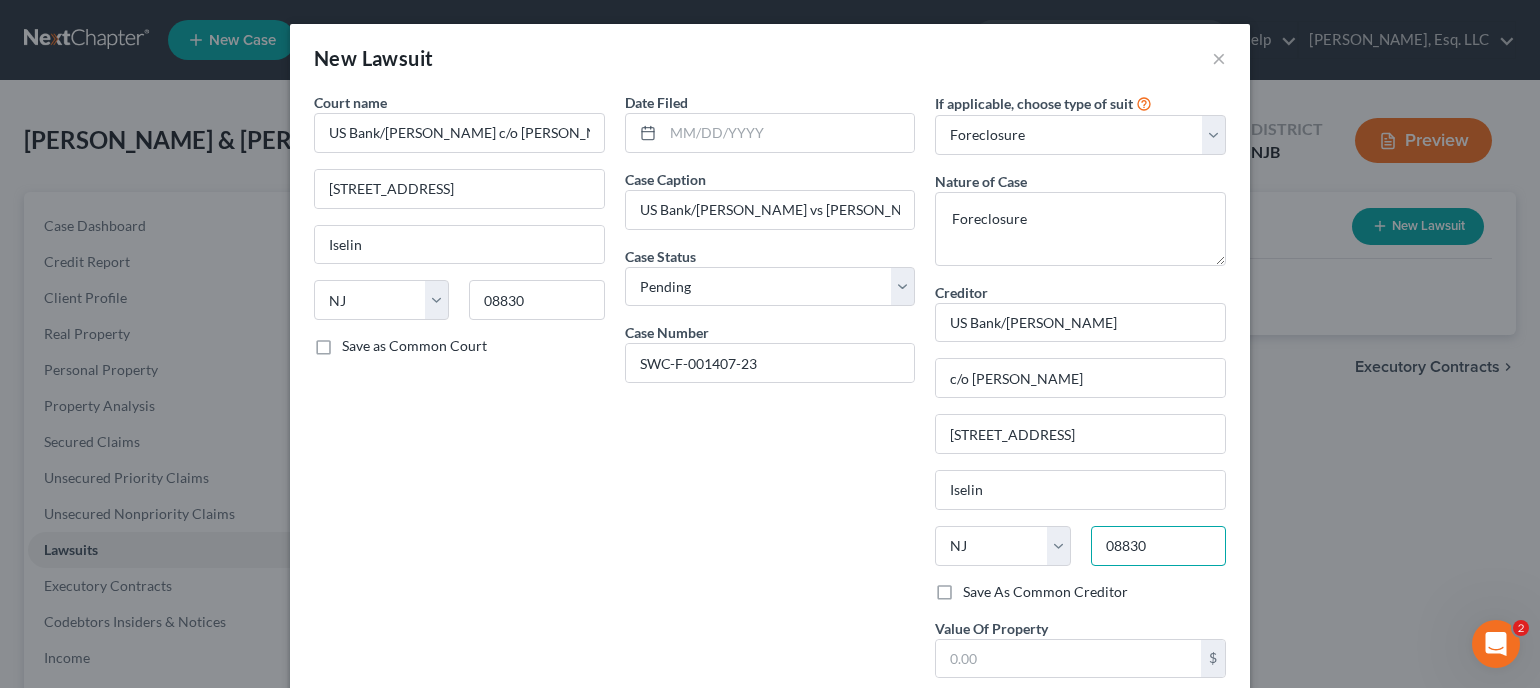 type on "08830" 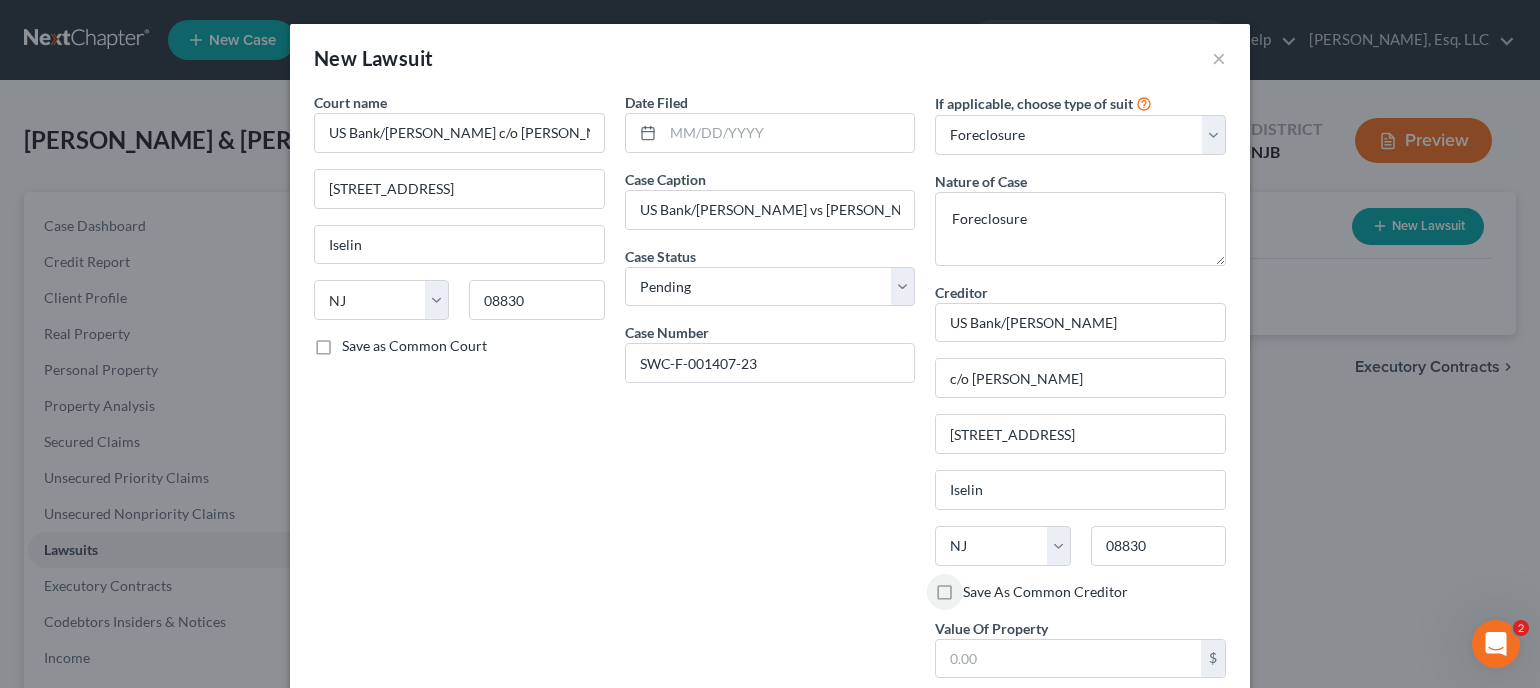 click on "Save As Common Creditor" at bounding box center (1045, 592) 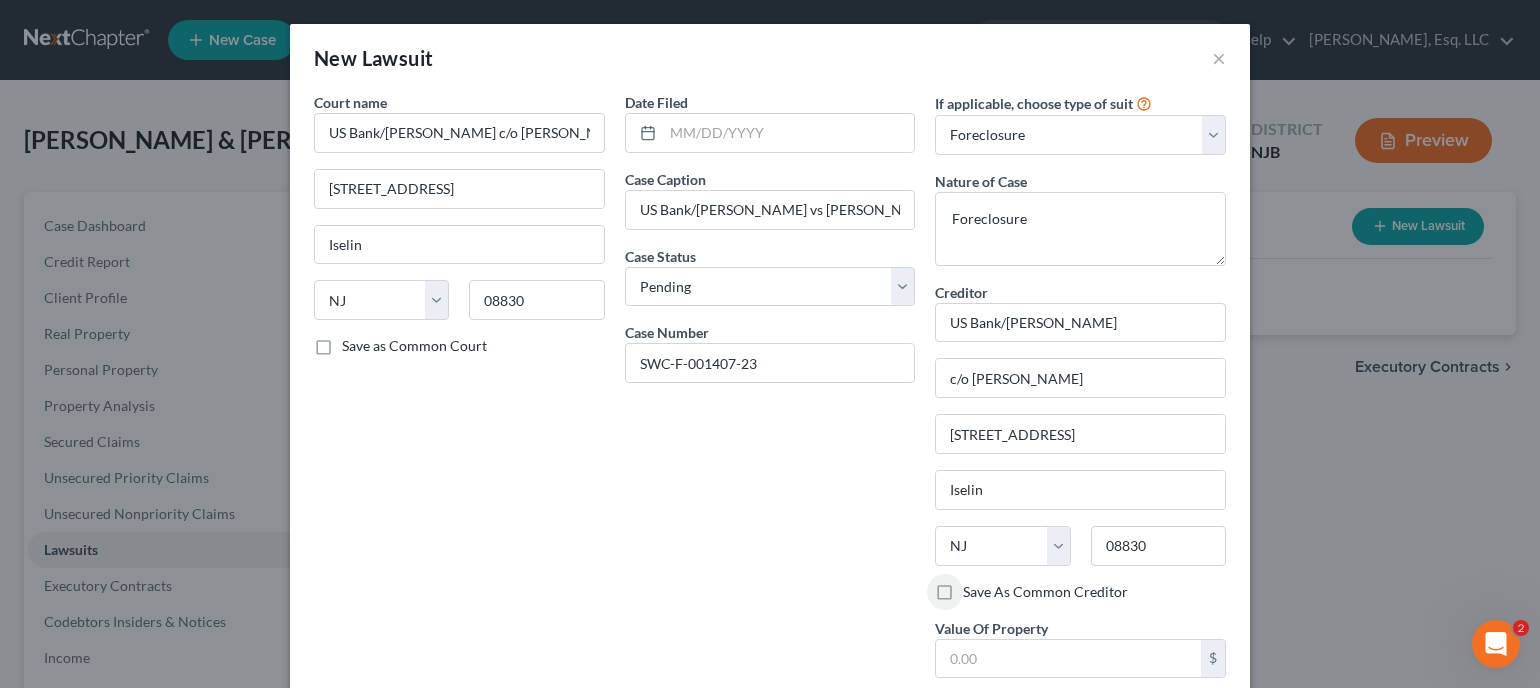 click on "Save As Common Creditor" at bounding box center [977, 588] 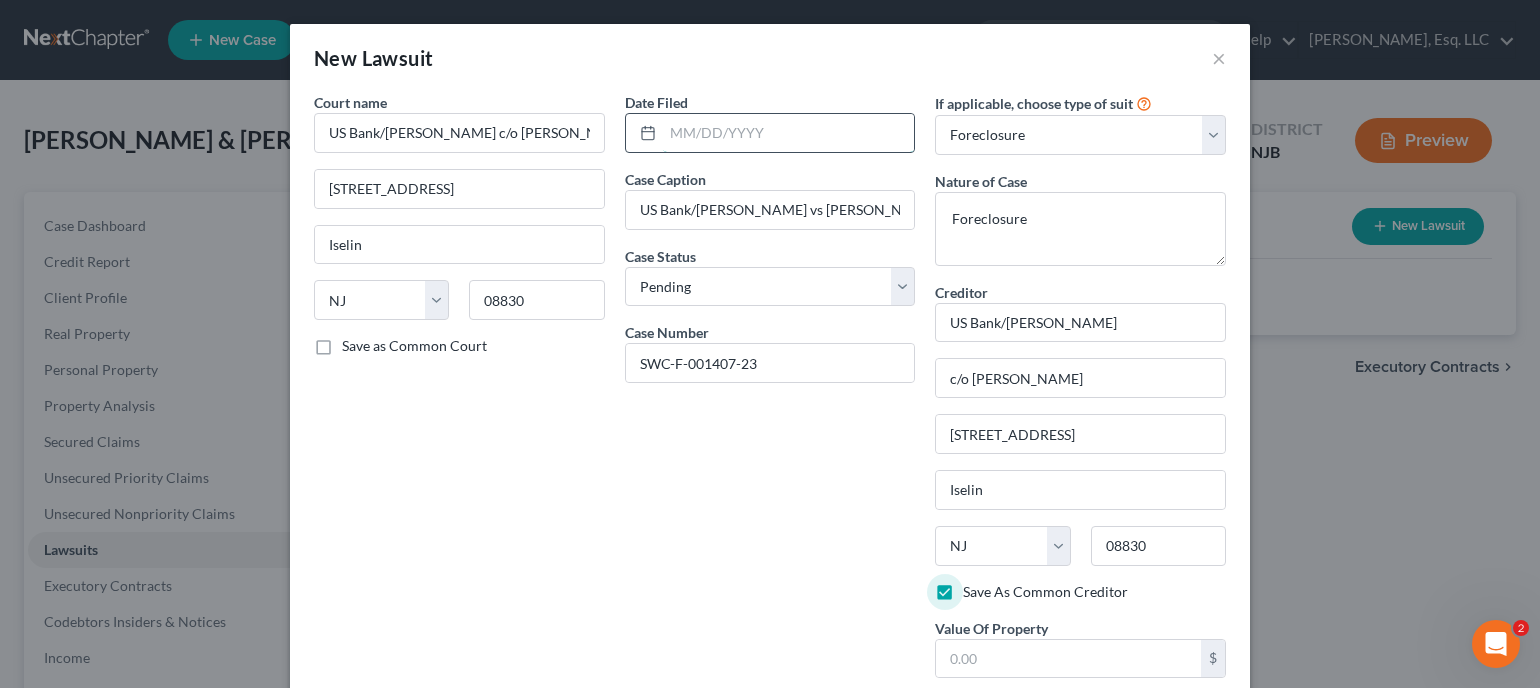 drag, startPoint x: 685, startPoint y: 123, endPoint x: 768, endPoint y: 151, distance: 87.595665 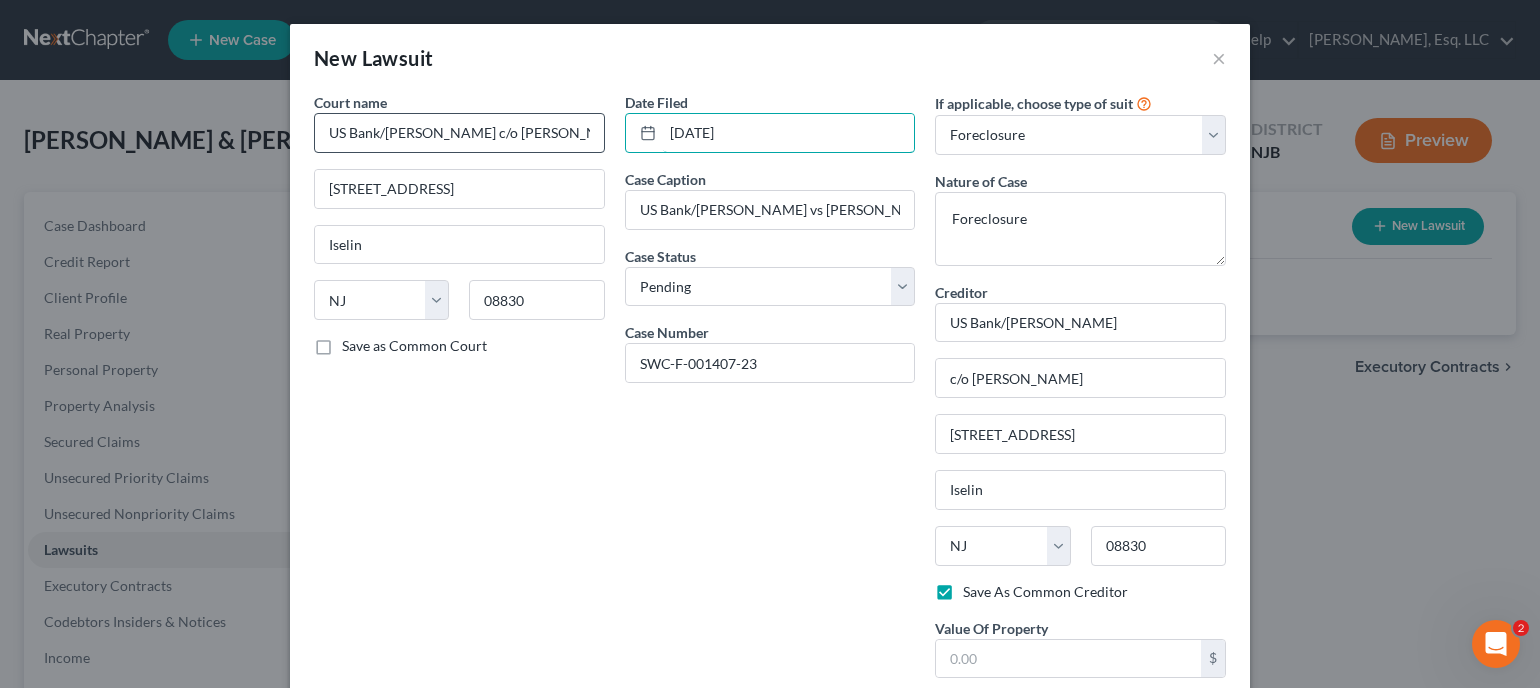 type on "01/01/2023" 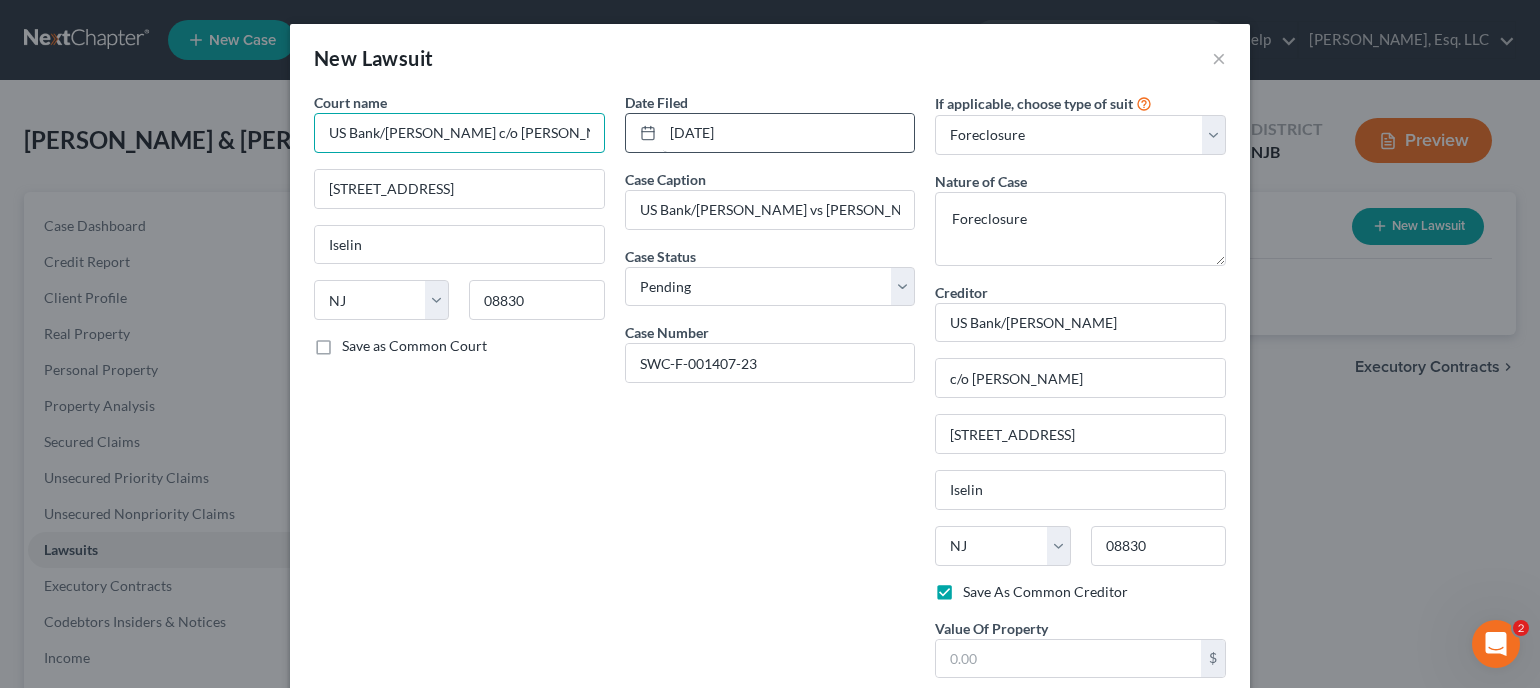 scroll, scrollTop: 0, scrollLeft: 1, axis: horizontal 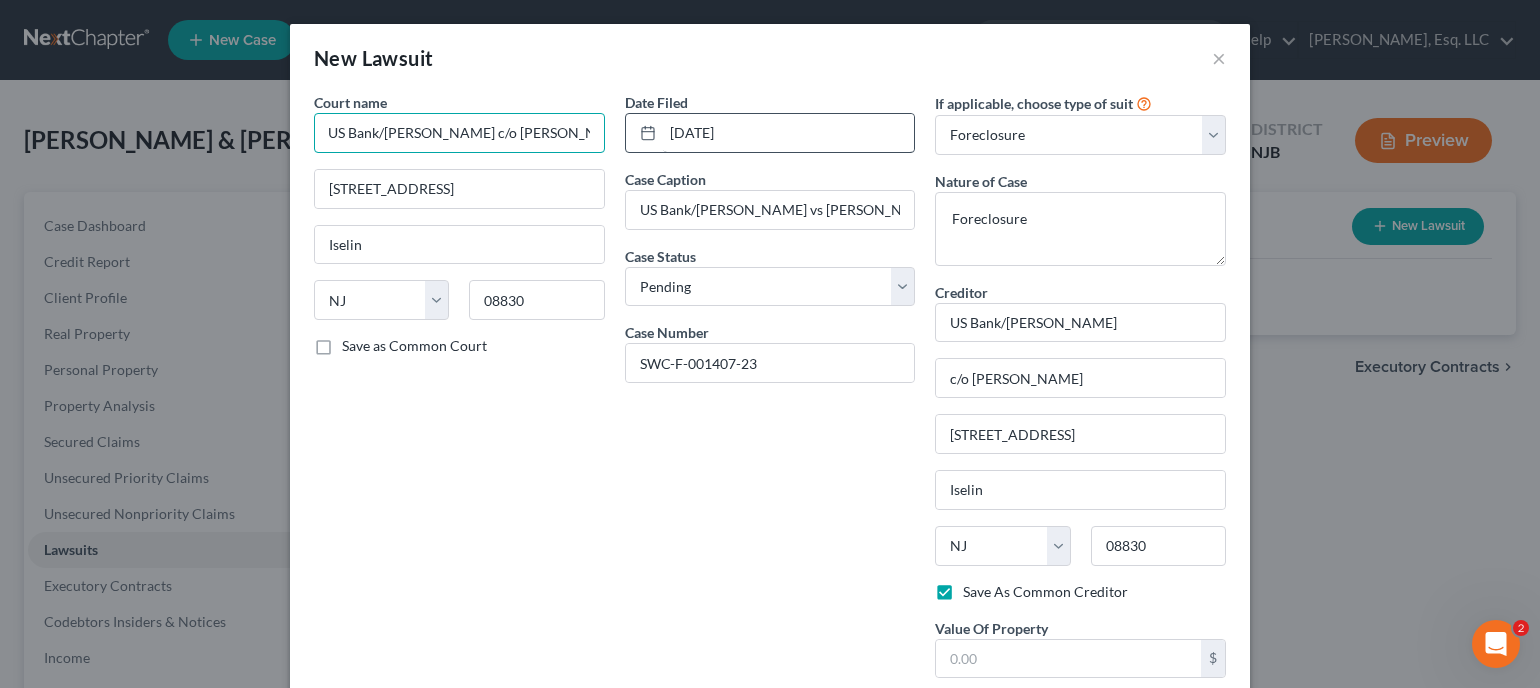 drag, startPoint x: 322, startPoint y: 130, endPoint x: 667, endPoint y: 146, distance: 345.37082 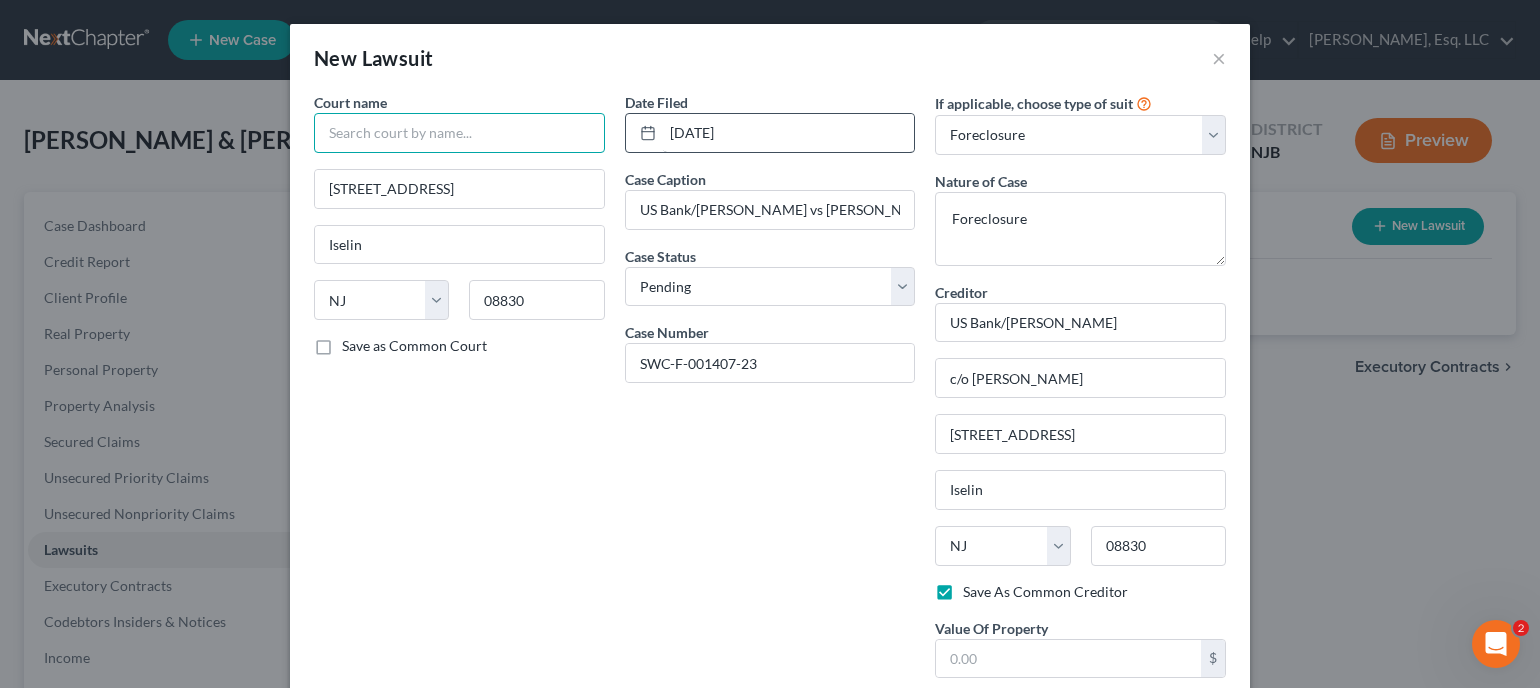 scroll, scrollTop: 0, scrollLeft: 0, axis: both 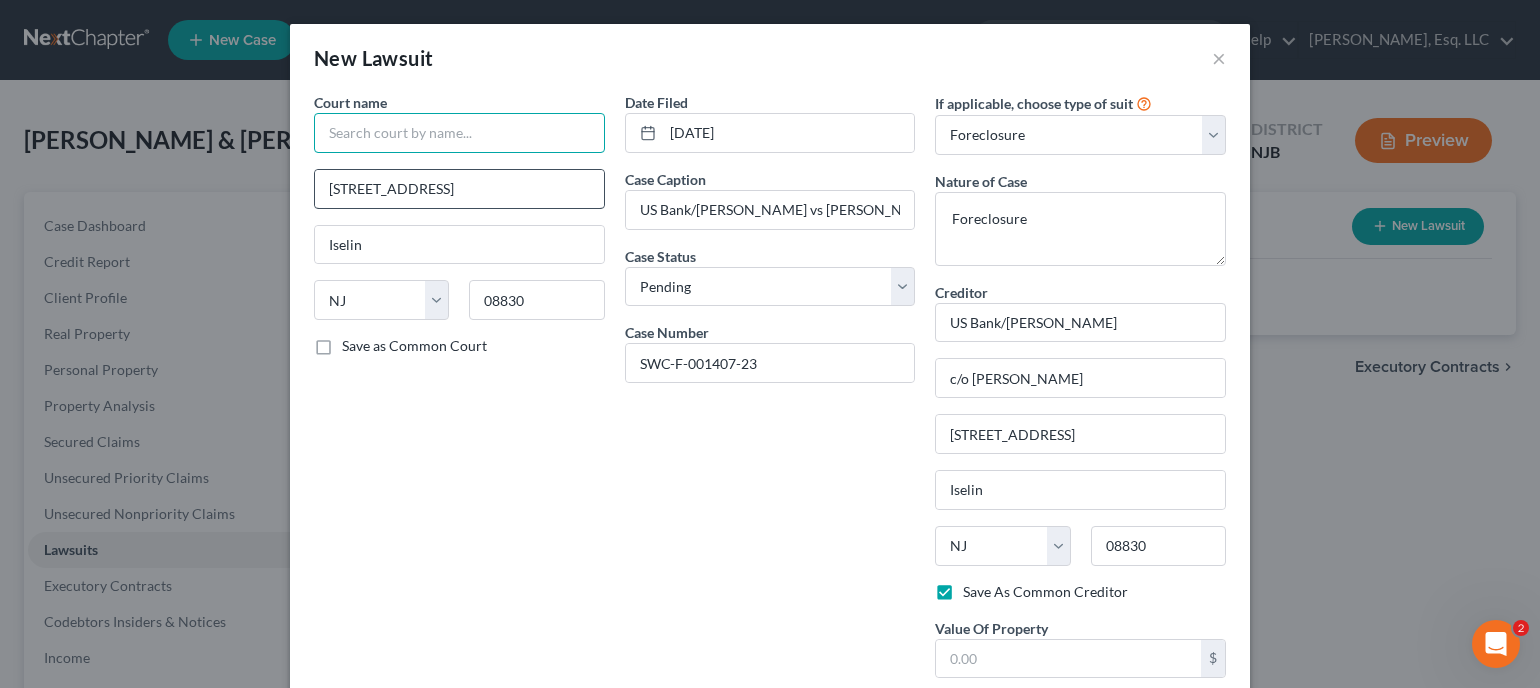 type 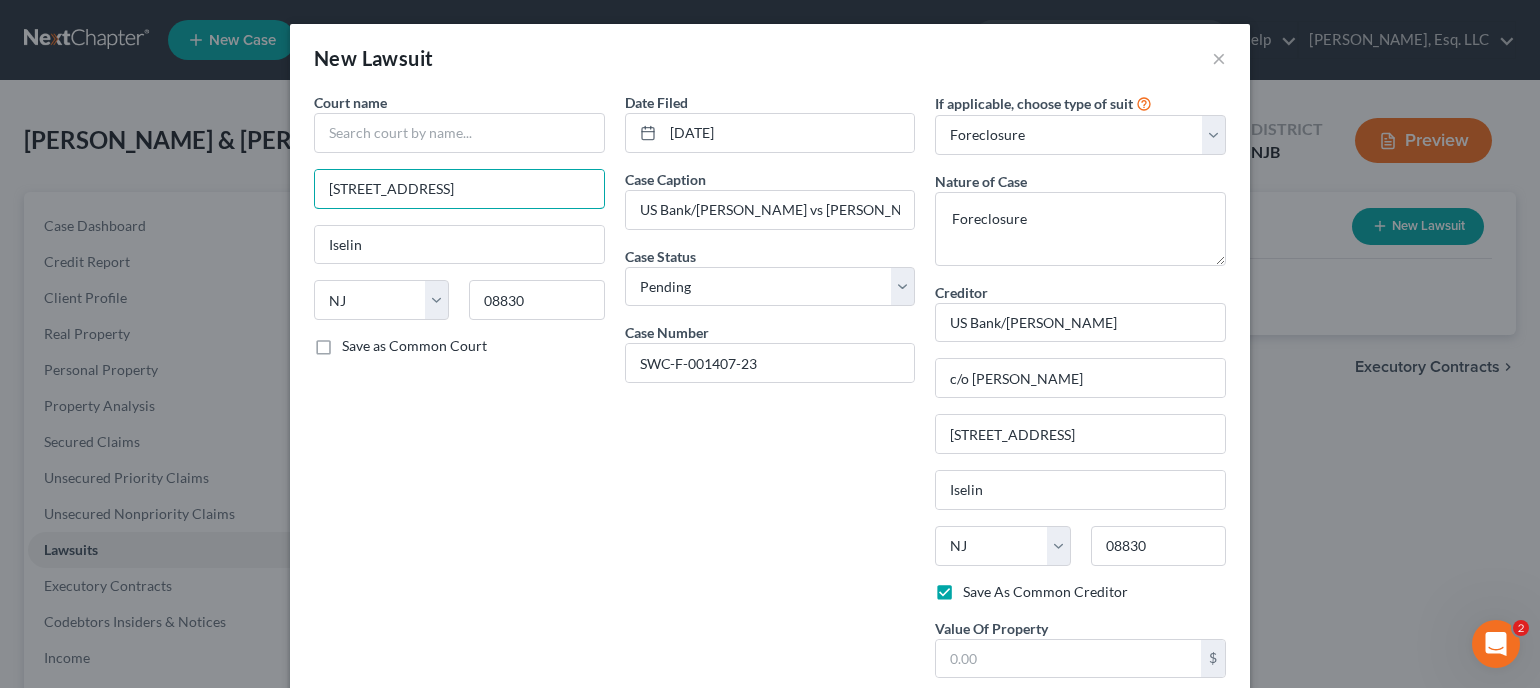 drag, startPoint x: 511, startPoint y: 173, endPoint x: 289, endPoint y: 171, distance: 222.009 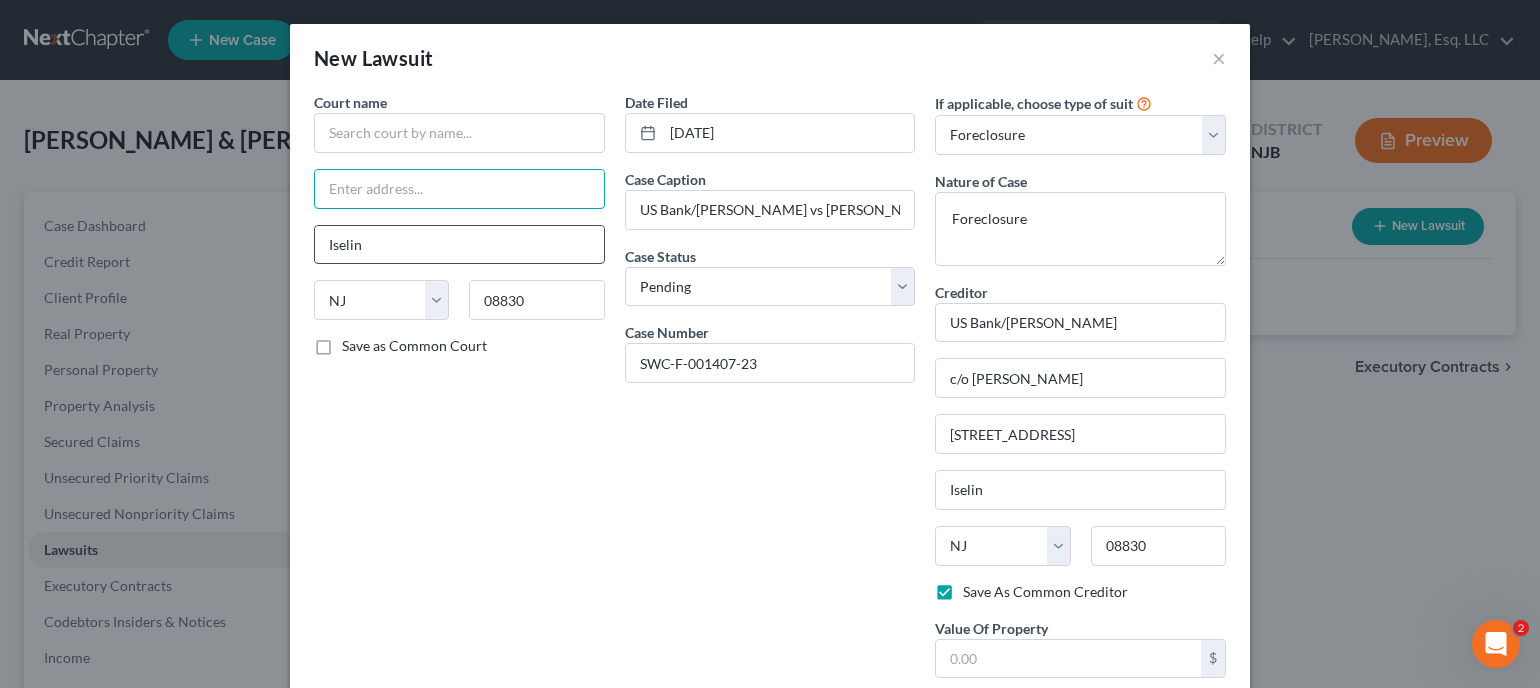 type 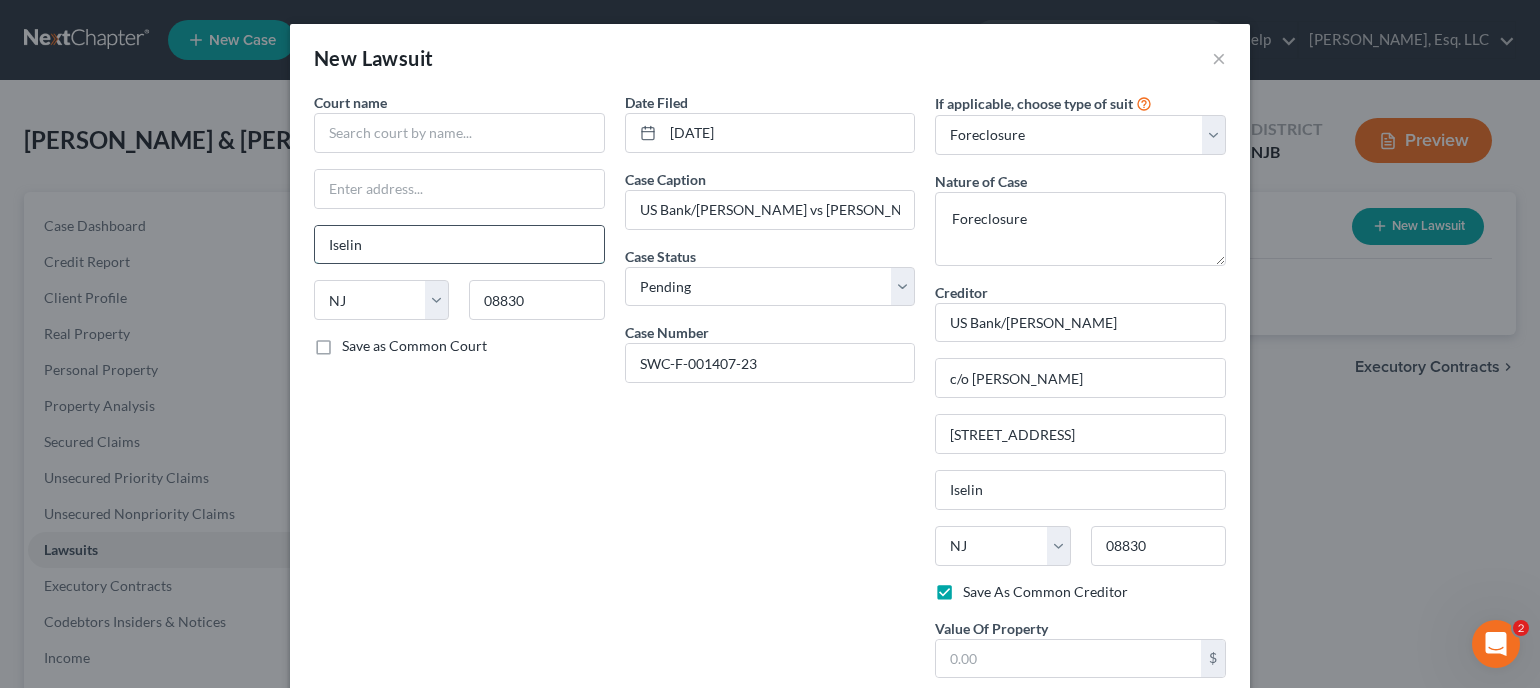drag, startPoint x: 394, startPoint y: 246, endPoint x: 336, endPoint y: 245, distance: 58.00862 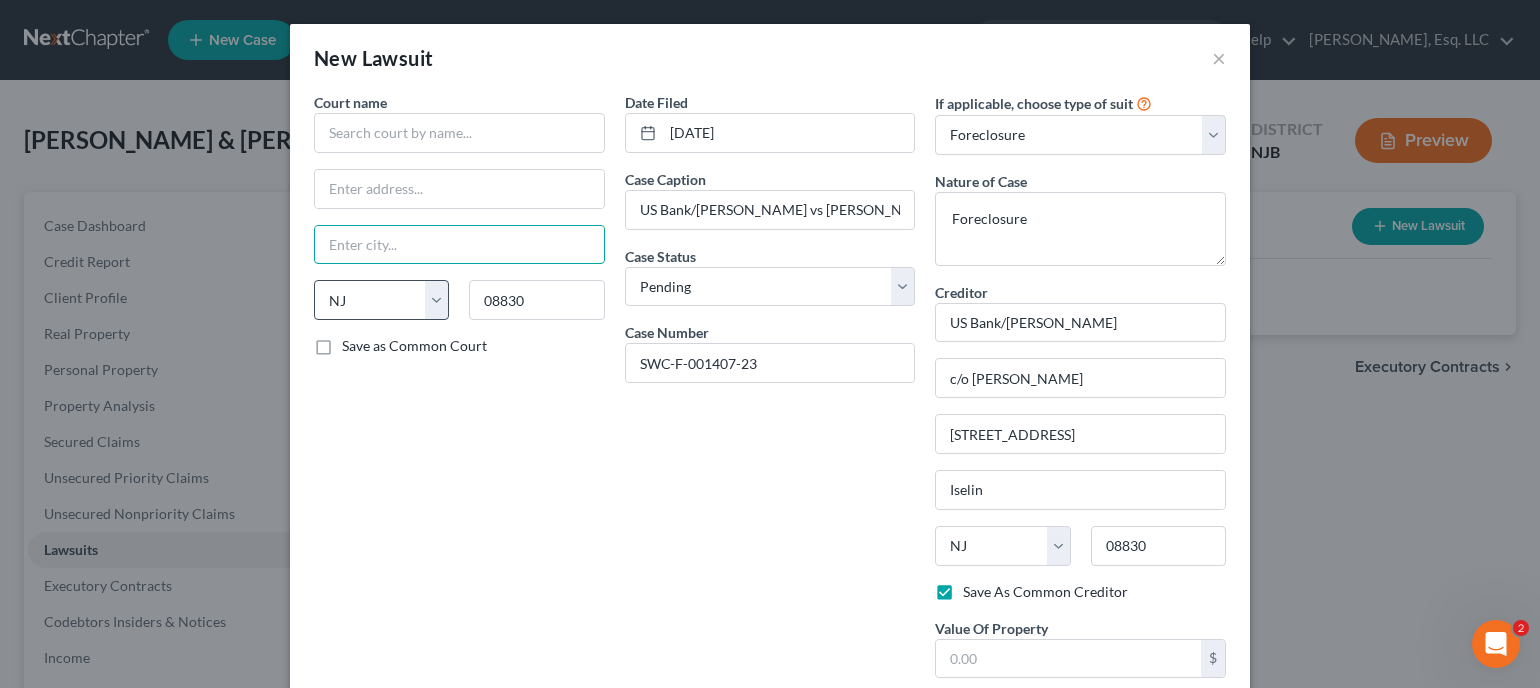 type 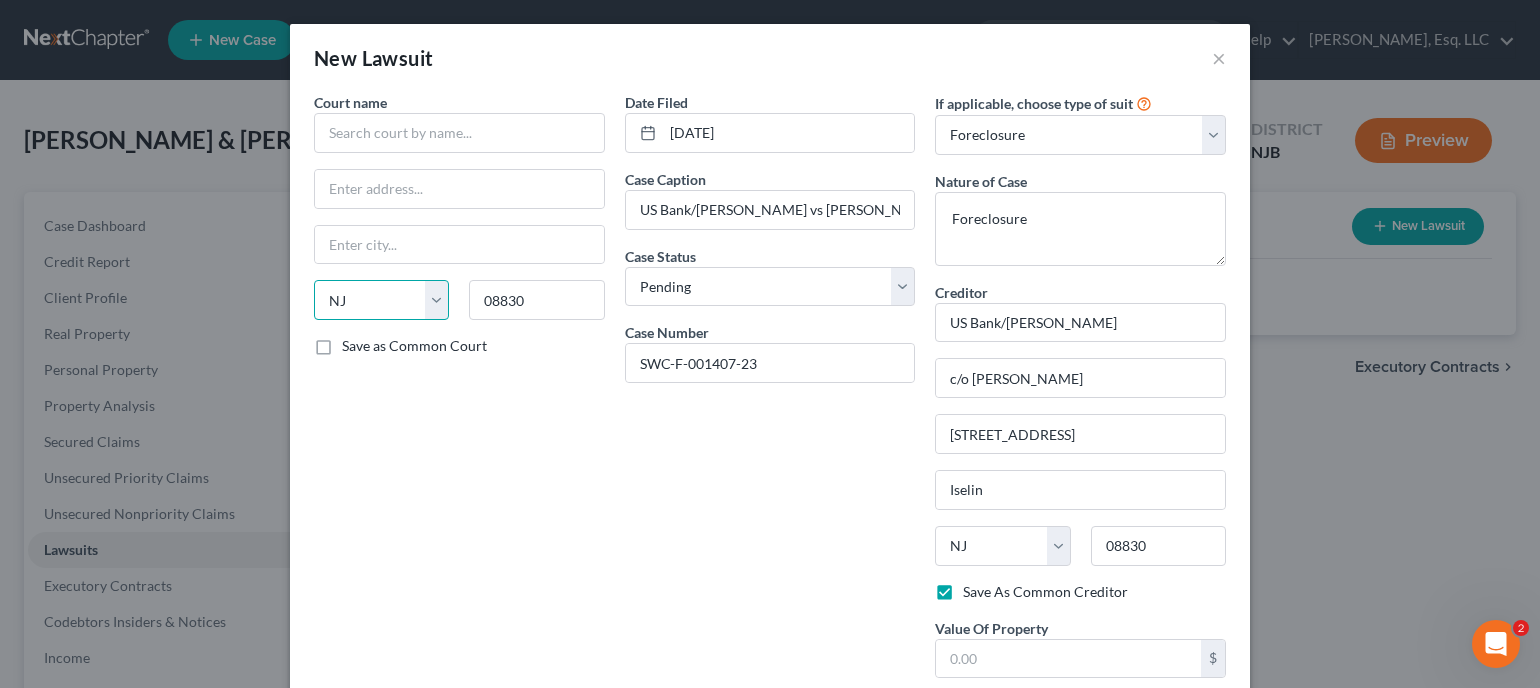 drag, startPoint x: 376, startPoint y: 293, endPoint x: 292, endPoint y: 292, distance: 84.00595 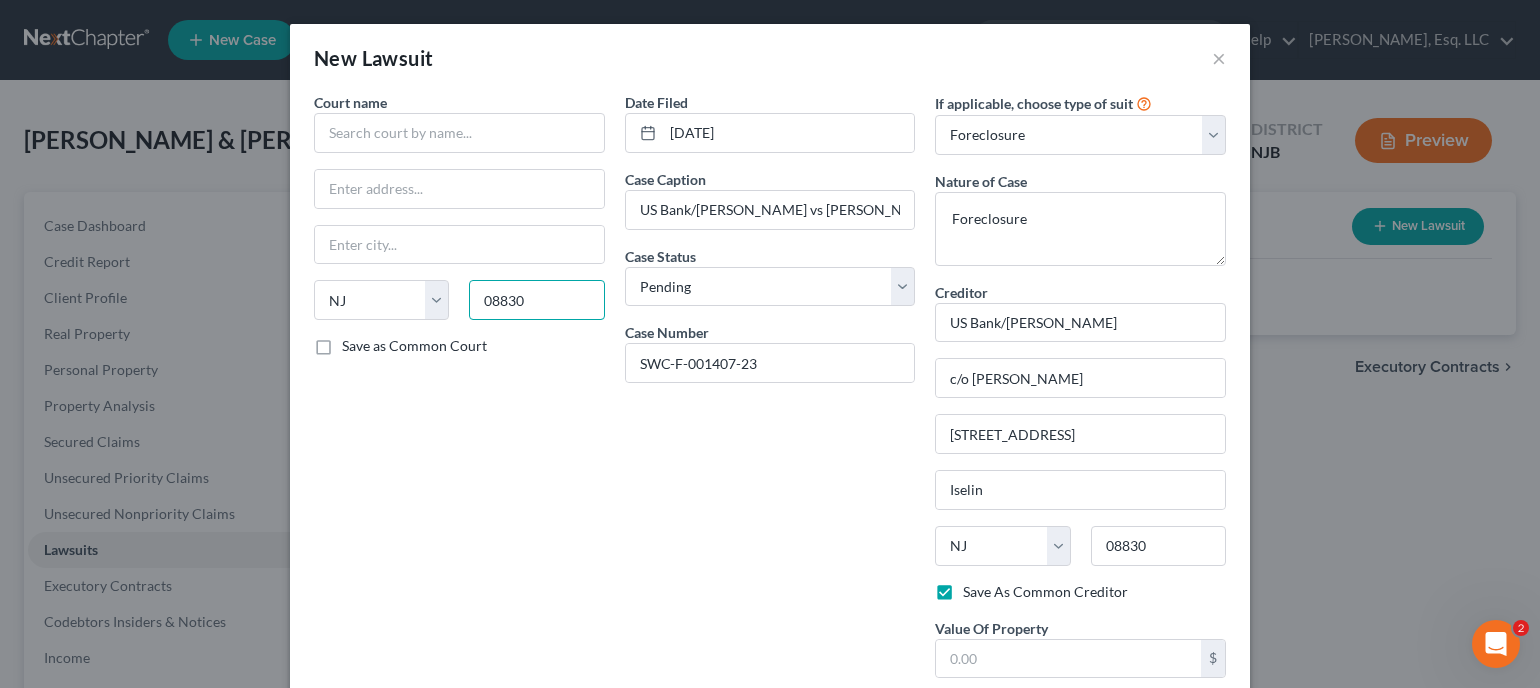 click on "08830" at bounding box center [536, 300] 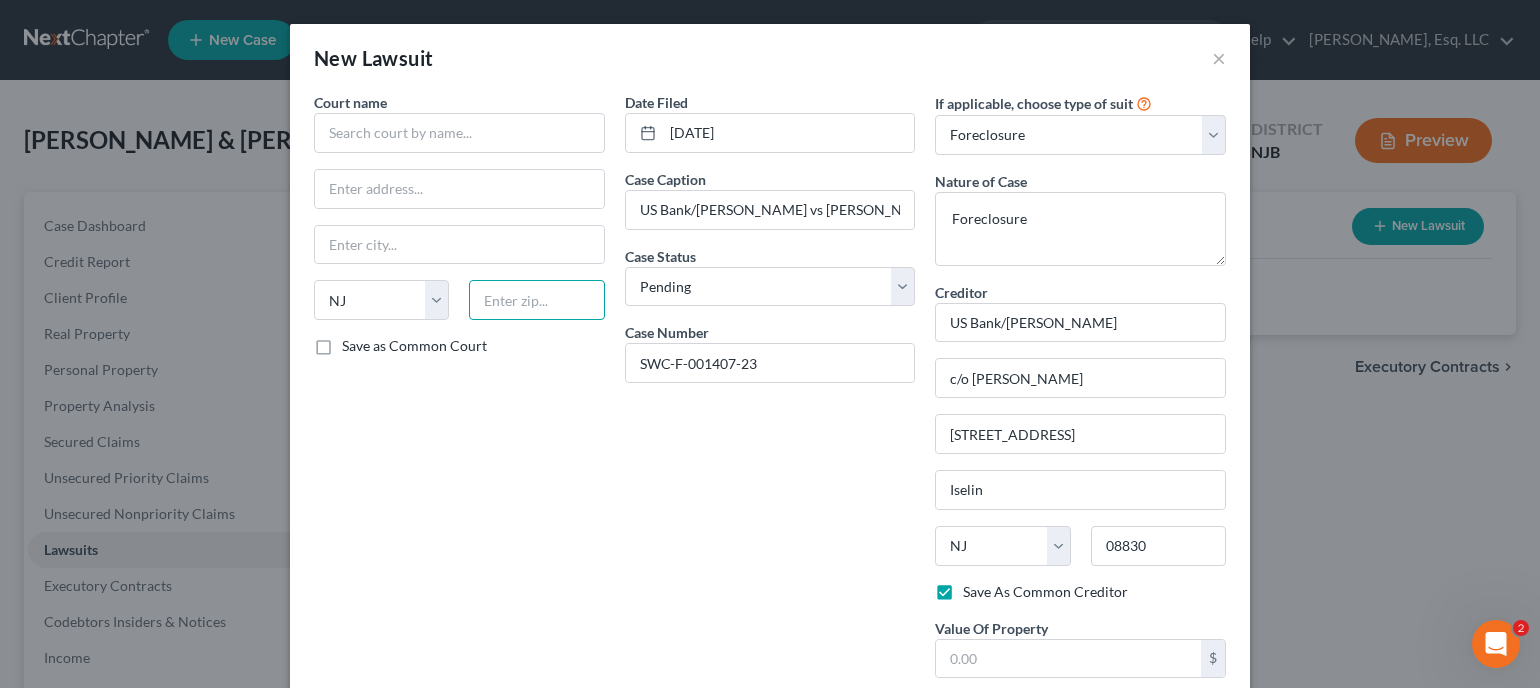 type 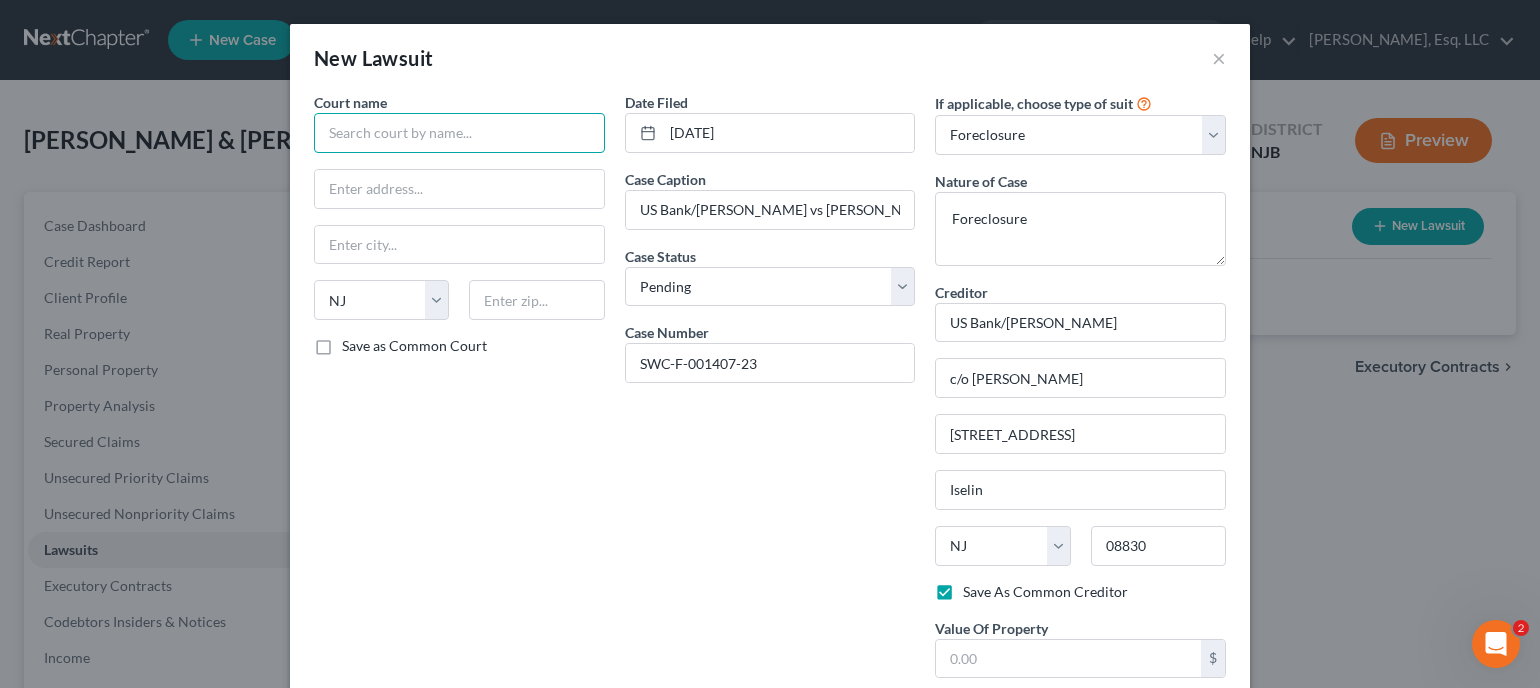 click at bounding box center [459, 133] 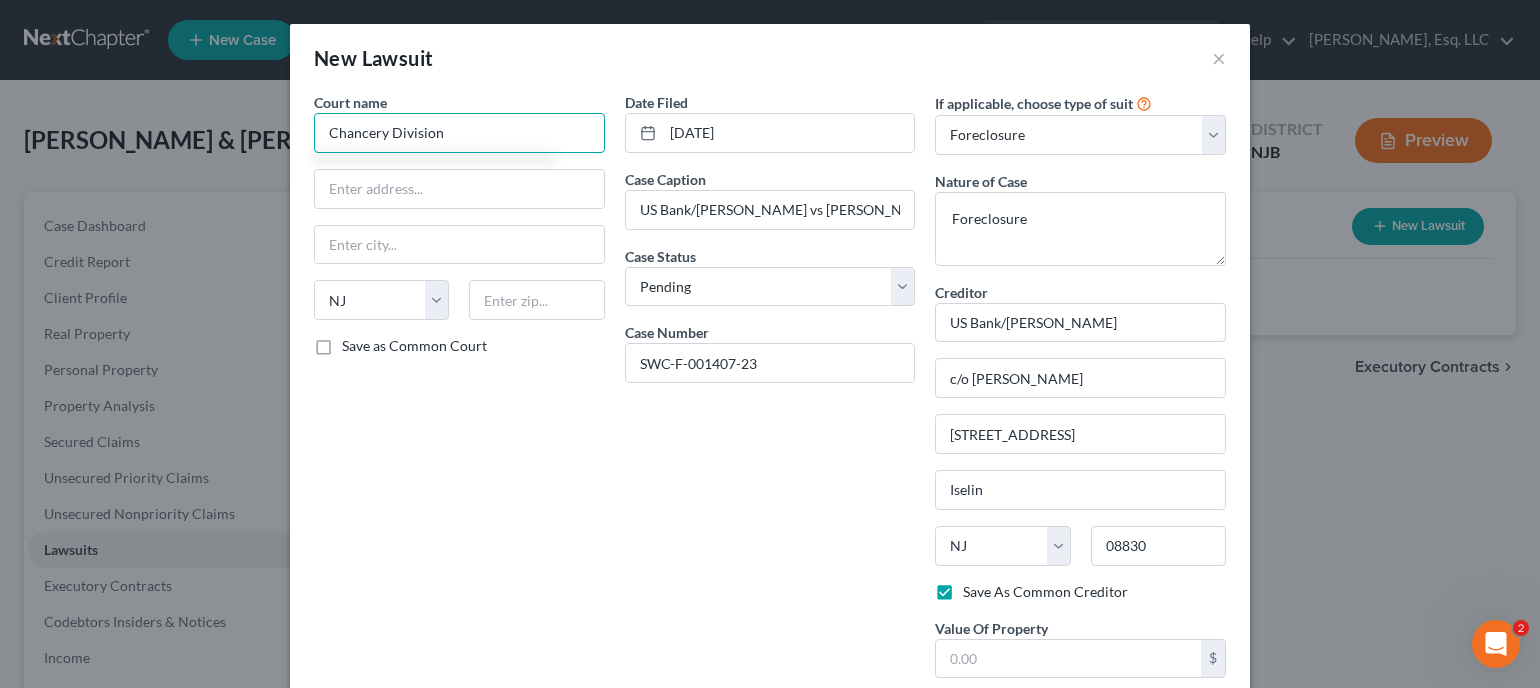 type on "Chancery Division" 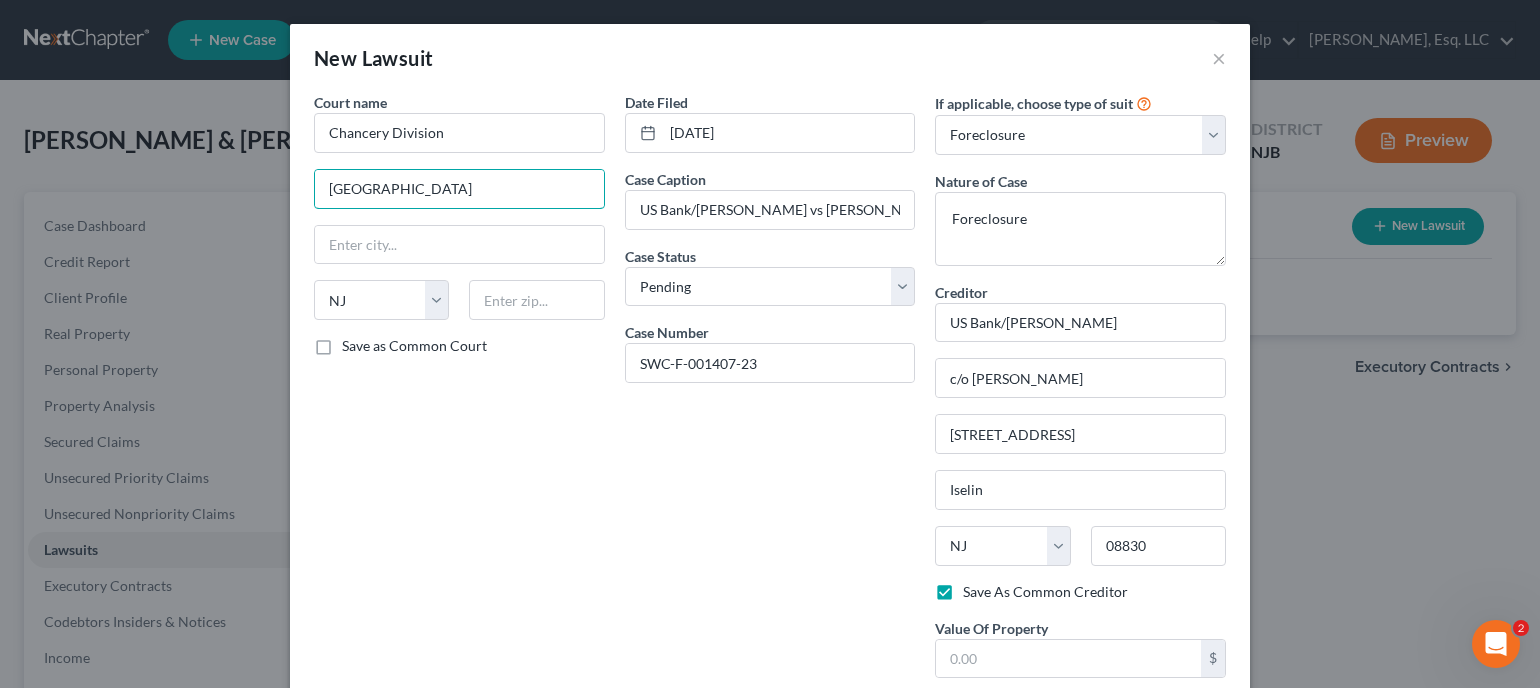 type on "Somerset County" 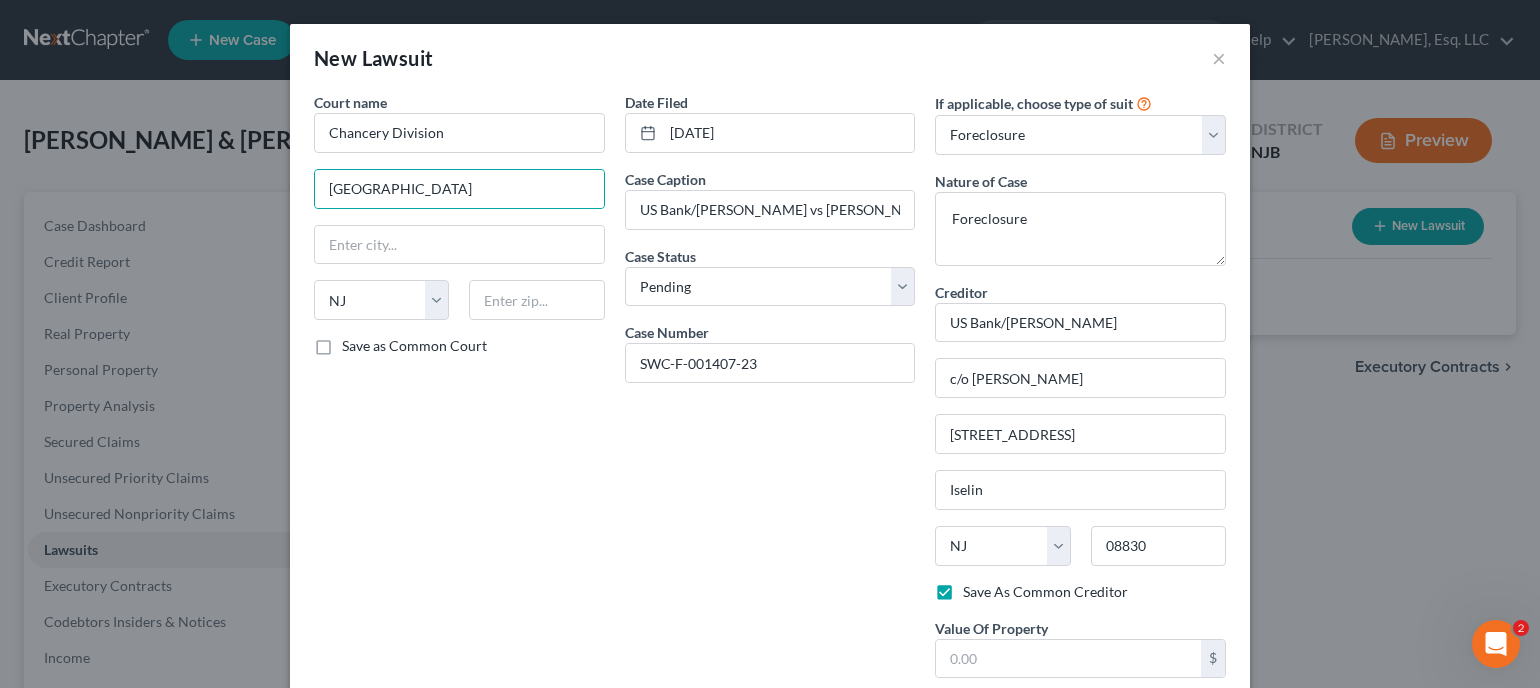 click on "Court name
*
Chancery Division                      Somerset County State AL AK AR AZ CA CO CT DE DC FL GA GU HI ID IL IN IA KS KY LA ME MD MA MI MN MS MO MT NC ND NE NV NH NJ NM NY OH OK OR PA PR RI SC SD TN TX UT VI VA VT WA WV WI WY Save as Common Court" at bounding box center (459, 445) 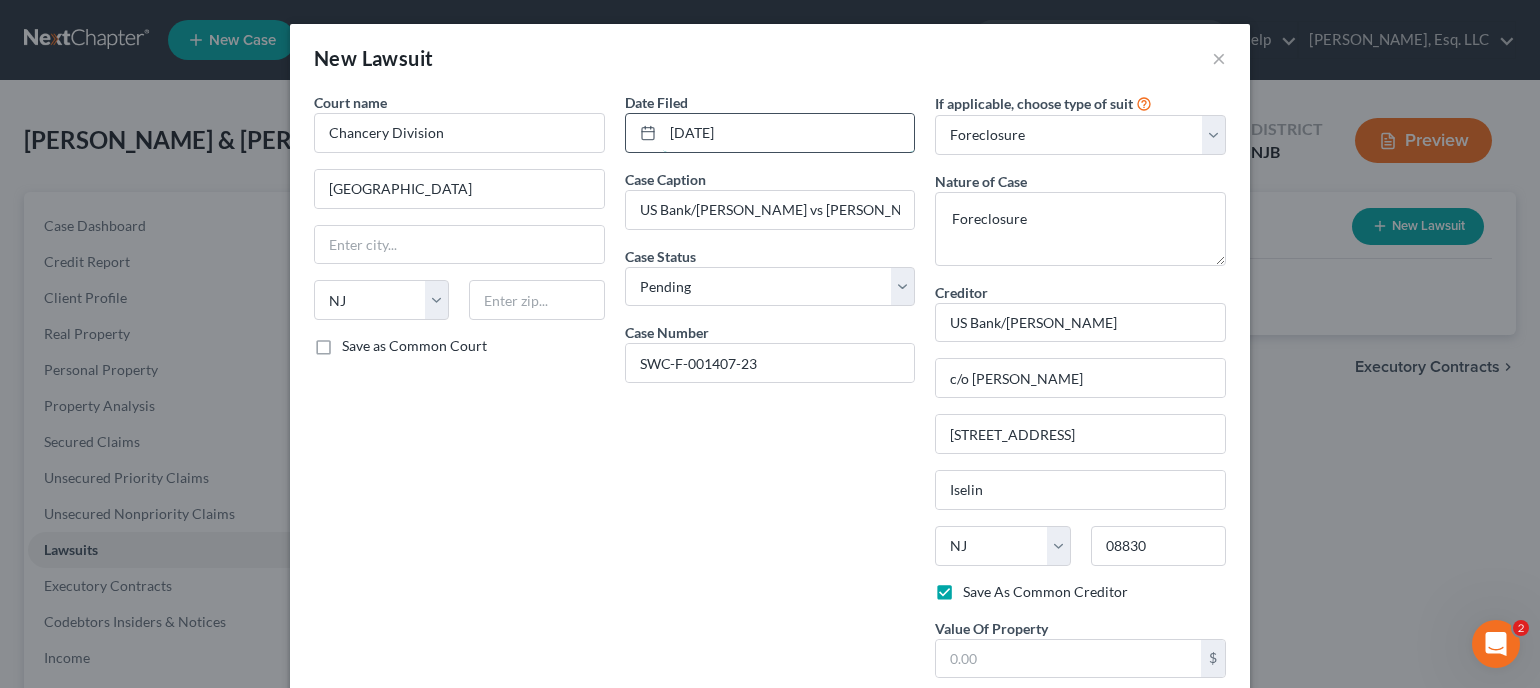 drag, startPoint x: 659, startPoint y: 129, endPoint x: 799, endPoint y: 116, distance: 140.60228 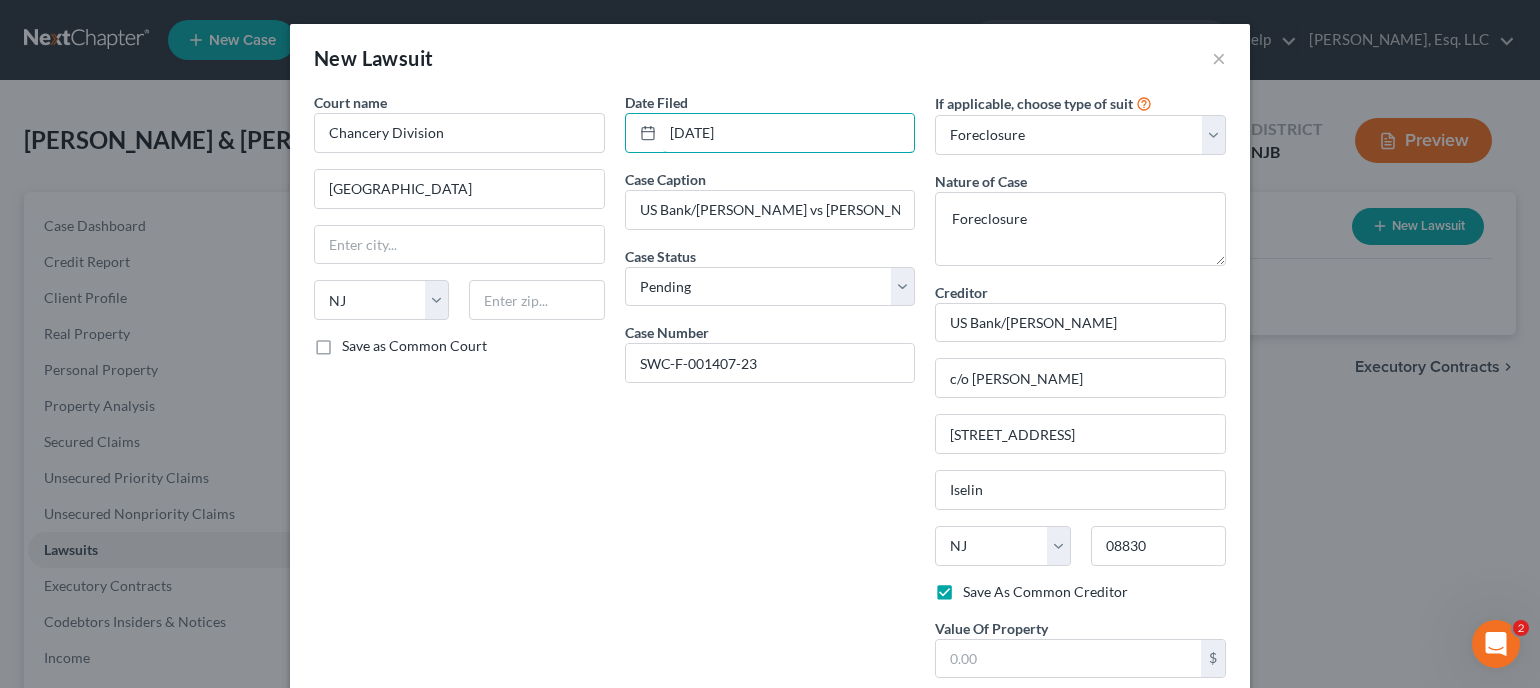 type on "02/07/2023" 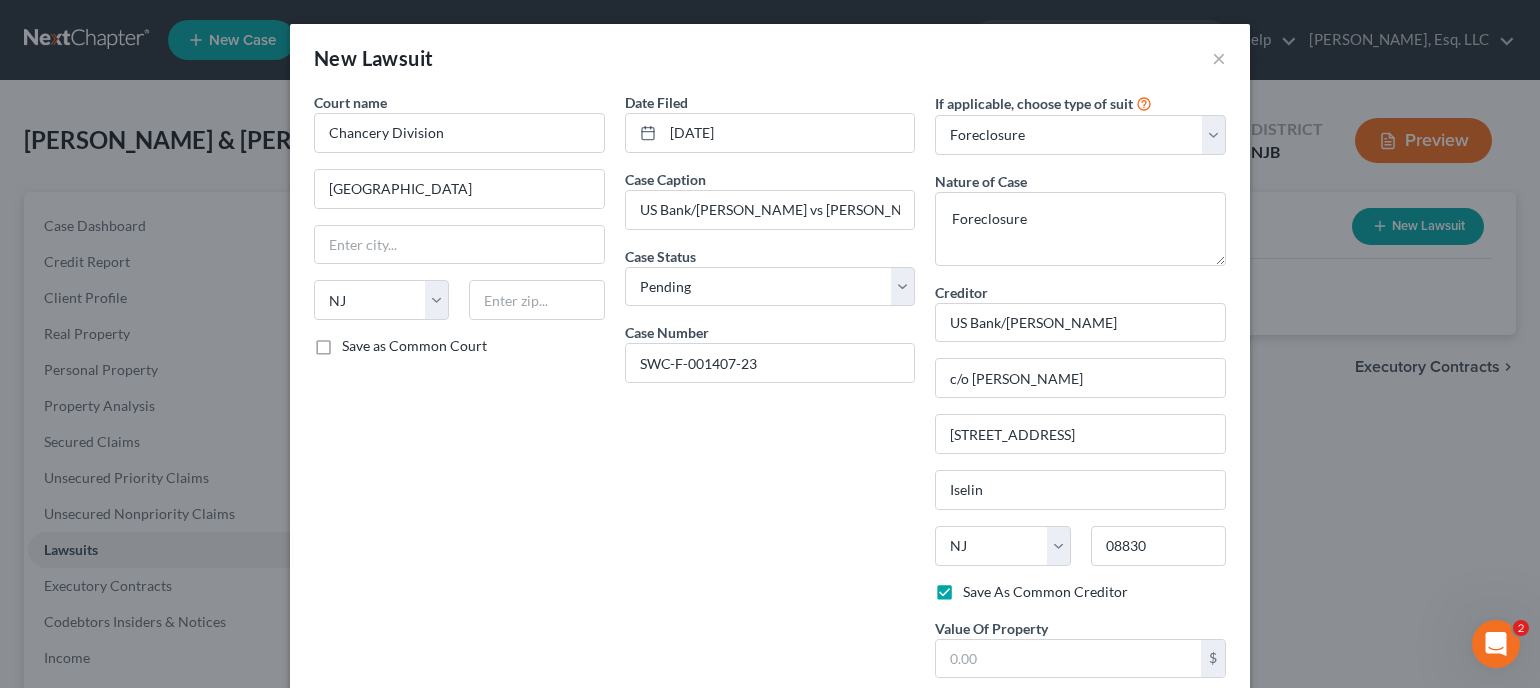 click on "Date Filed         02/07/2023 Case Caption US Bank/Fay Servicing vs Langel et al
Case Status
*
Select Pending On Appeal Concluded Case Number SWC-F-001407-23" at bounding box center [770, 445] 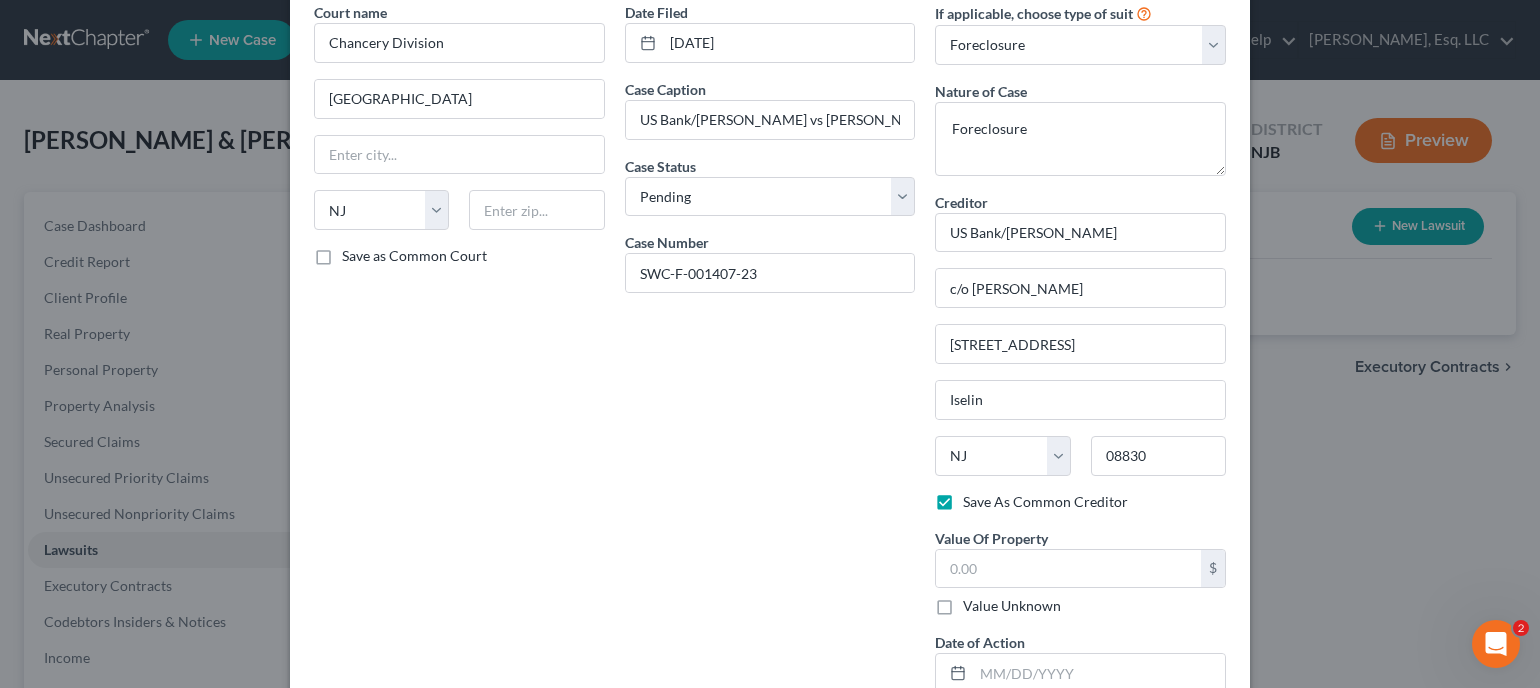 scroll, scrollTop: 217, scrollLeft: 0, axis: vertical 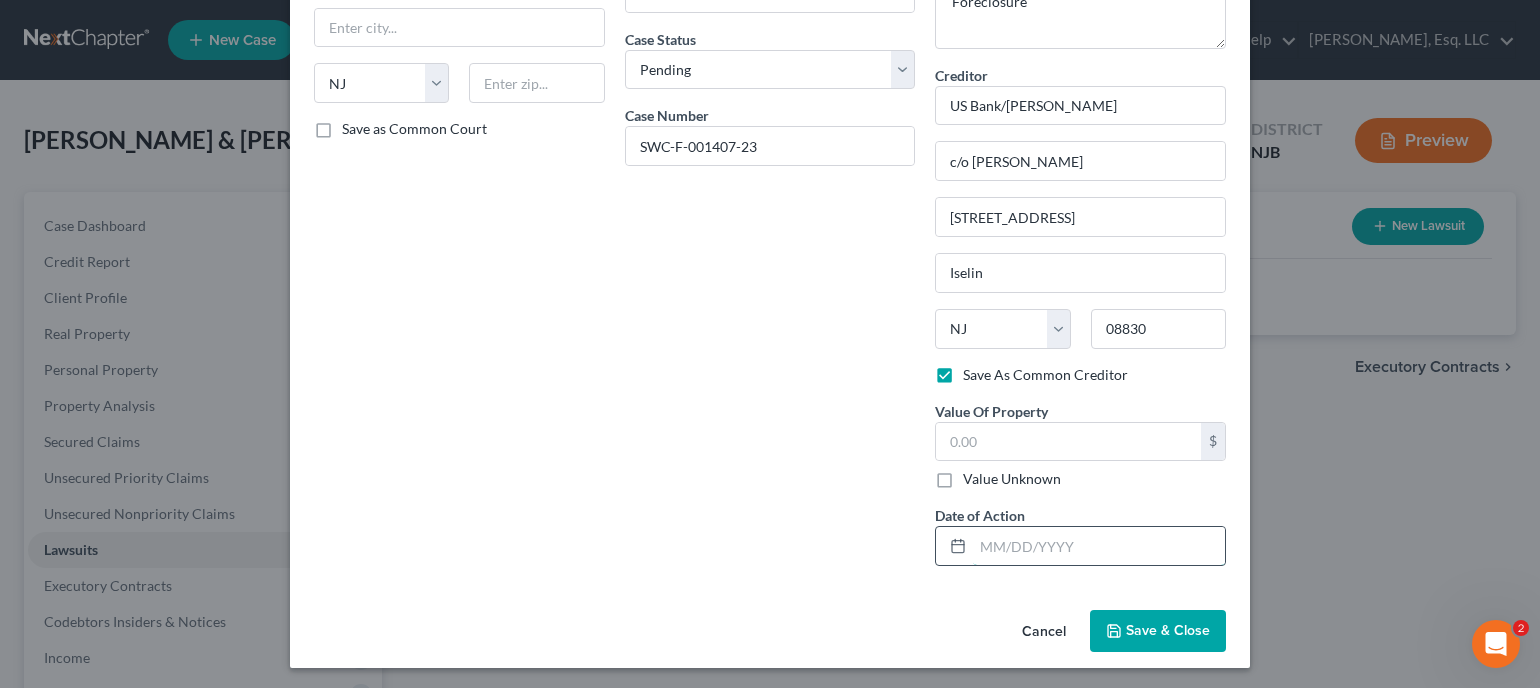 click at bounding box center [1099, 546] 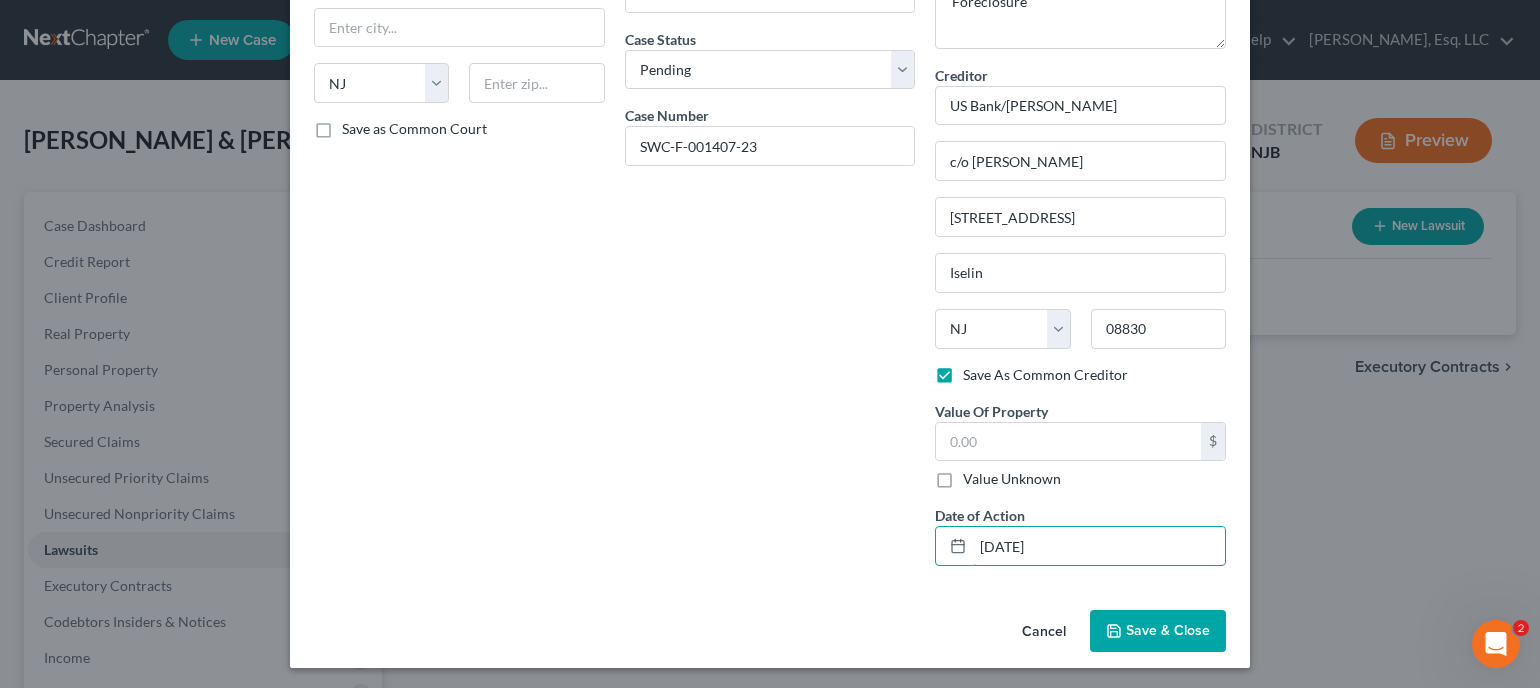 type on "02/07/2023" 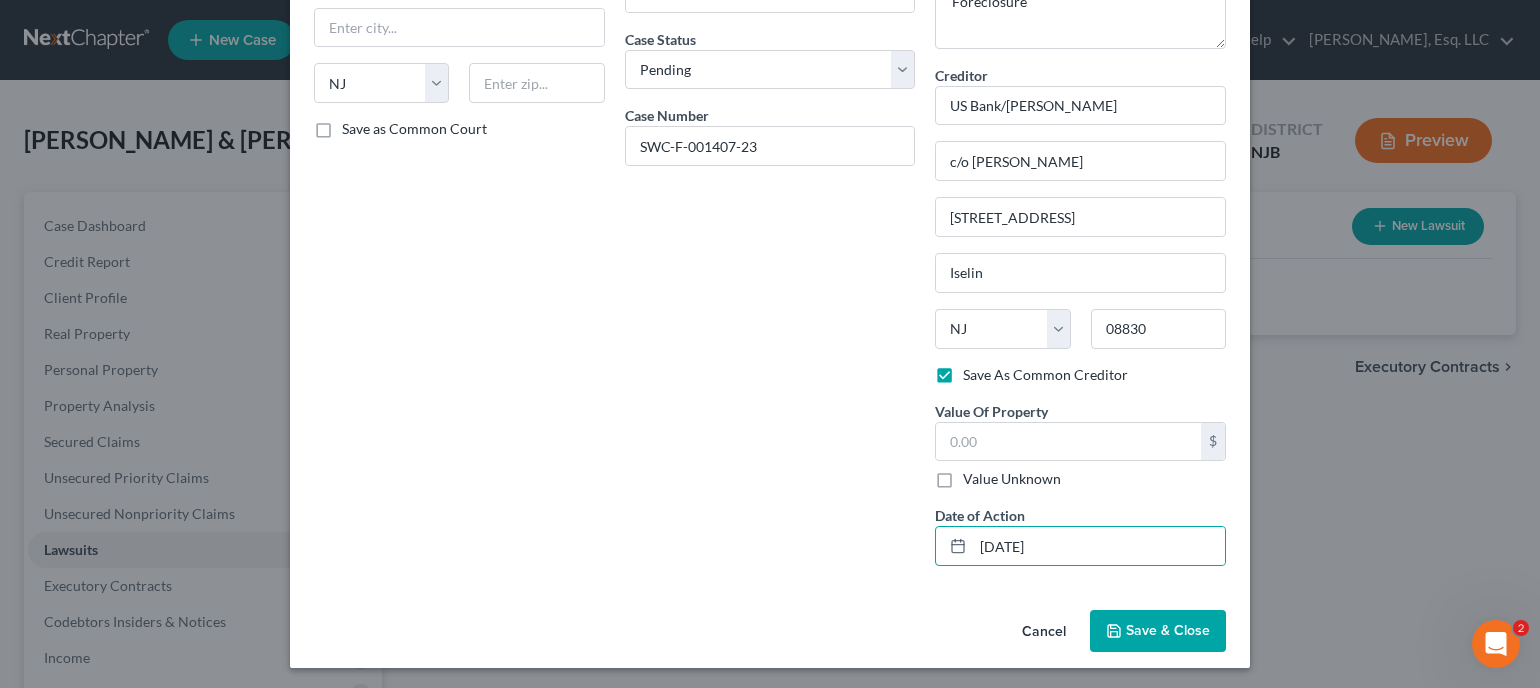 click on "Save & Close" at bounding box center (1158, 631) 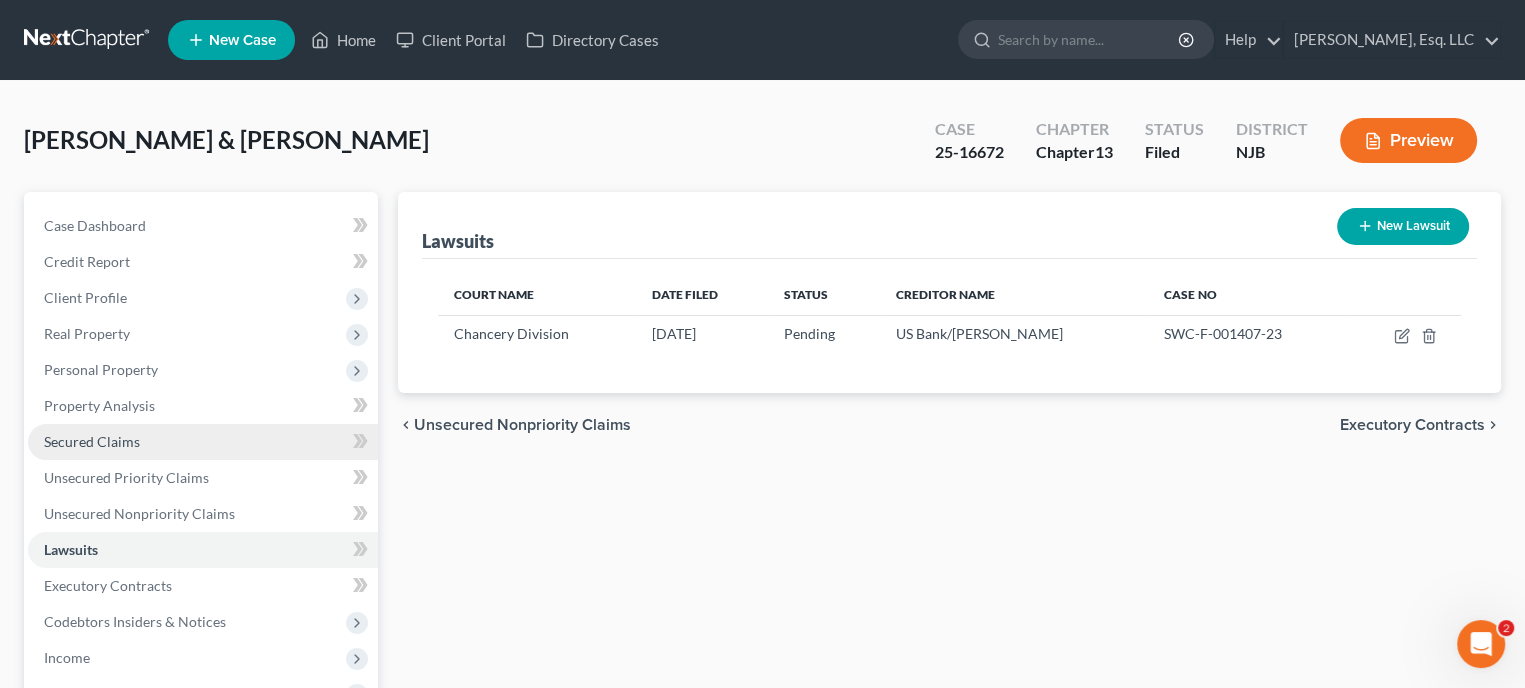 click on "Secured Claims" at bounding box center (203, 442) 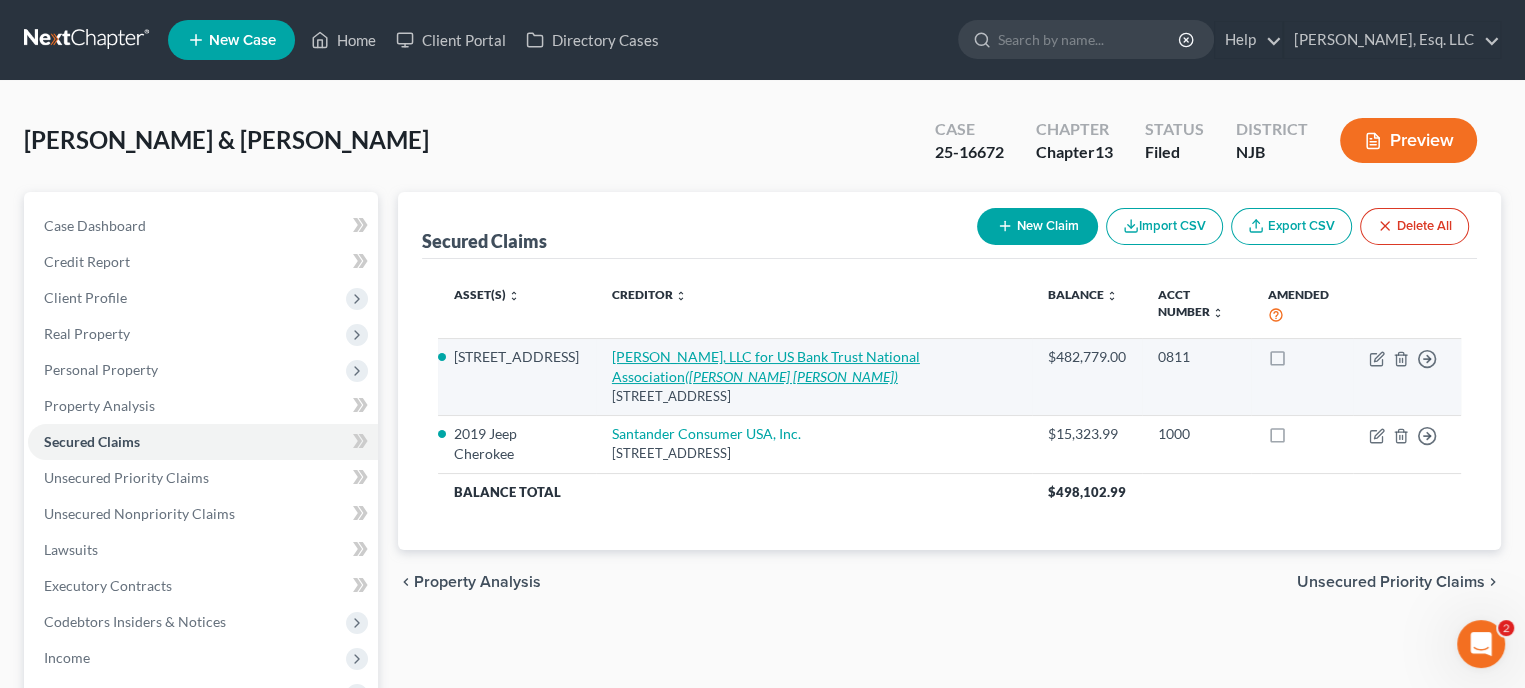 click on "Fay Servicing, LLC for US Bank Trust National Association  (McCalla Raymer Leibert)" at bounding box center (766, 366) 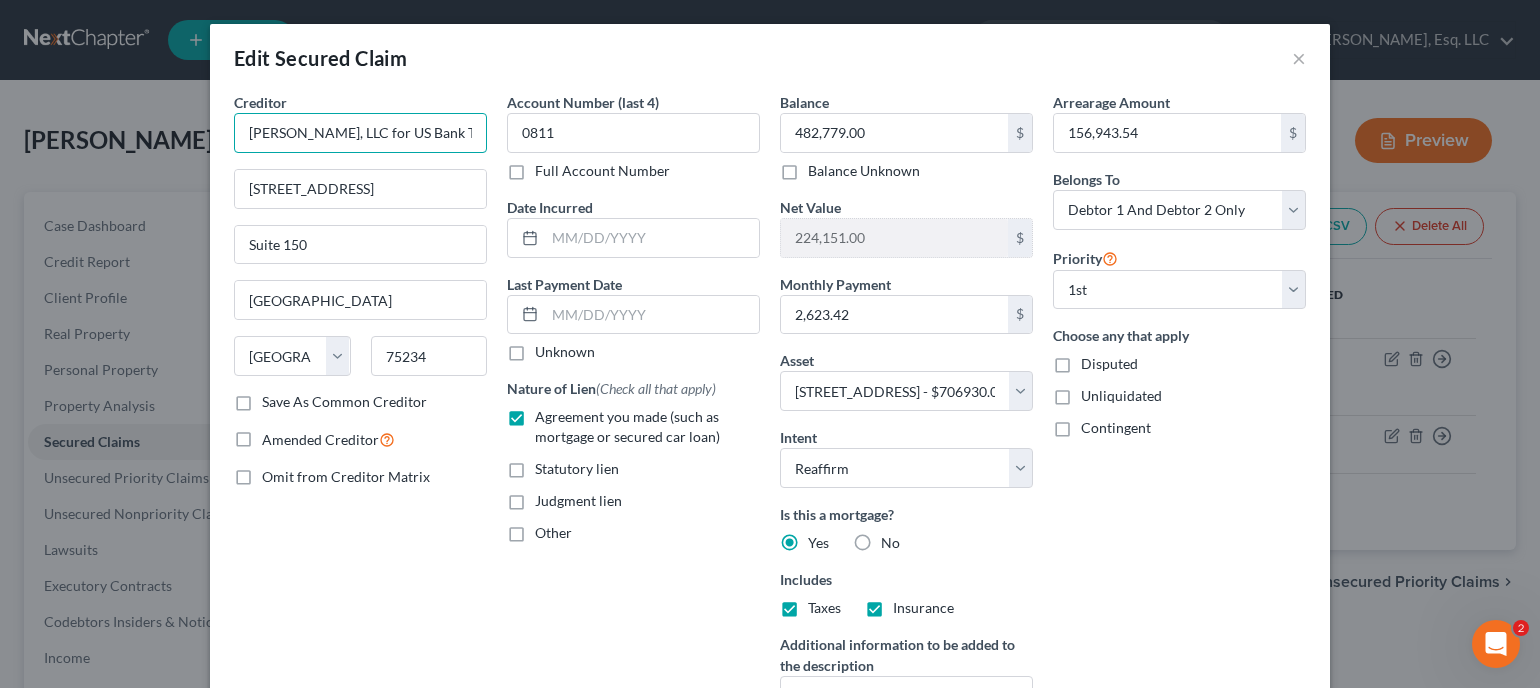 click on "[PERSON_NAME], LLC for US Bank Trust National Association" at bounding box center (360, 133) 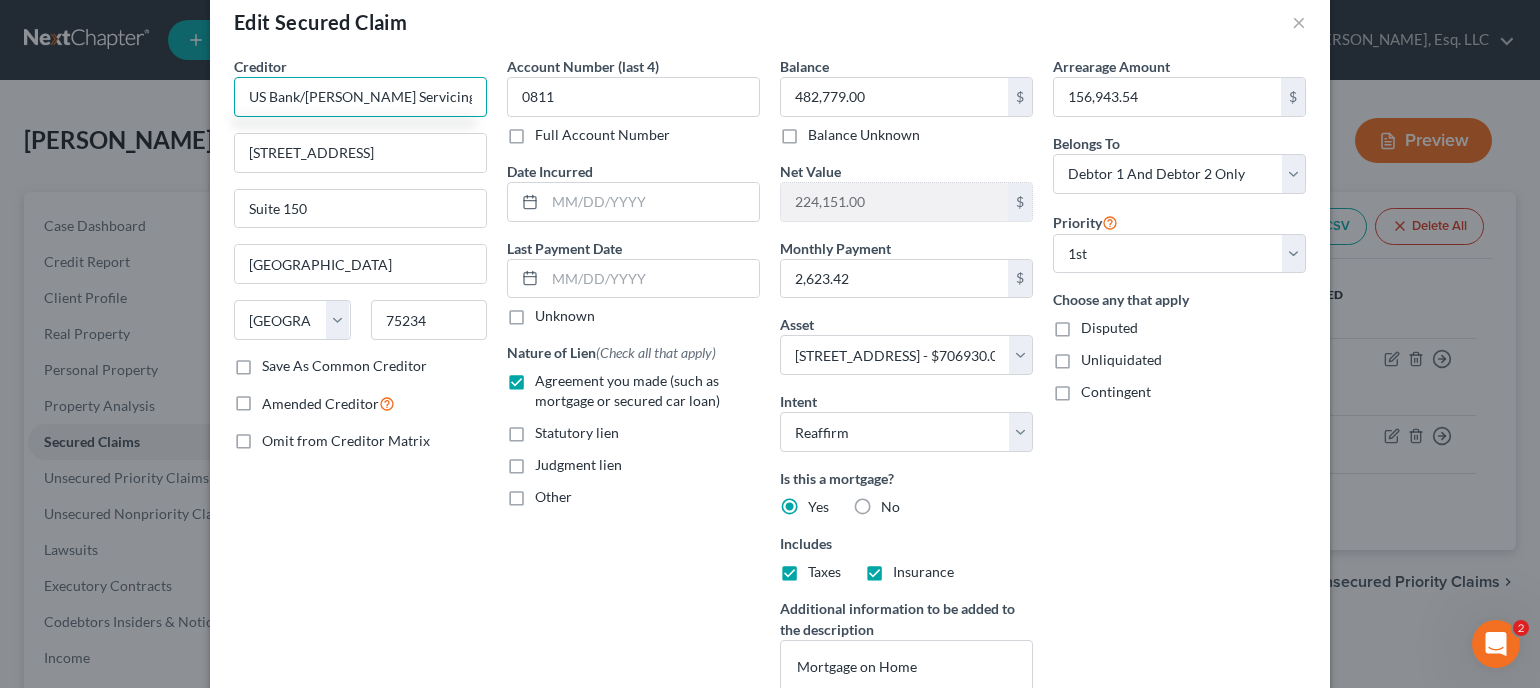 scroll, scrollTop: 100, scrollLeft: 0, axis: vertical 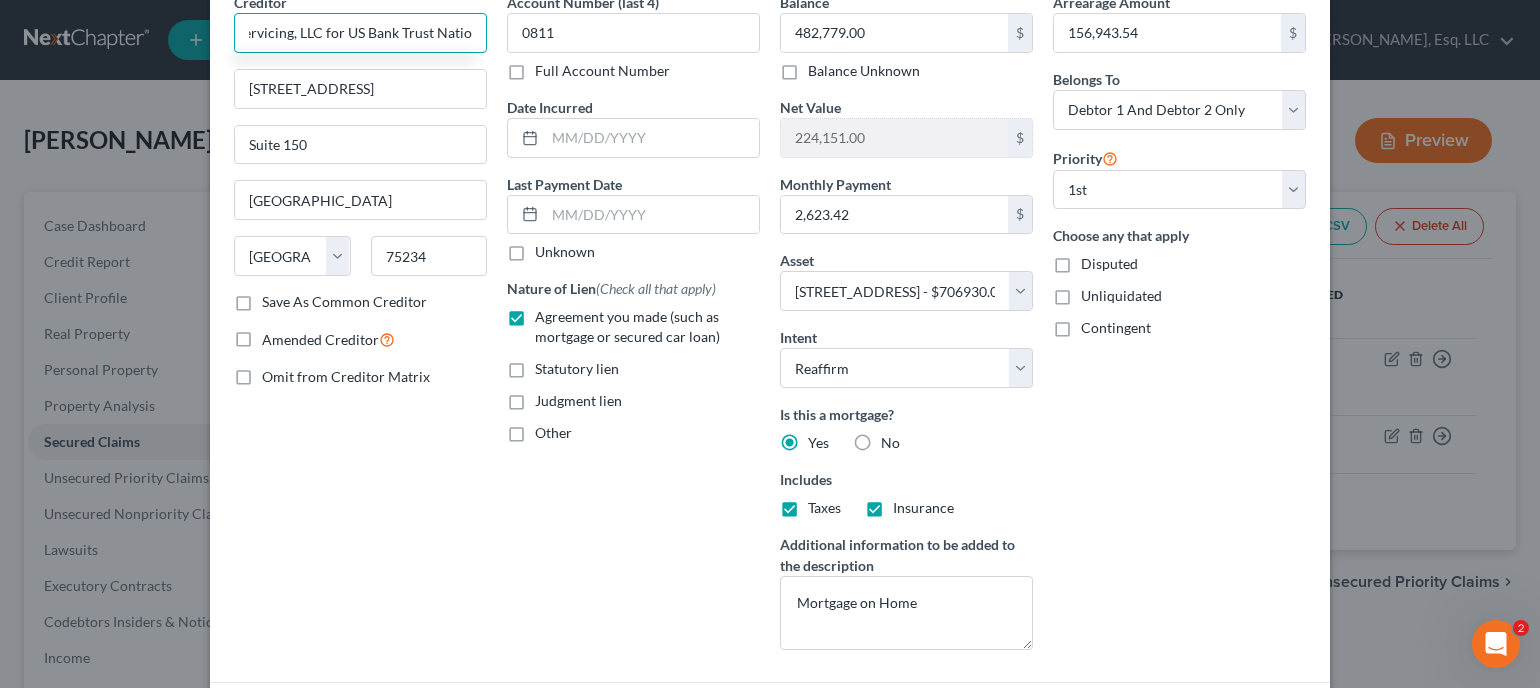 drag, startPoint x: 415, startPoint y: 30, endPoint x: 490, endPoint y: 32, distance: 75.026665 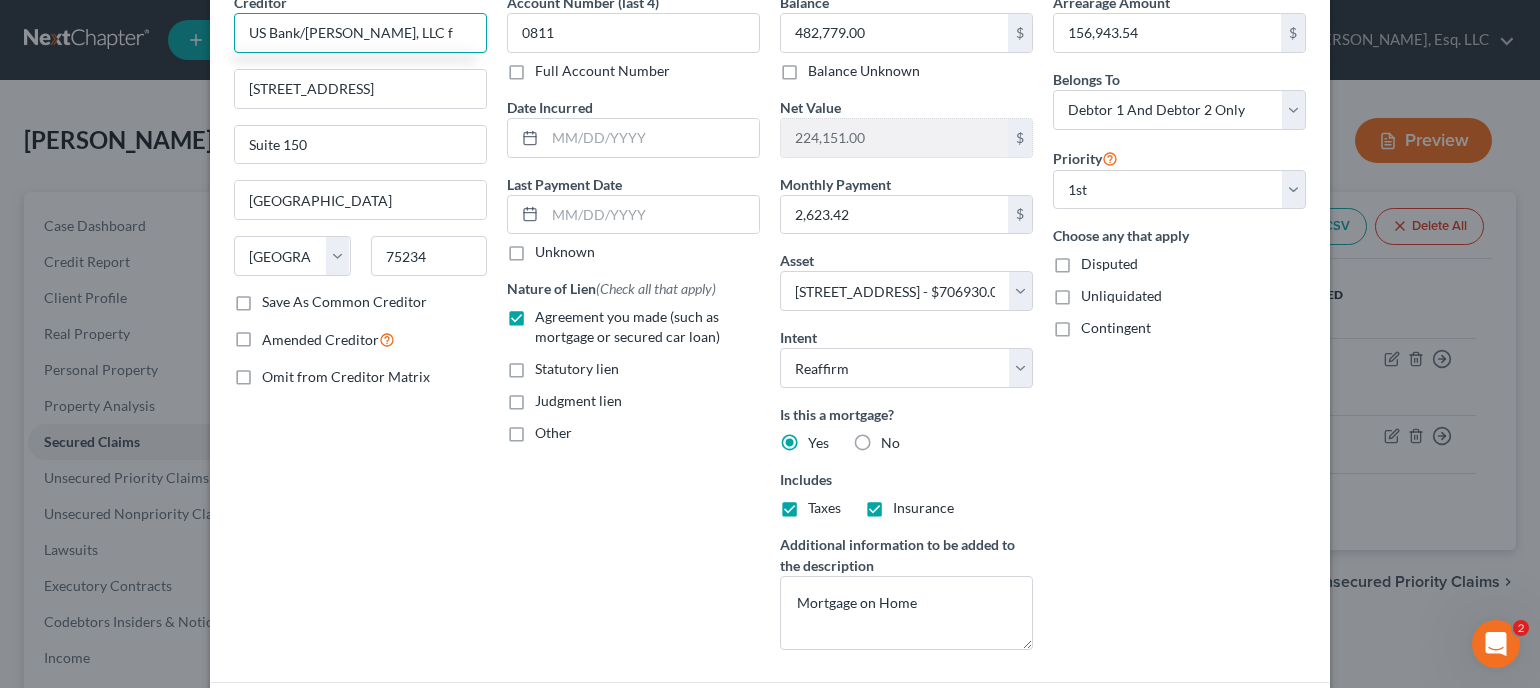 scroll, scrollTop: 0, scrollLeft: 0, axis: both 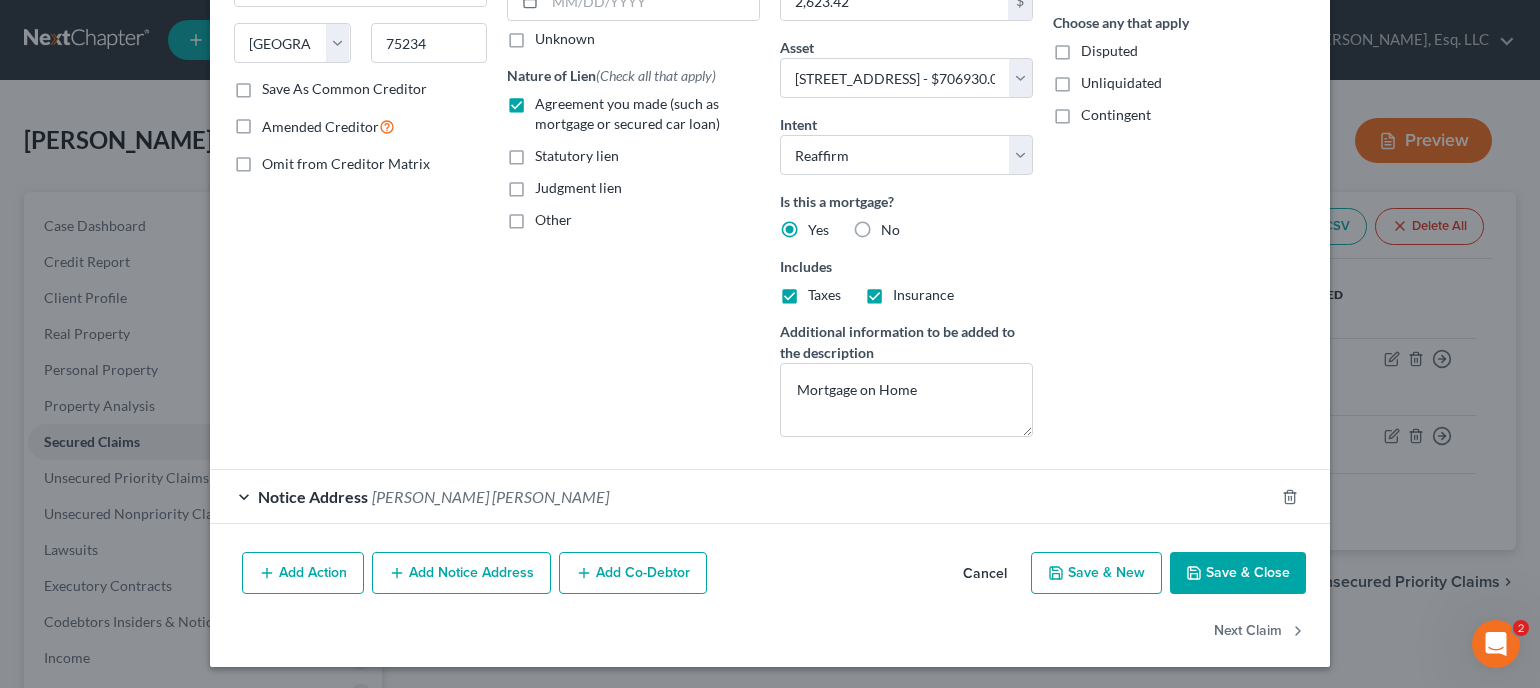 click on "Add Notice Address" at bounding box center [461, 573] 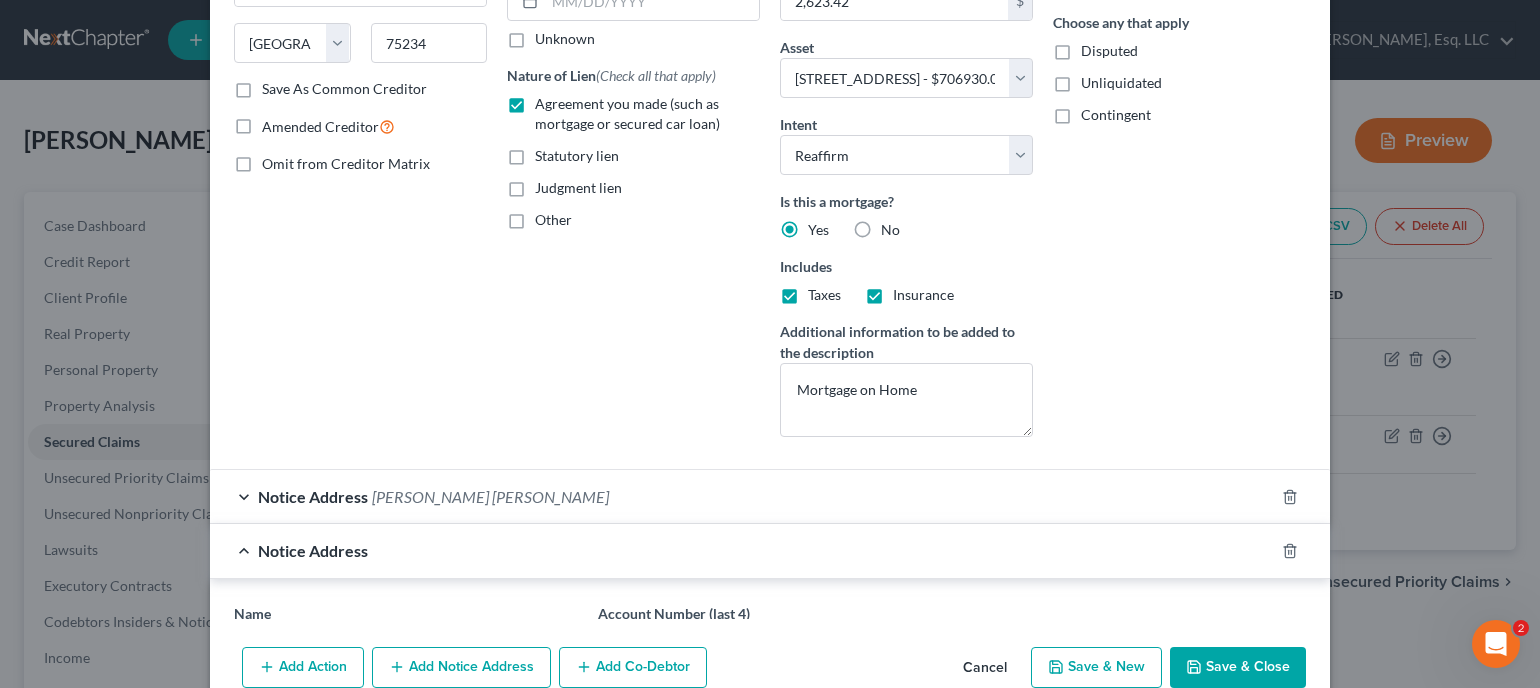 type on "US Bank/Fay Servicing, LLC" 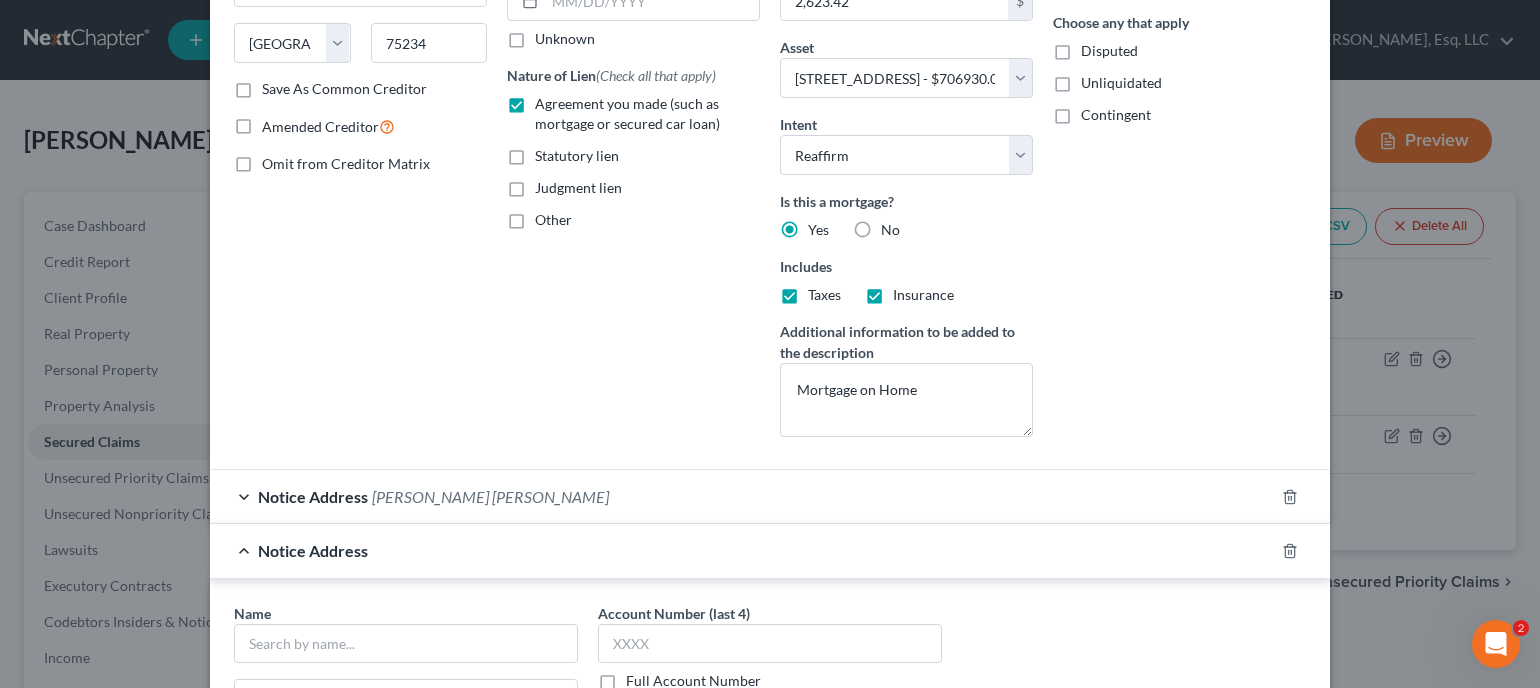 click on "[PERSON_NAME] [PERSON_NAME]" at bounding box center (490, 496) 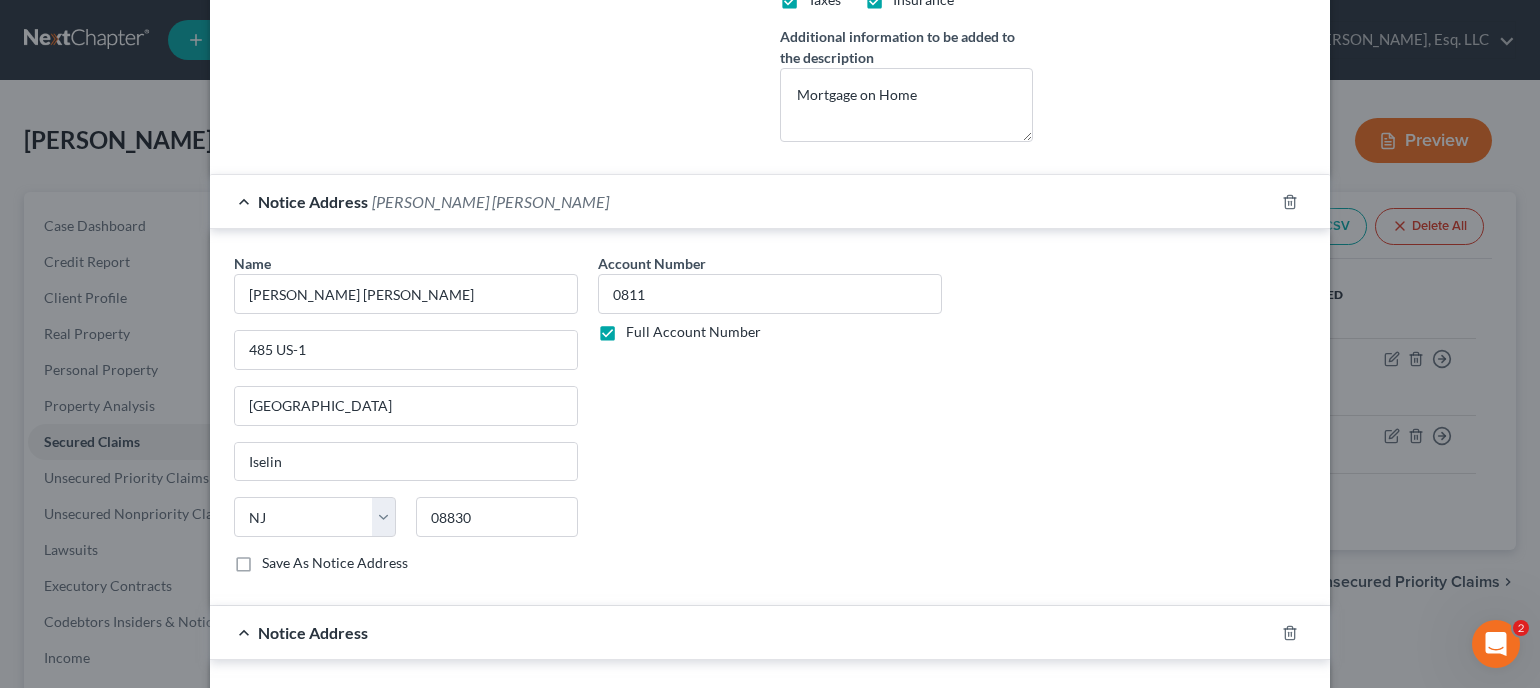 scroll, scrollTop: 813, scrollLeft: 0, axis: vertical 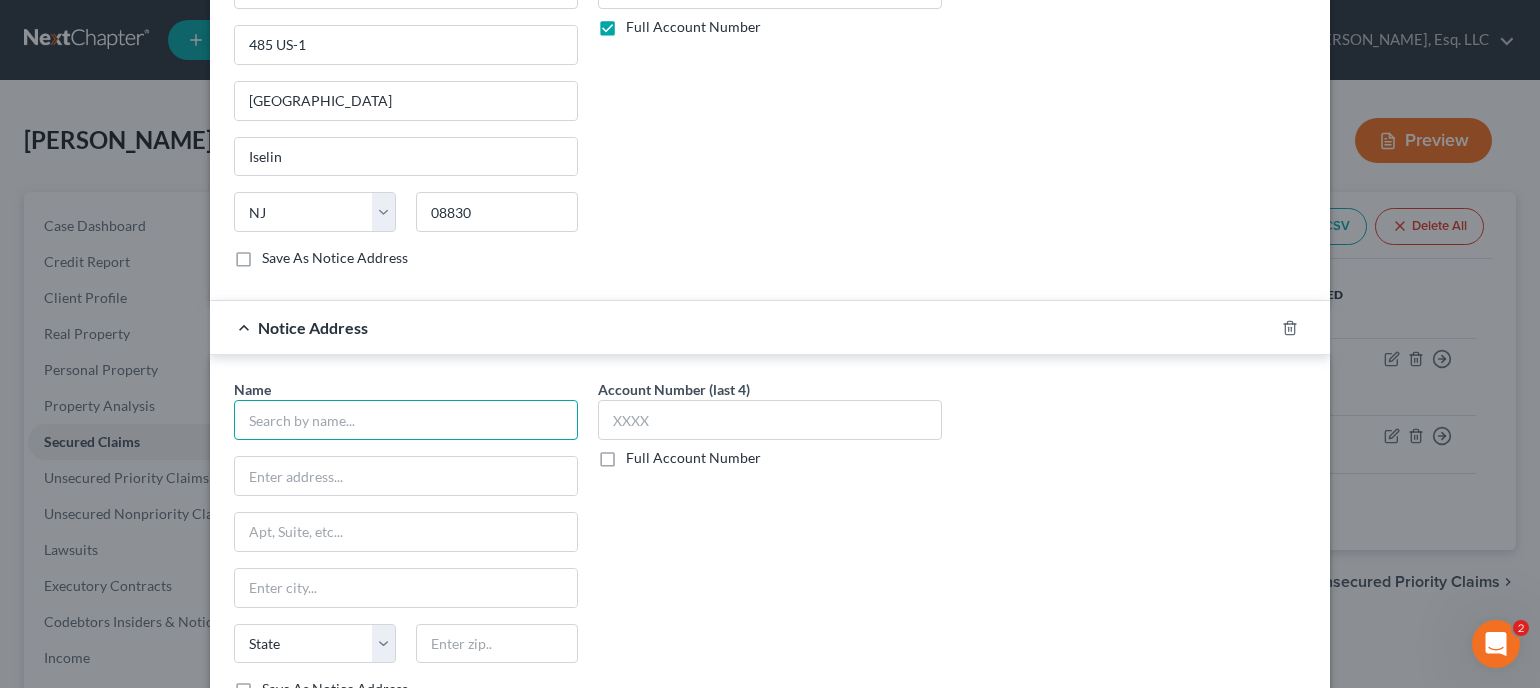 click at bounding box center [406, 420] 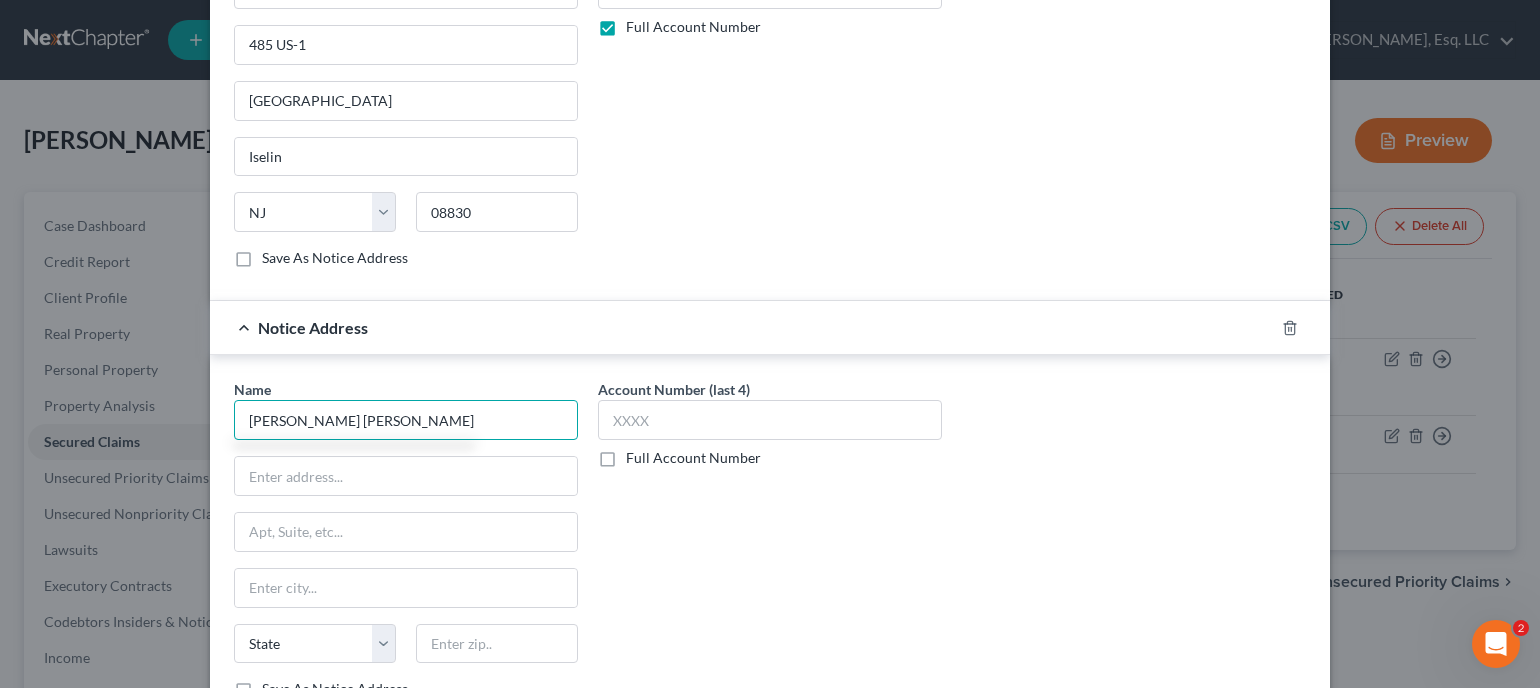 type on "Robertson Anschutz" 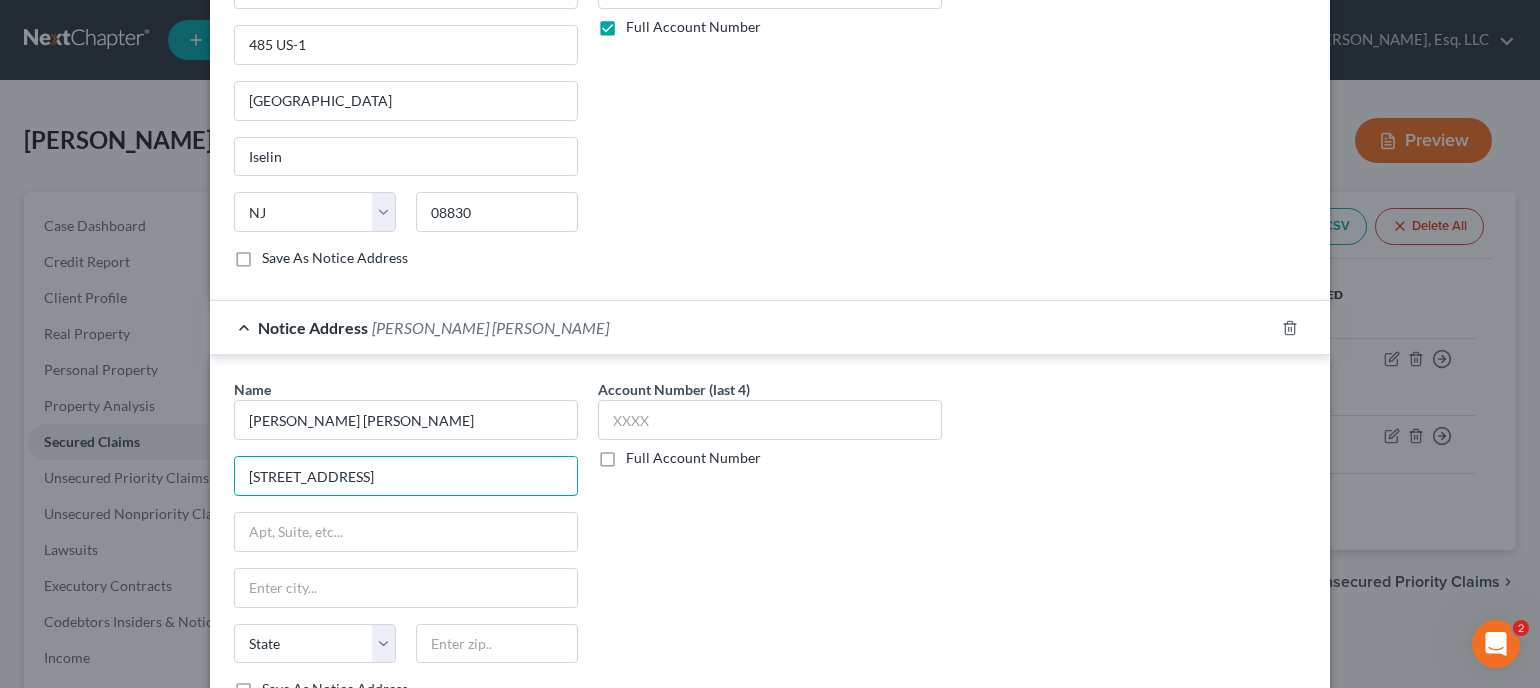 type on "130 Clinton Road" 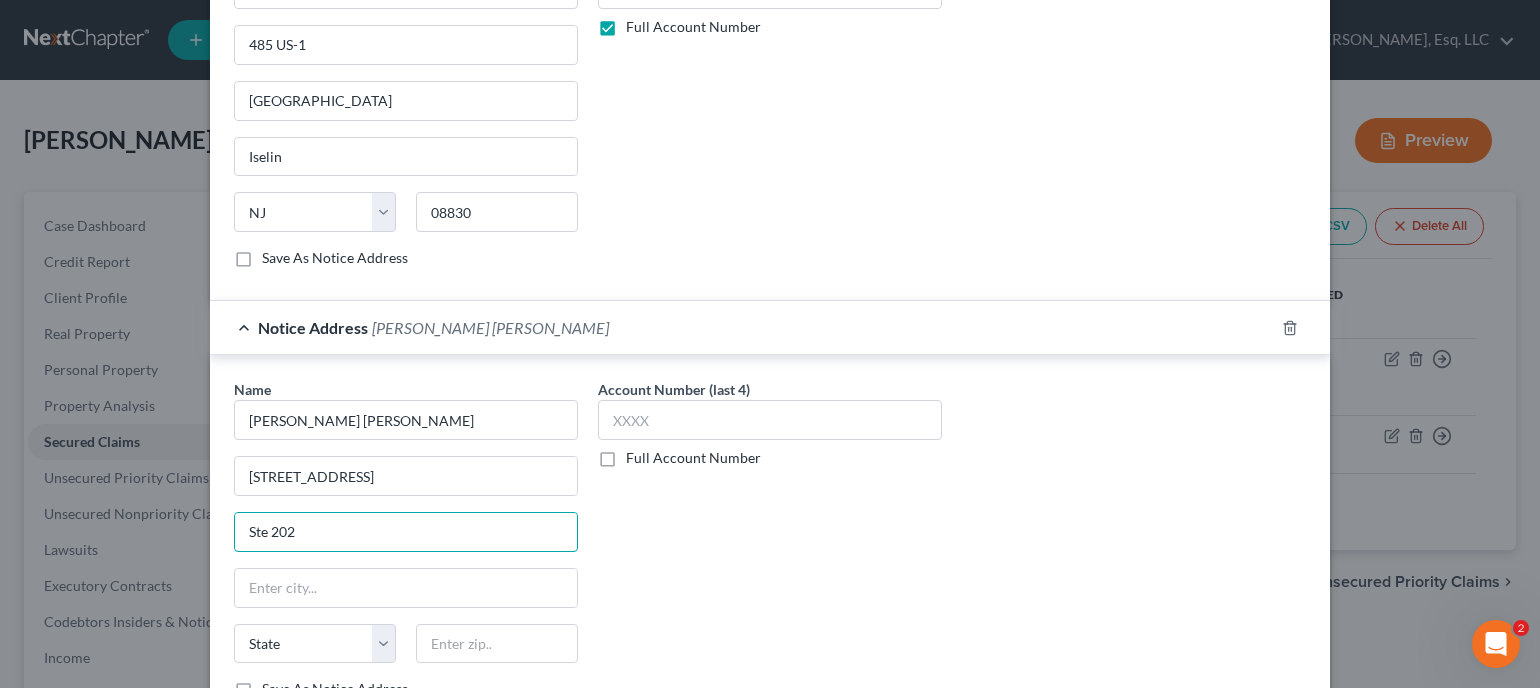 type on "Ste 202" 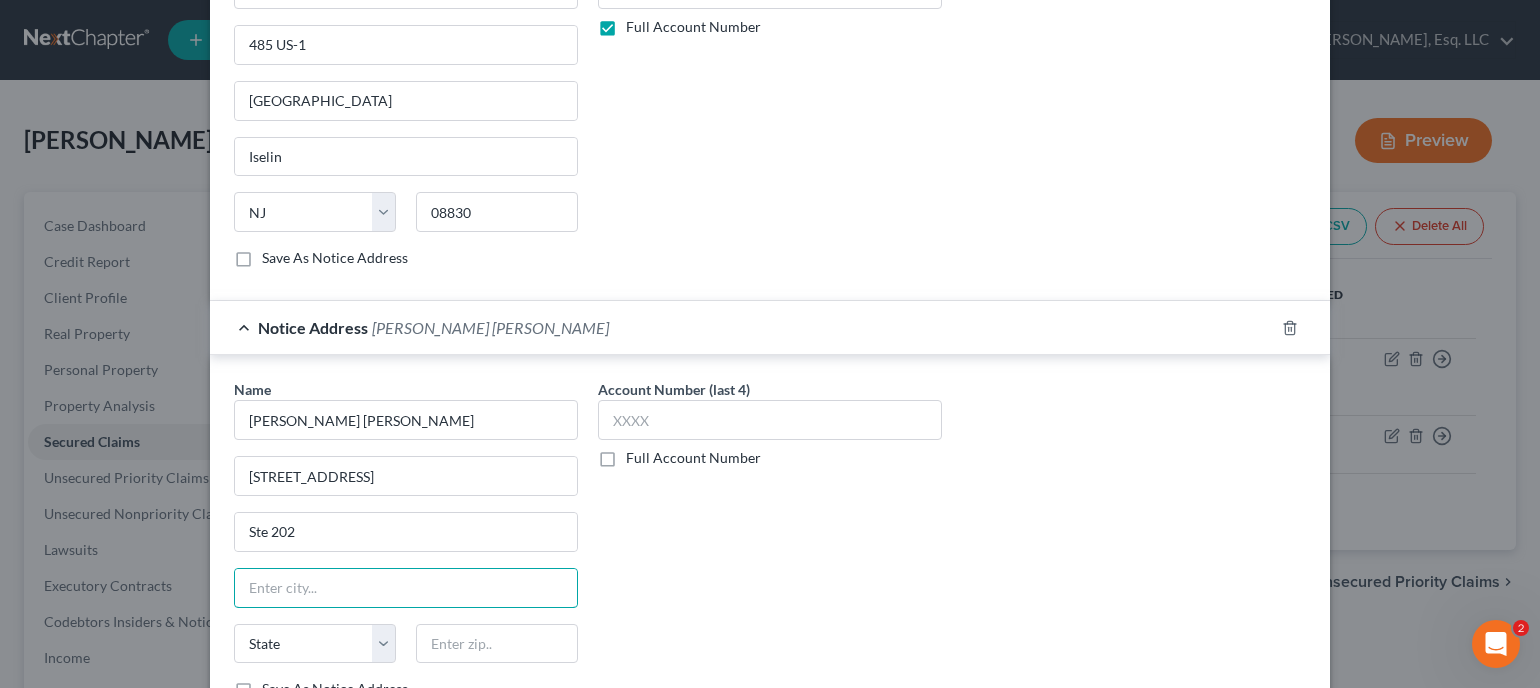 type on "S" 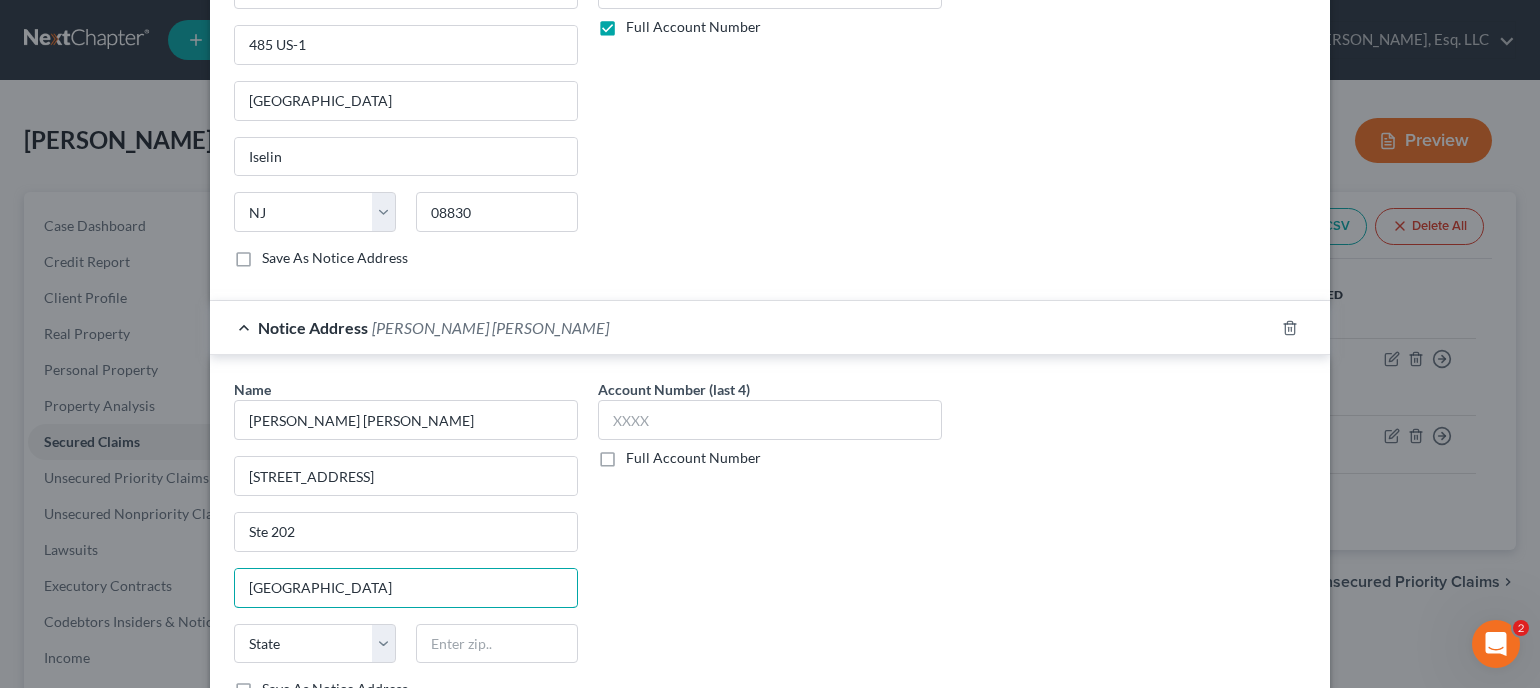 type on "Fairfield" 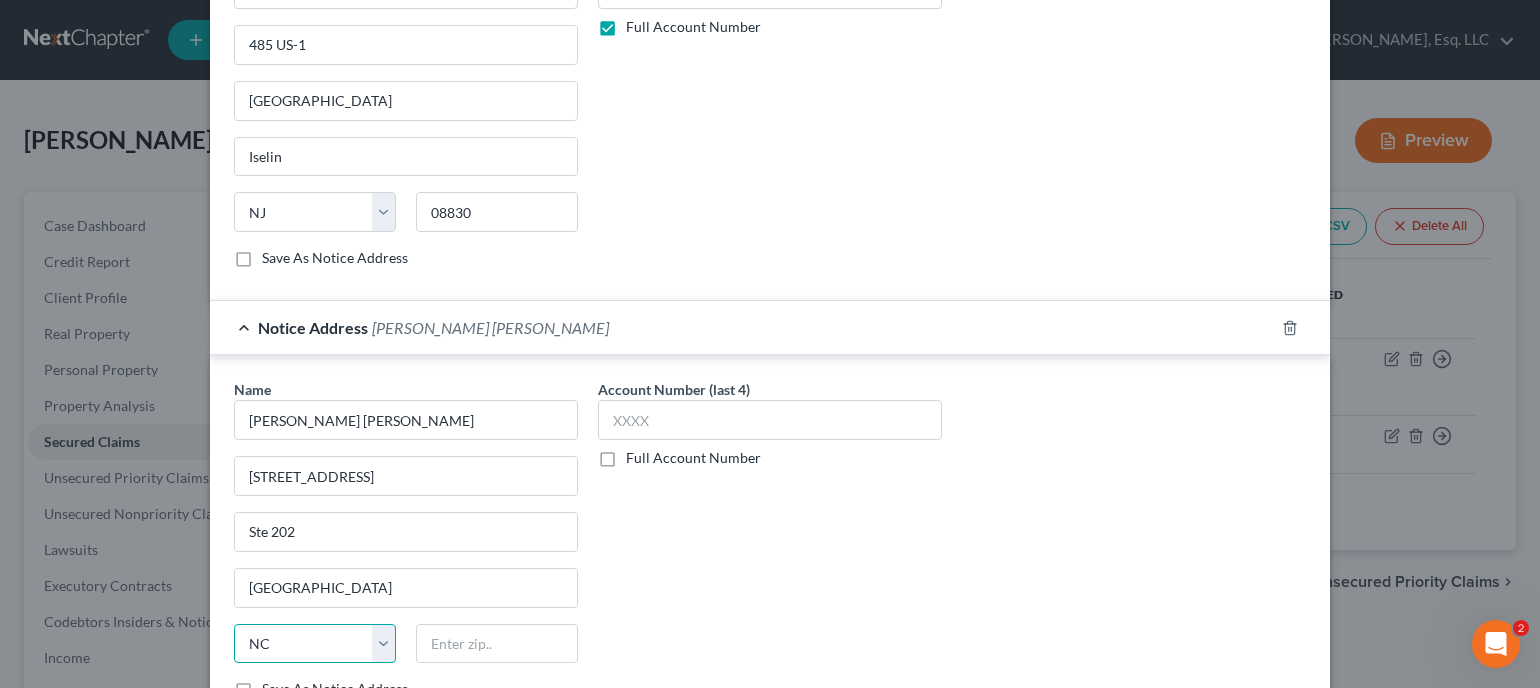 select on "33" 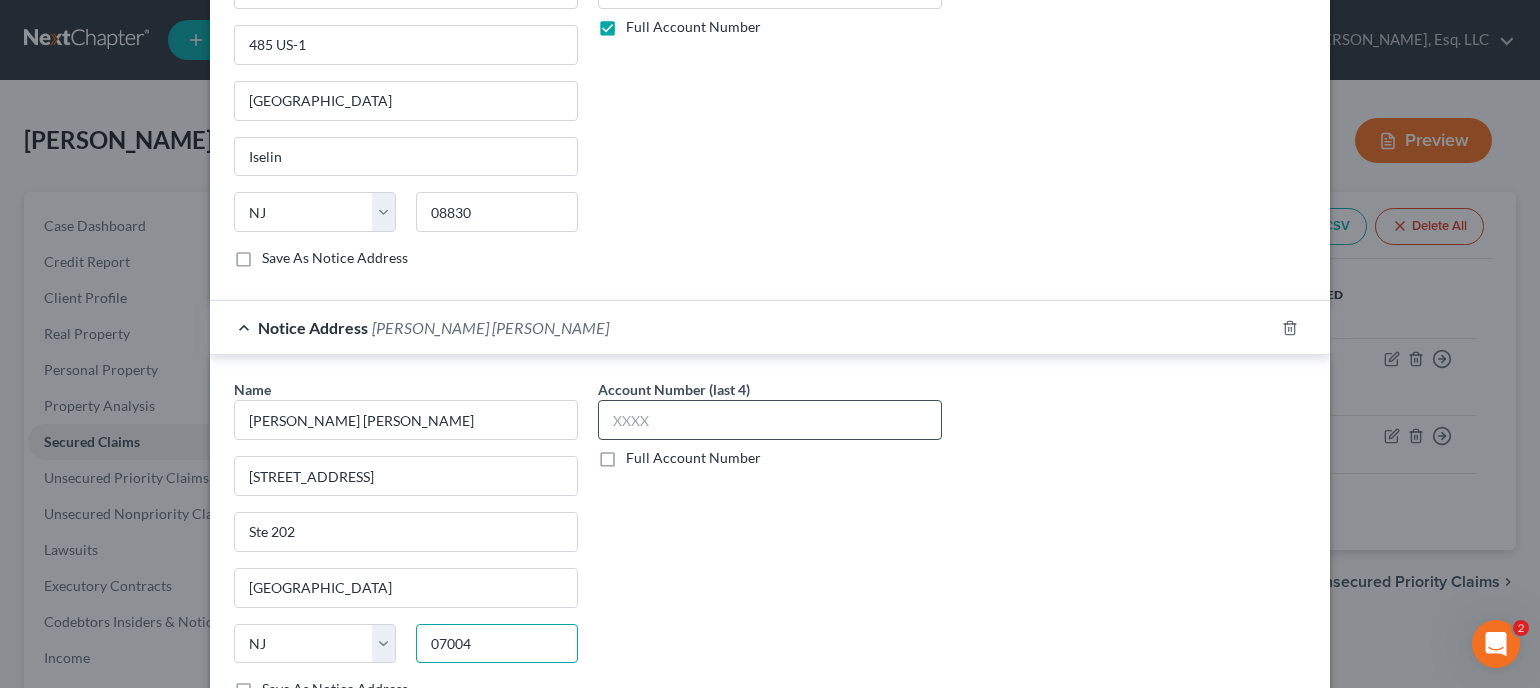 type on "07004" 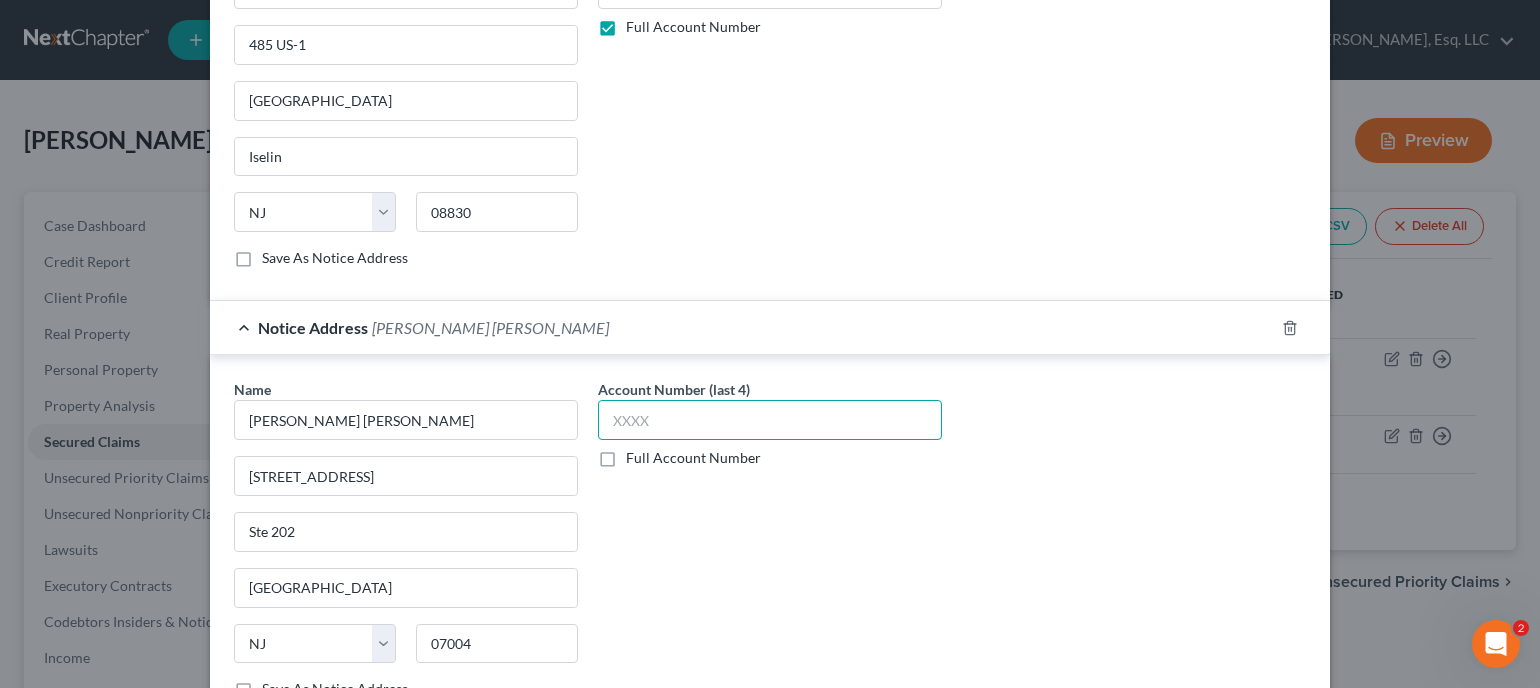 click at bounding box center [770, 420] 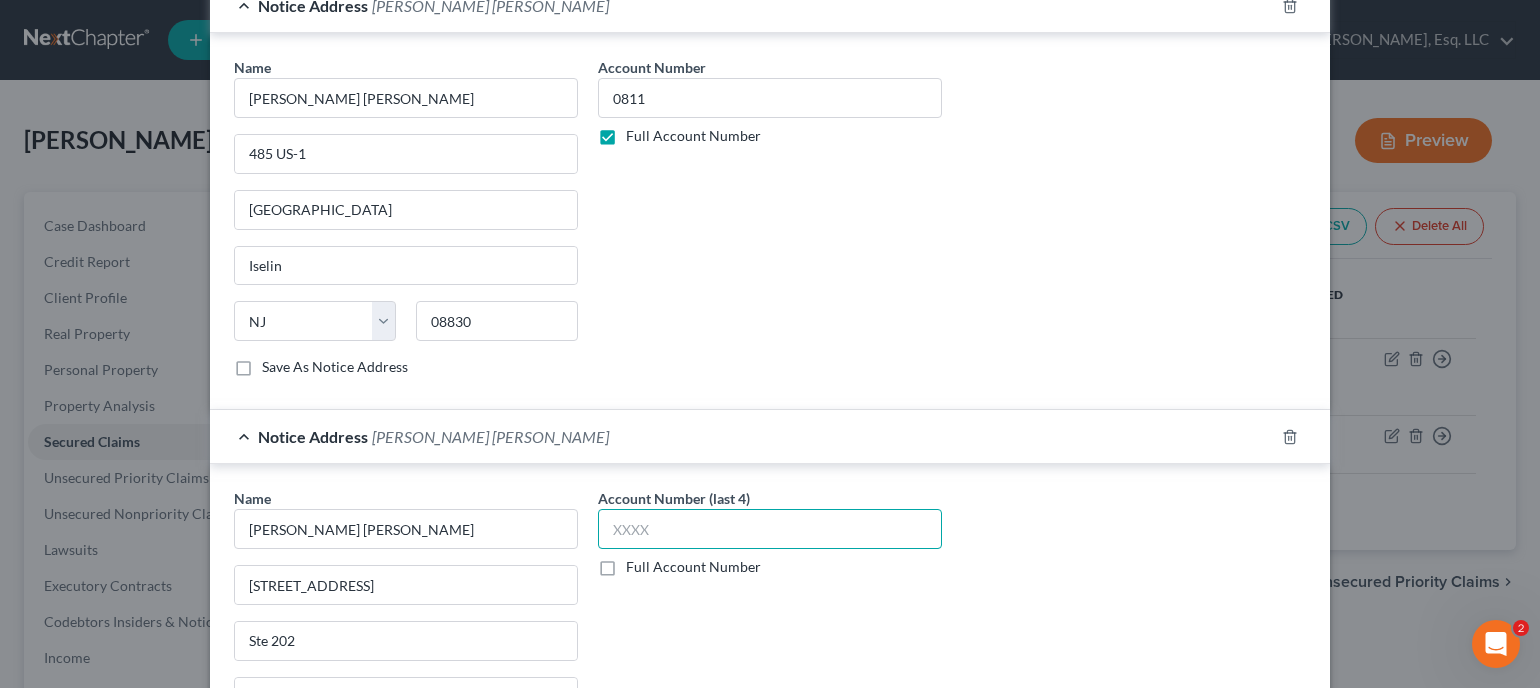 scroll, scrollTop: 713, scrollLeft: 0, axis: vertical 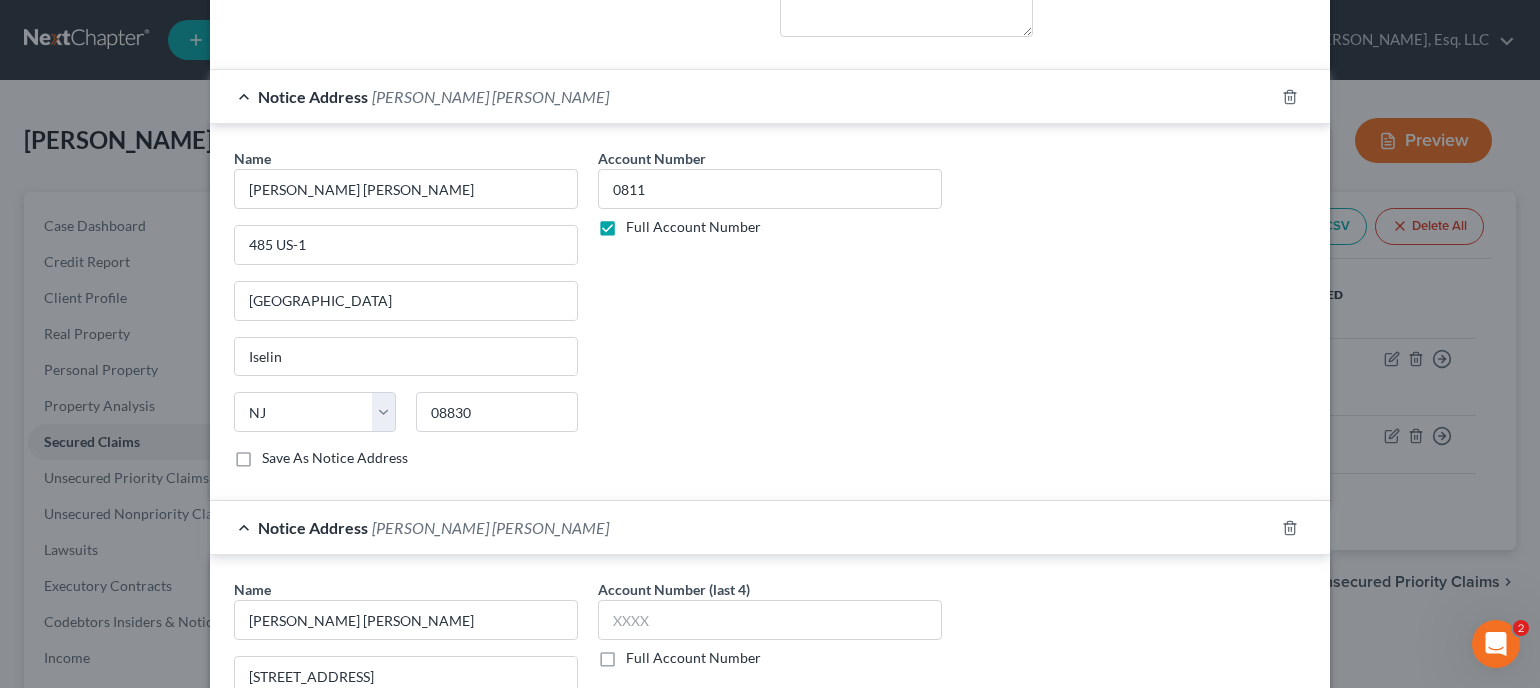 click on "Full Account Number" at bounding box center (693, 658) 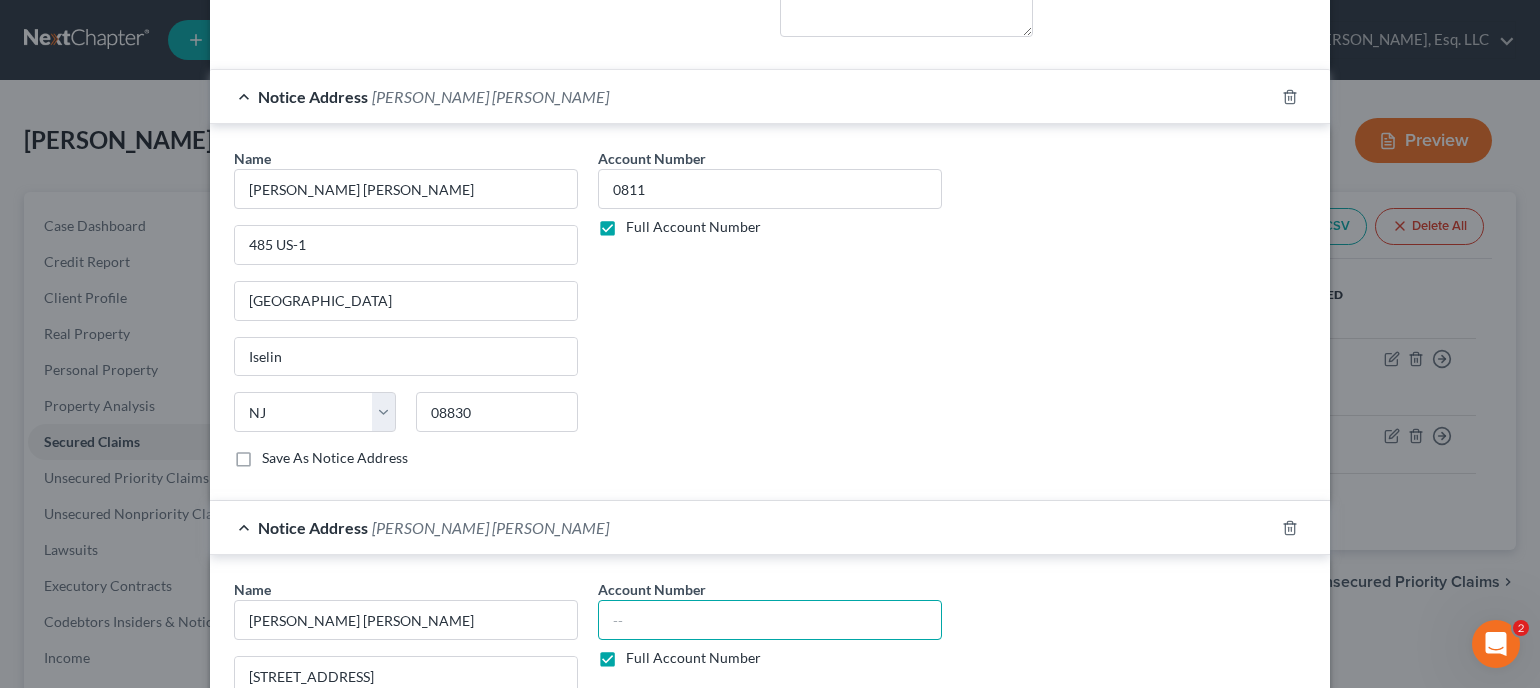 click at bounding box center (770, 620) 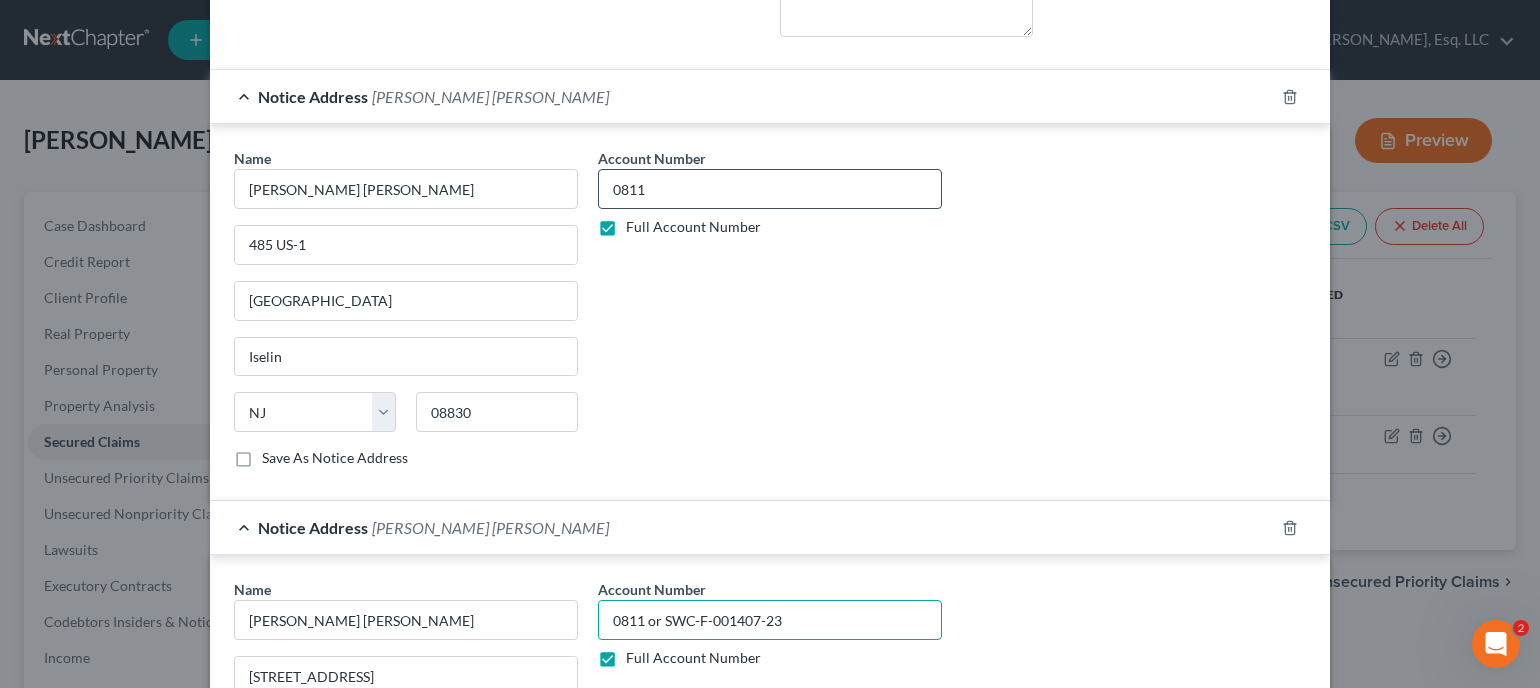 type on "0811 or SWC-F-001407-23" 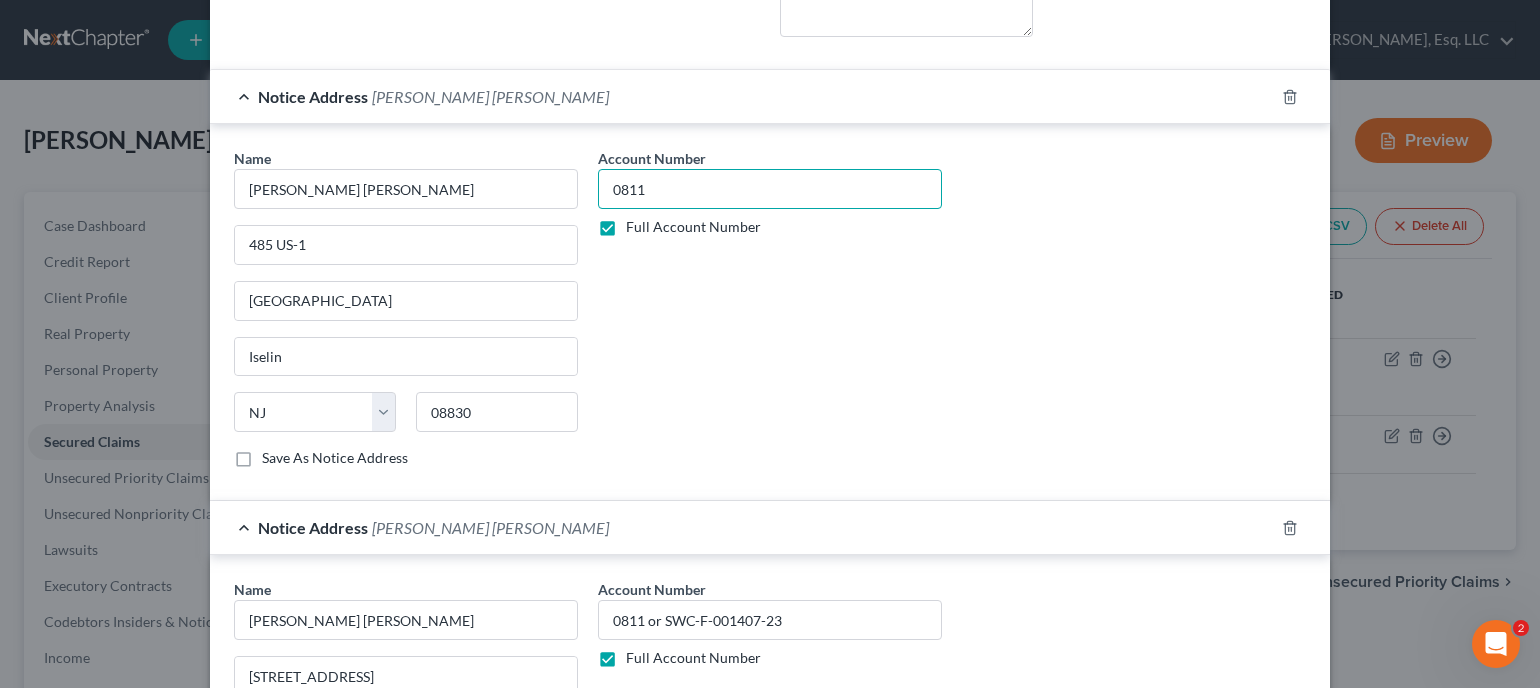 click on "0811" at bounding box center [770, 189] 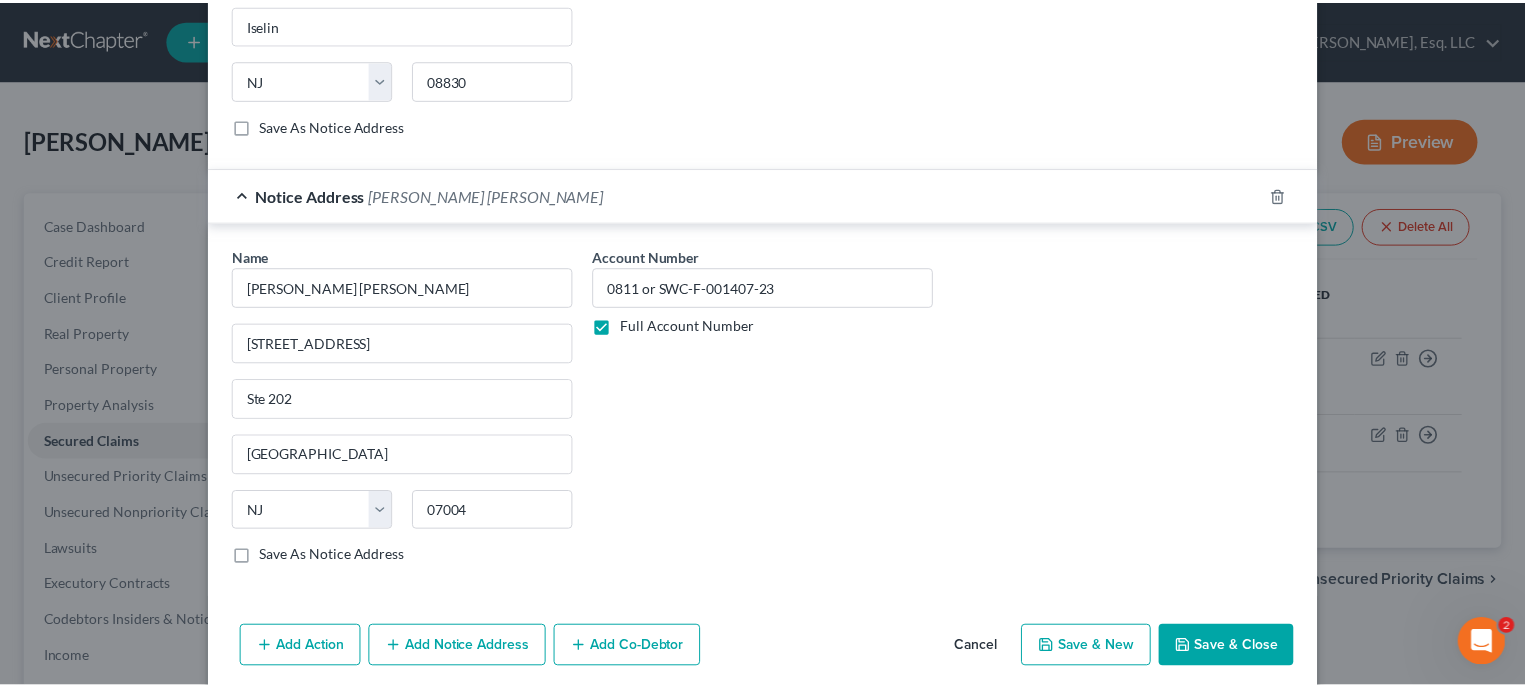 scroll, scrollTop: 1113, scrollLeft: 0, axis: vertical 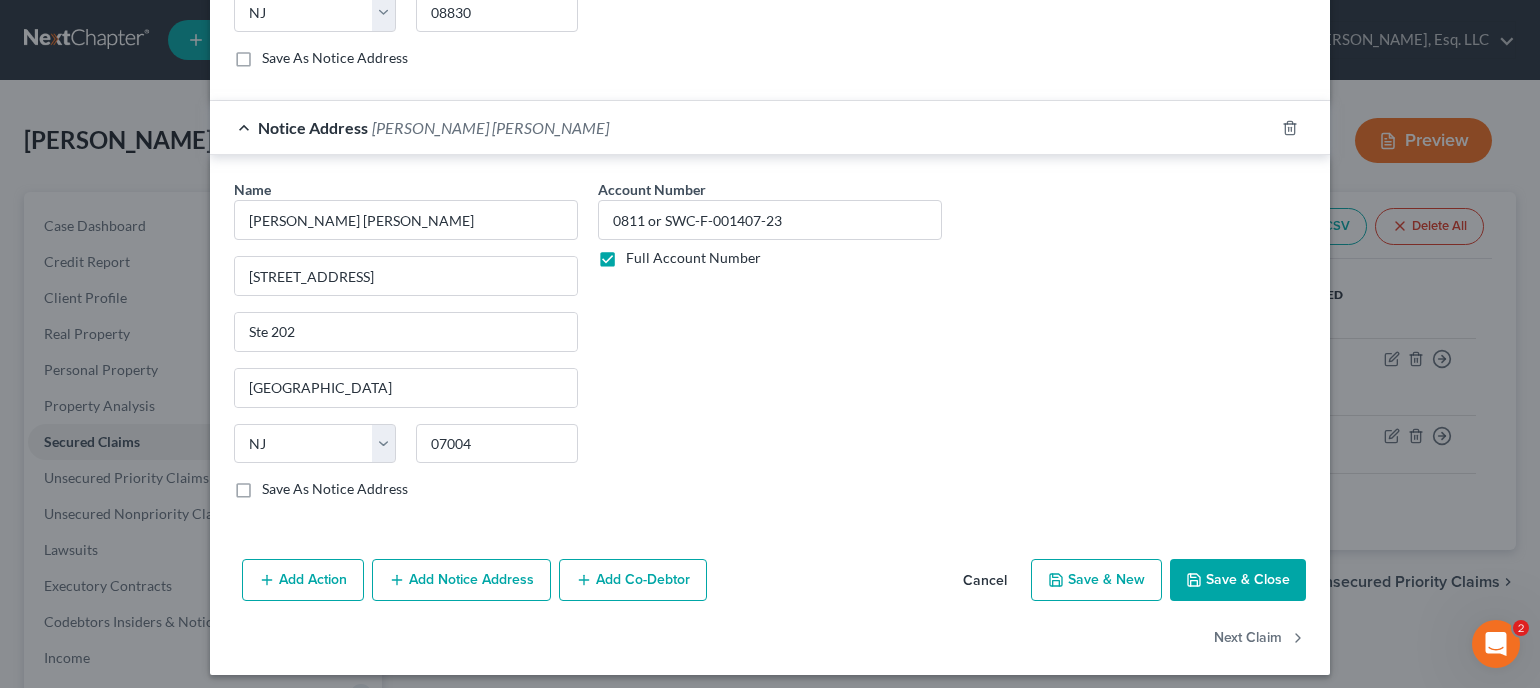 type on "0811 or SWC-F-001407-23" 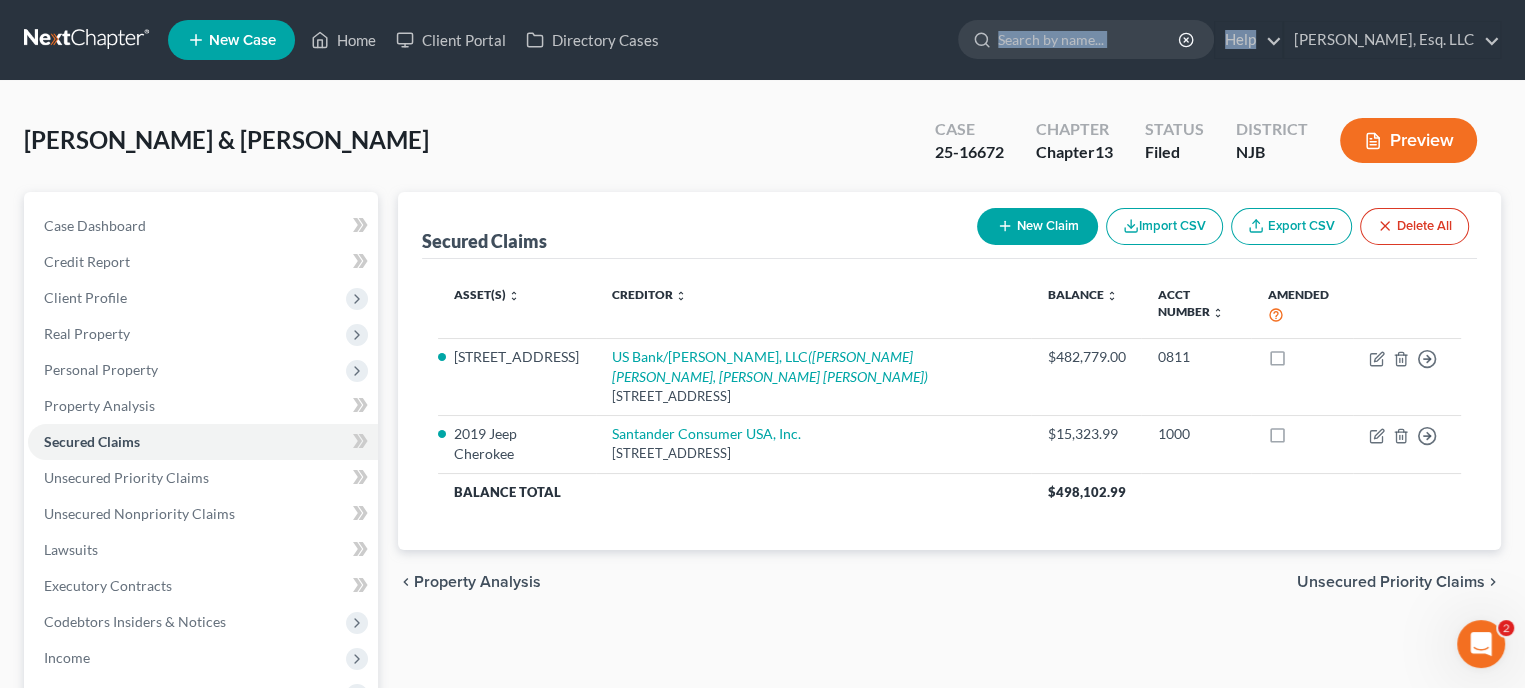 drag, startPoint x: 1276, startPoint y: 2, endPoint x: 1117, endPoint y: 1, distance: 159.00314 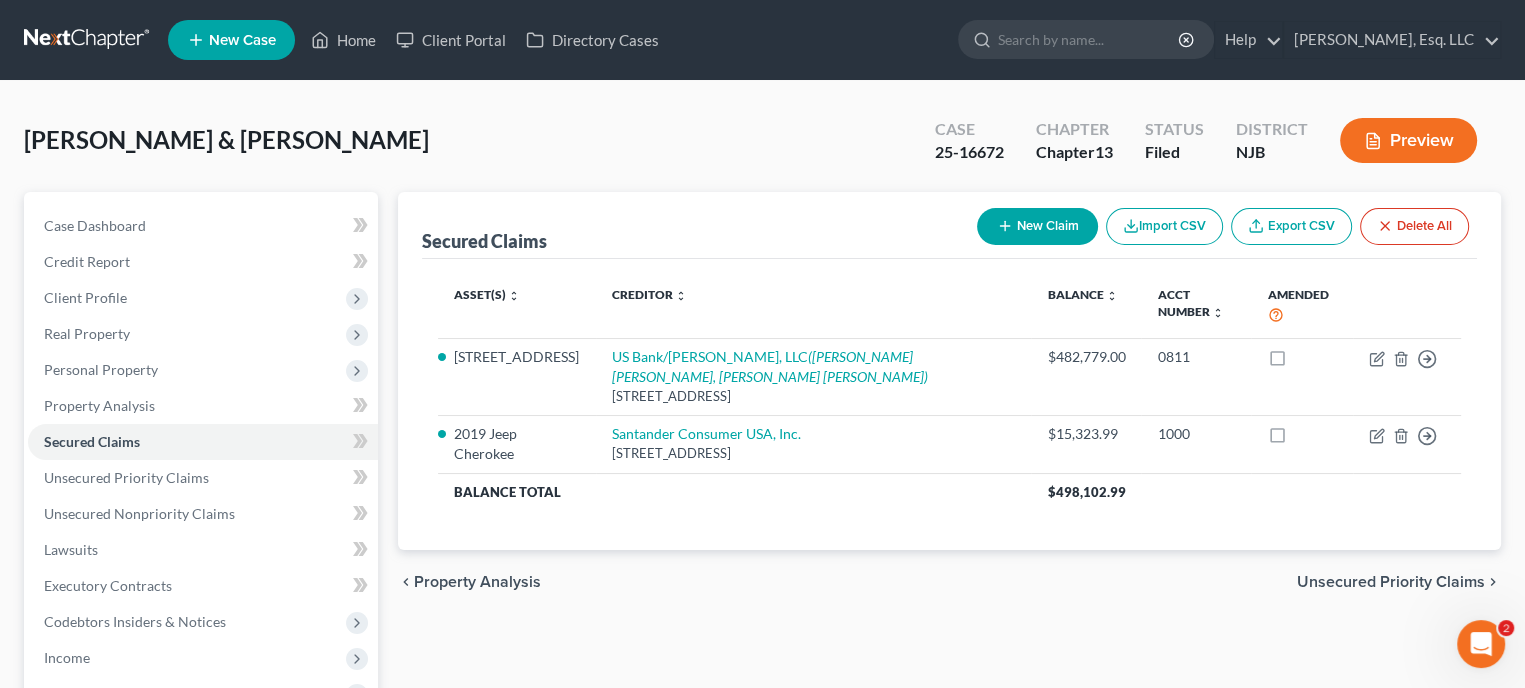 drag, startPoint x: 785, startPoint y: 8, endPoint x: 695, endPoint y: 8, distance: 90 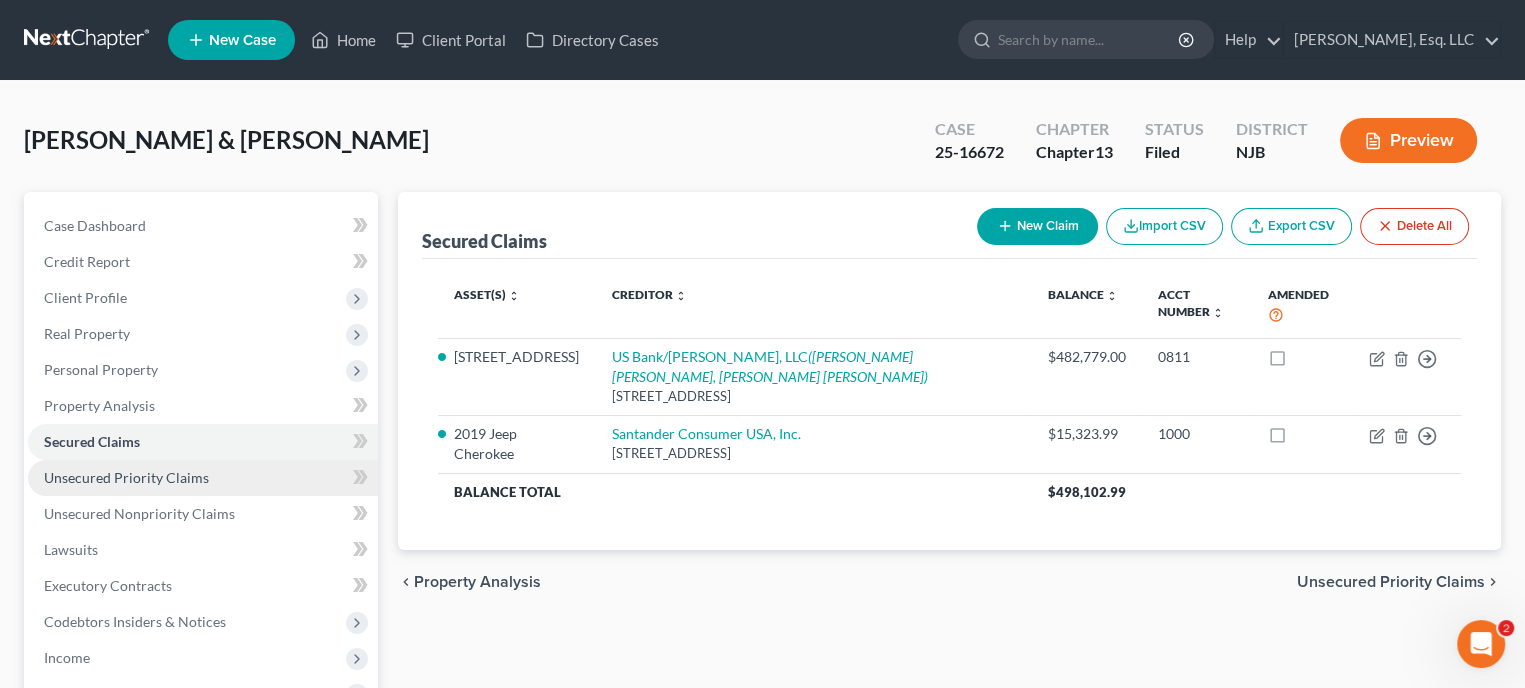 click on "Unsecured Priority Claims" at bounding box center [203, 478] 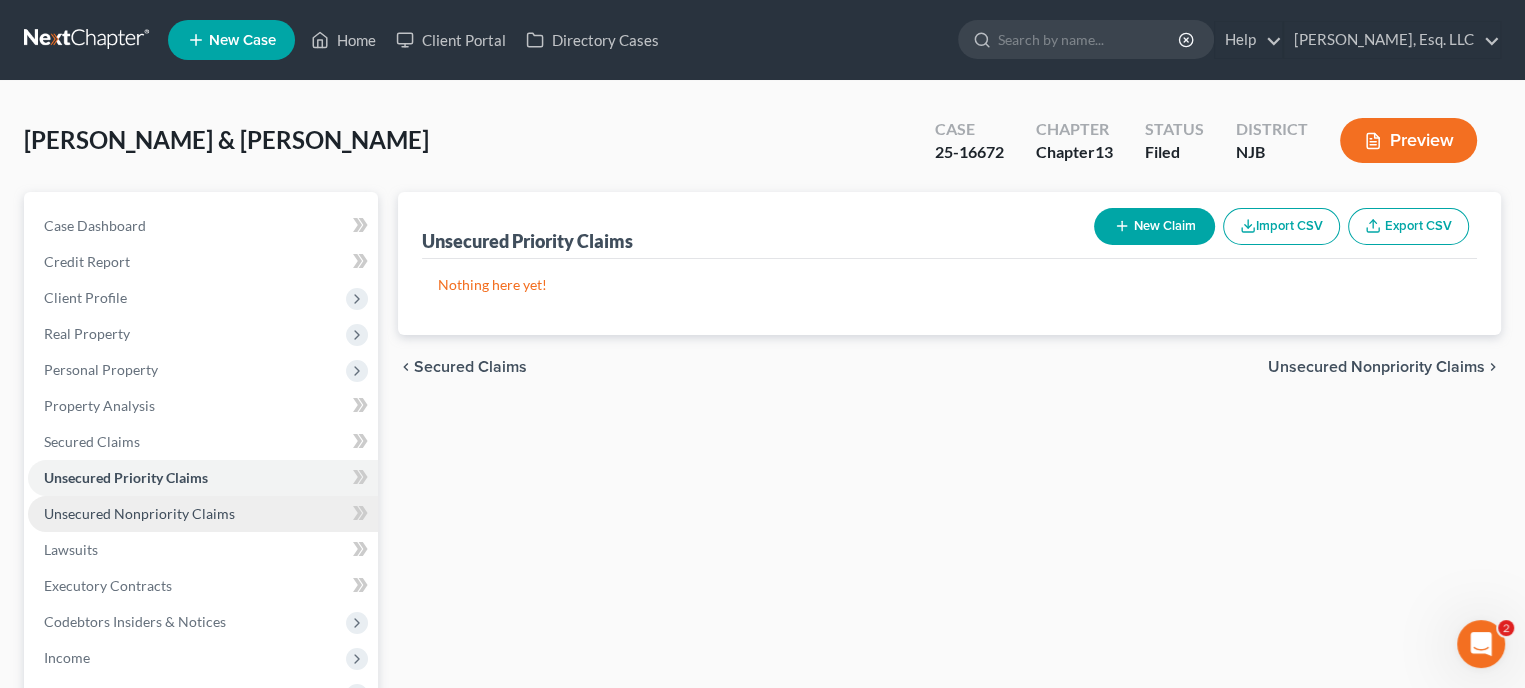 click on "Unsecured Nonpriority Claims" at bounding box center (139, 513) 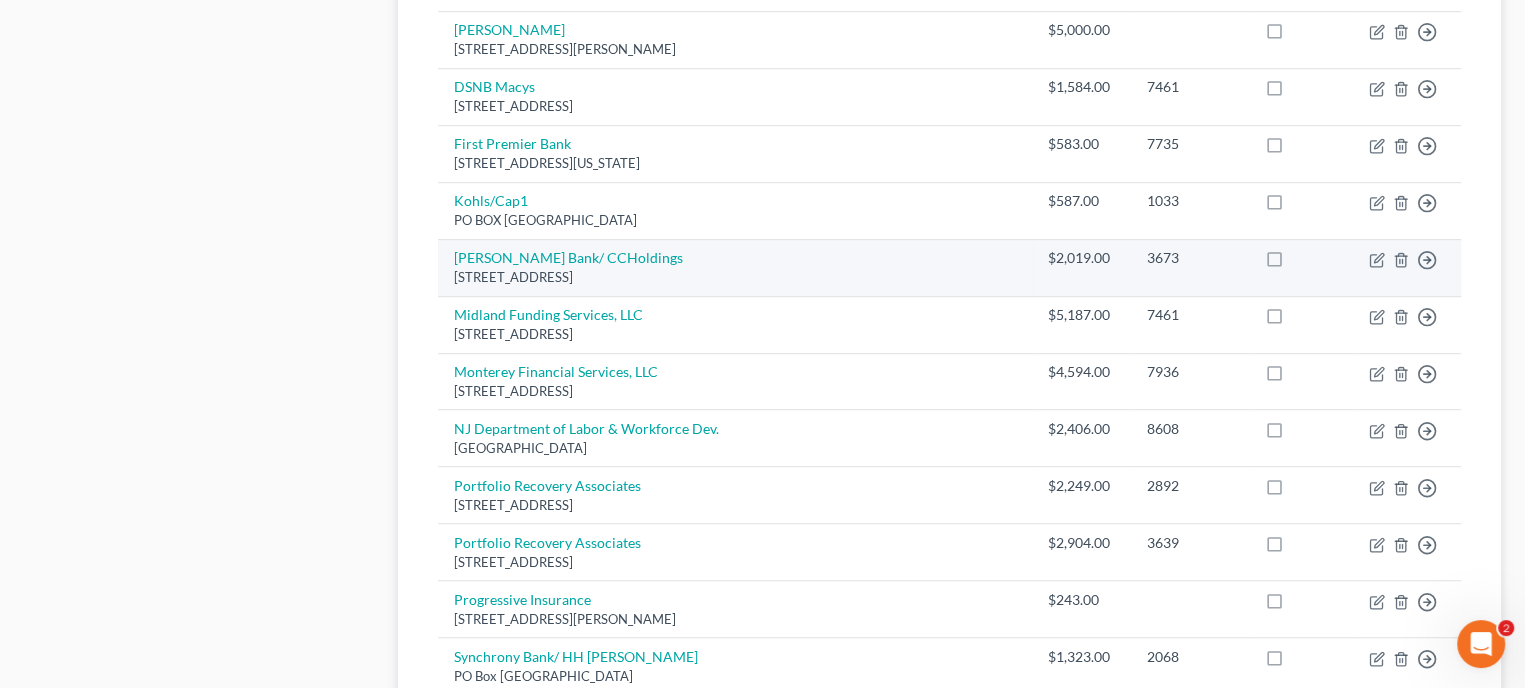 scroll, scrollTop: 700, scrollLeft: 0, axis: vertical 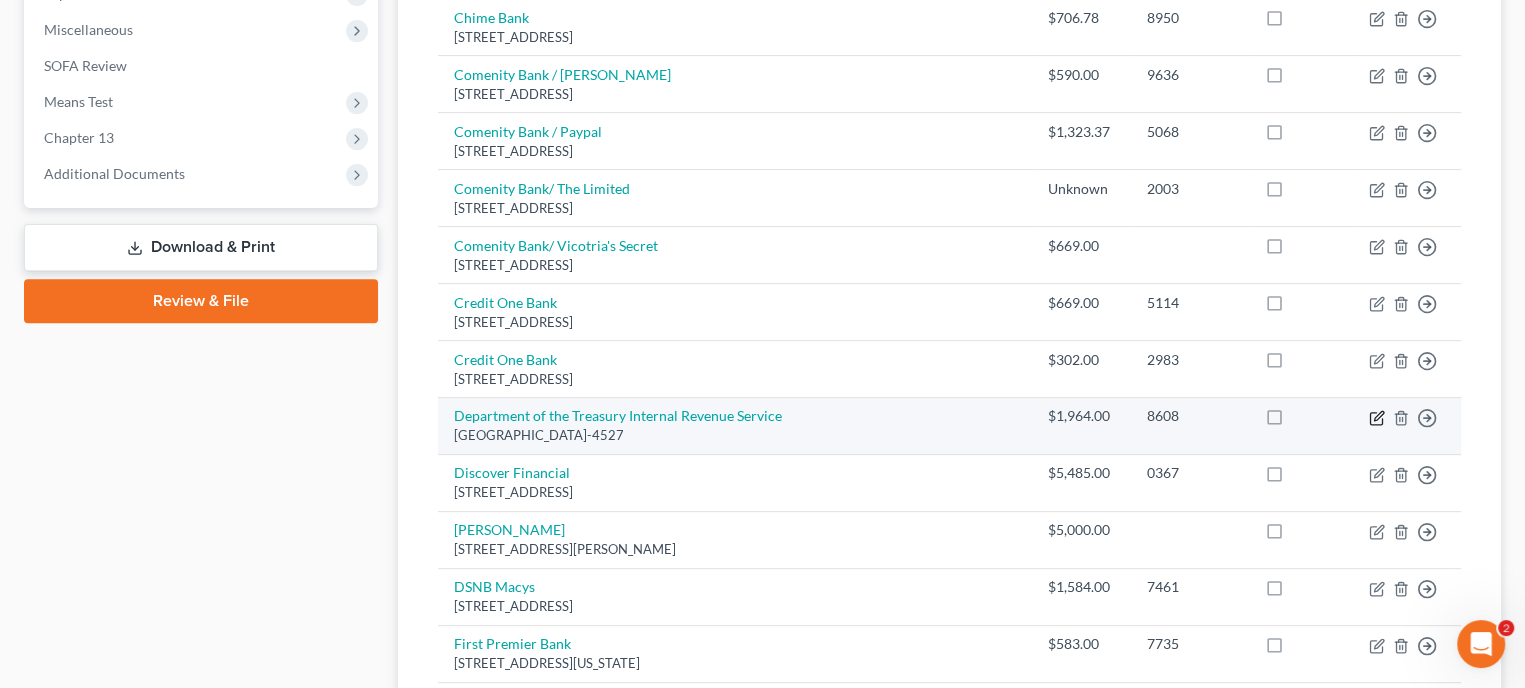 click 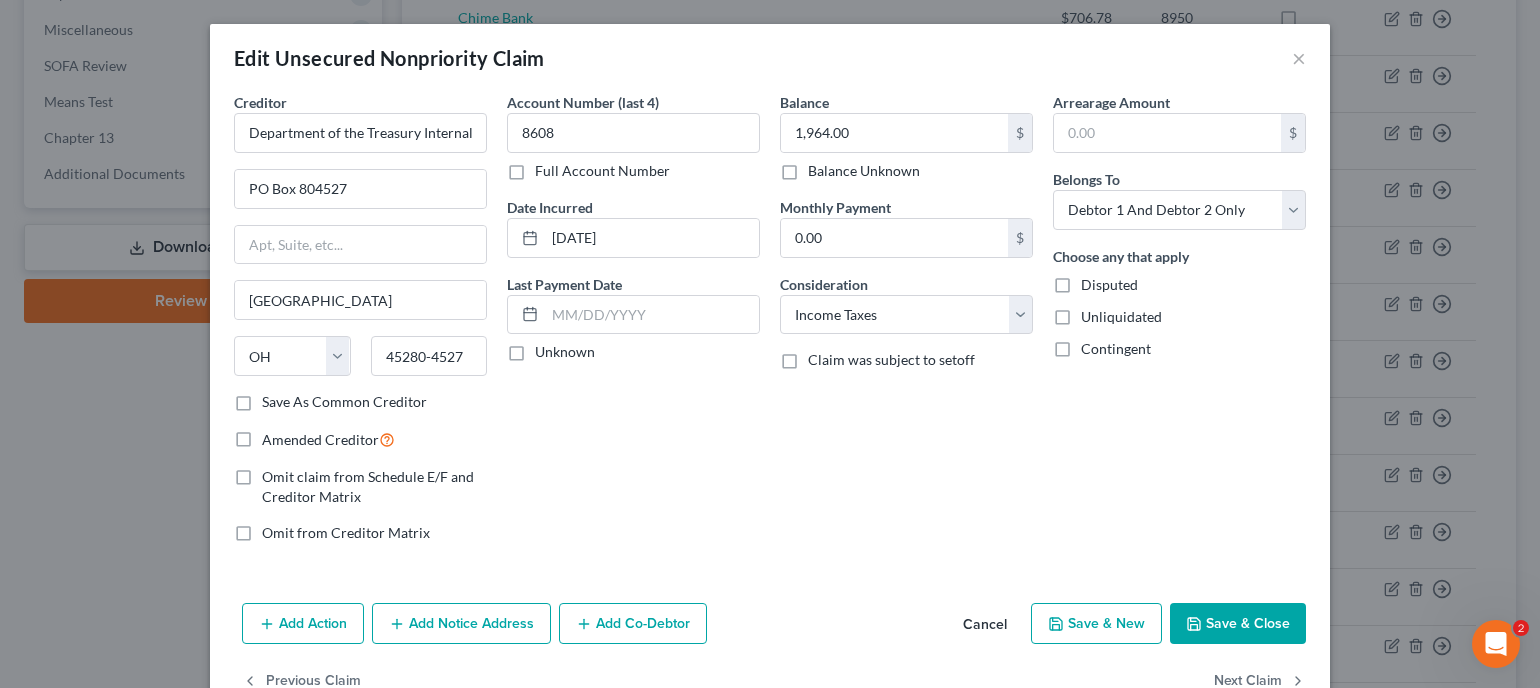 click on "Save & Close" at bounding box center [1238, 624] 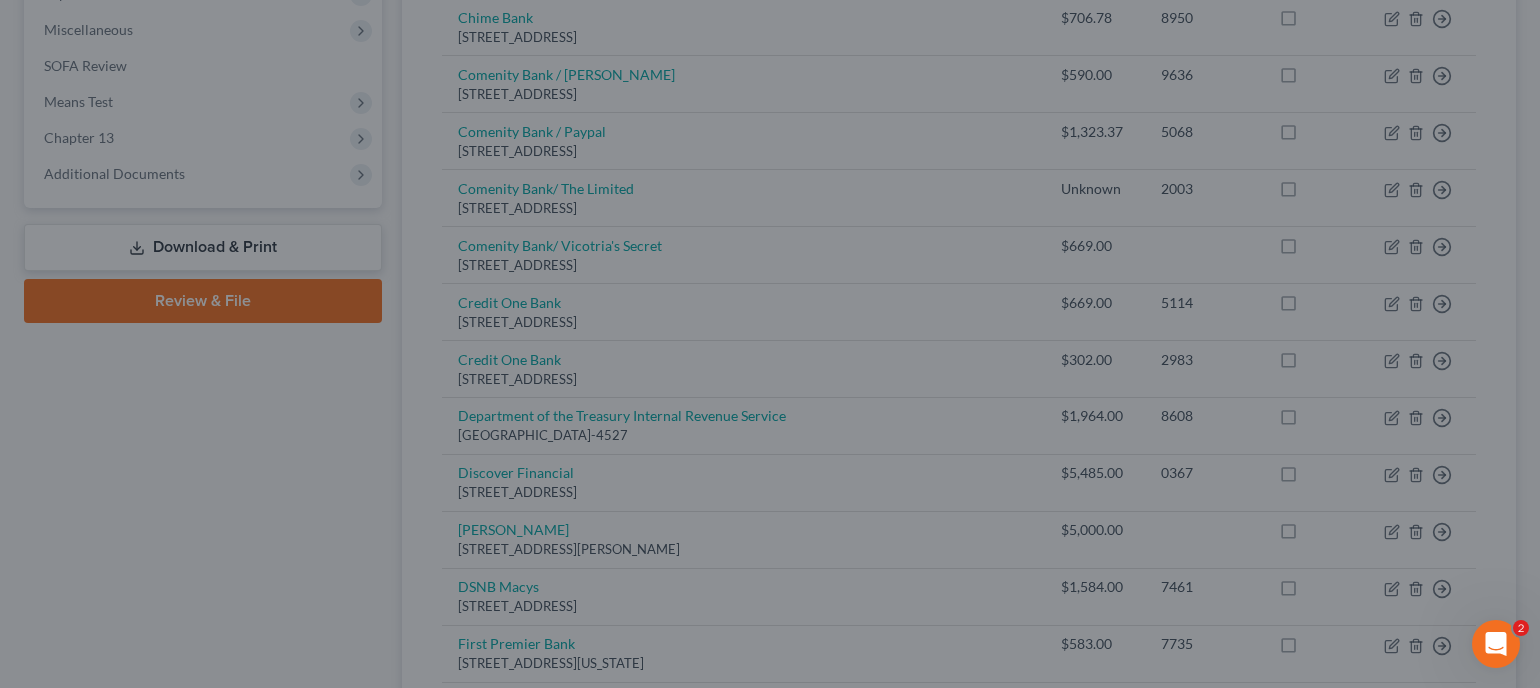 type on "0" 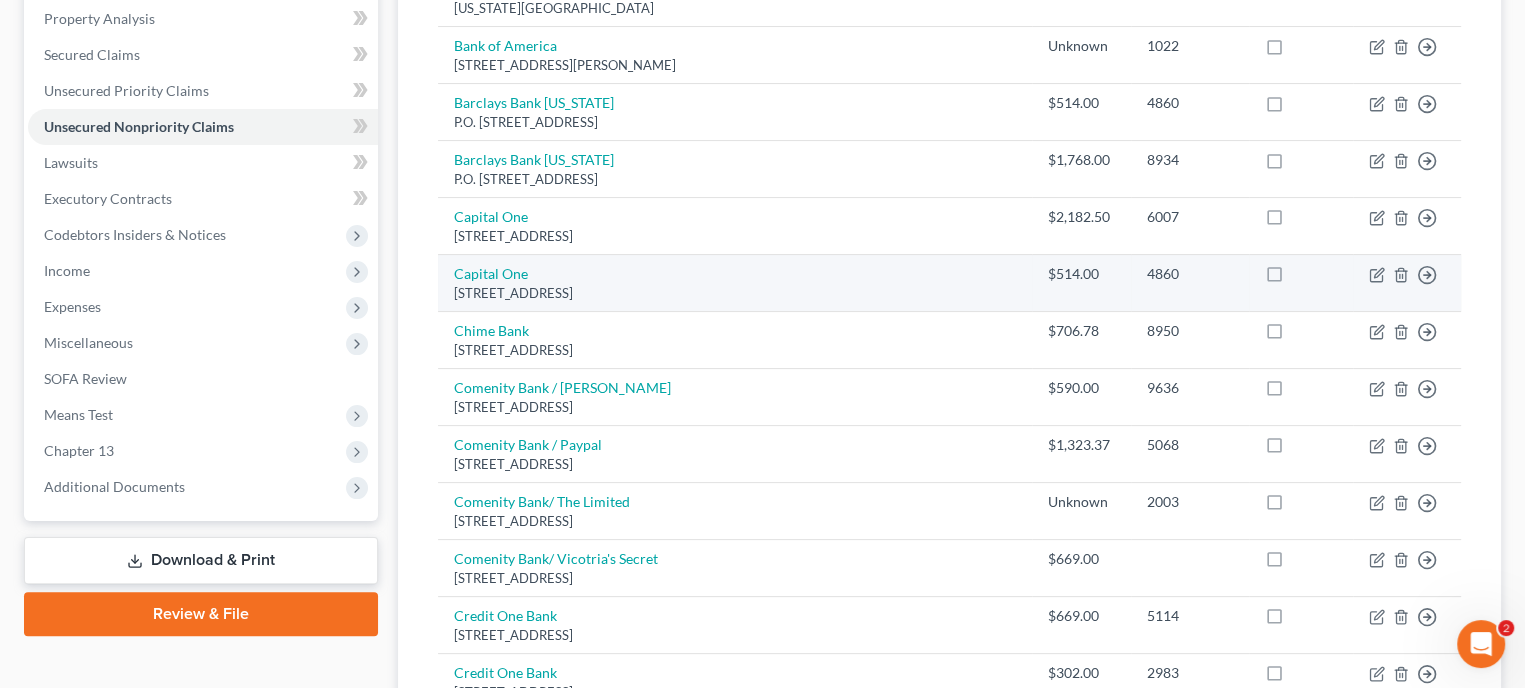 scroll, scrollTop: 300, scrollLeft: 0, axis: vertical 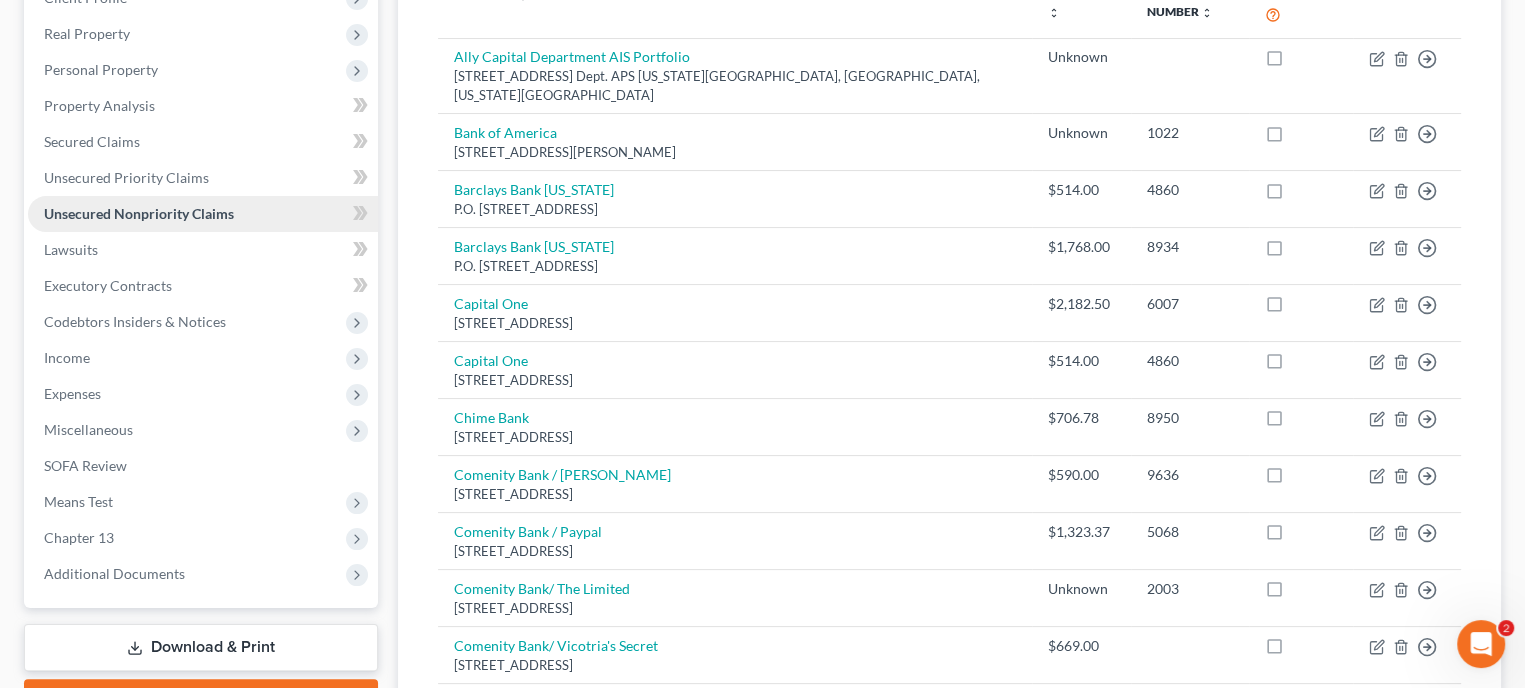 click on "Unsecured Nonpriority Claims" at bounding box center (139, 213) 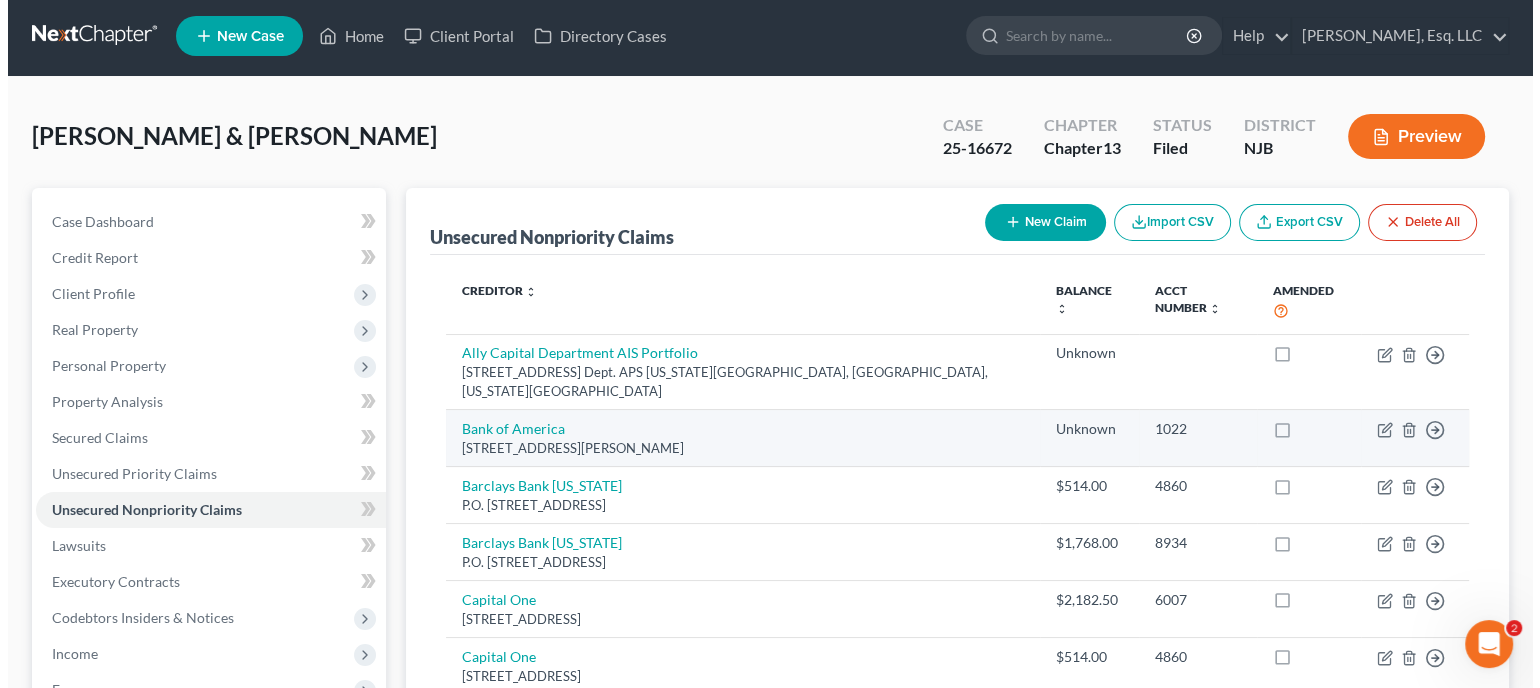 scroll, scrollTop: 0, scrollLeft: 0, axis: both 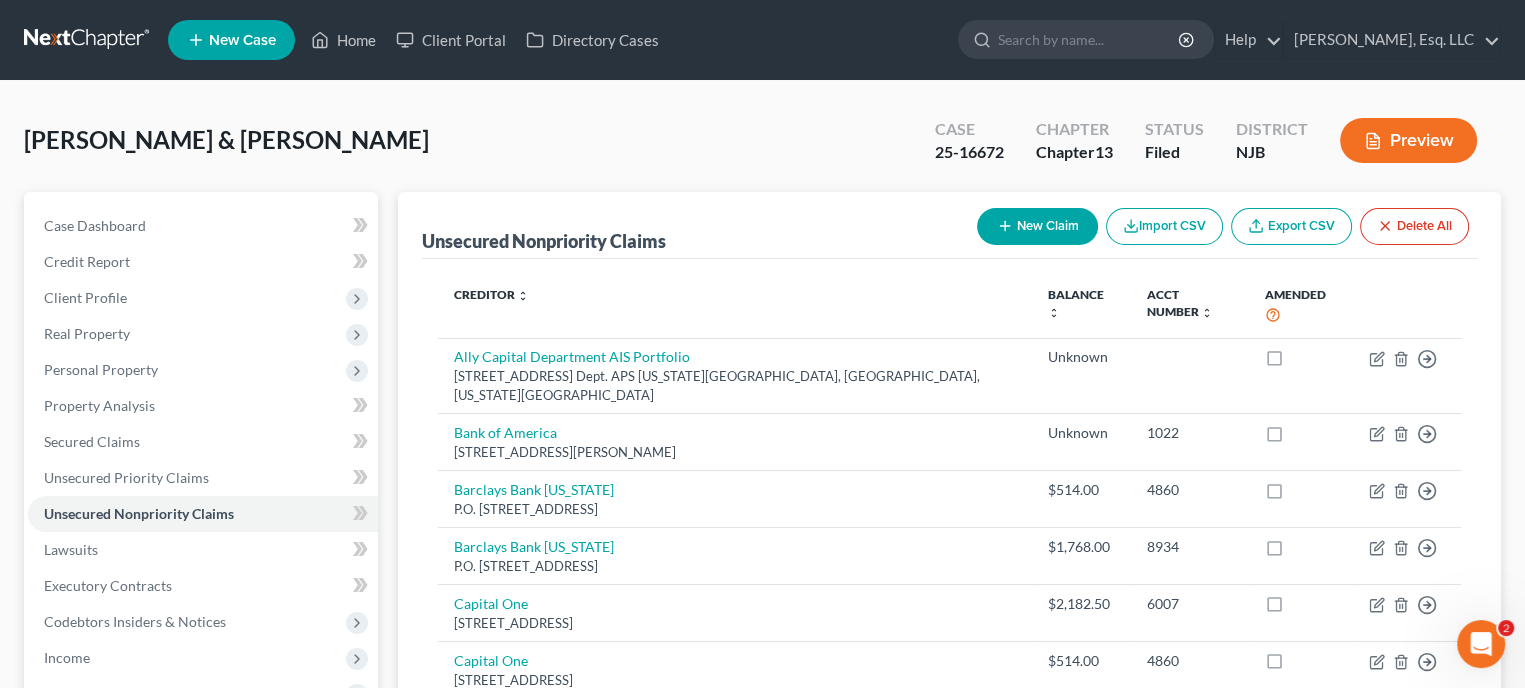 click on "New Claim" at bounding box center (1037, 226) 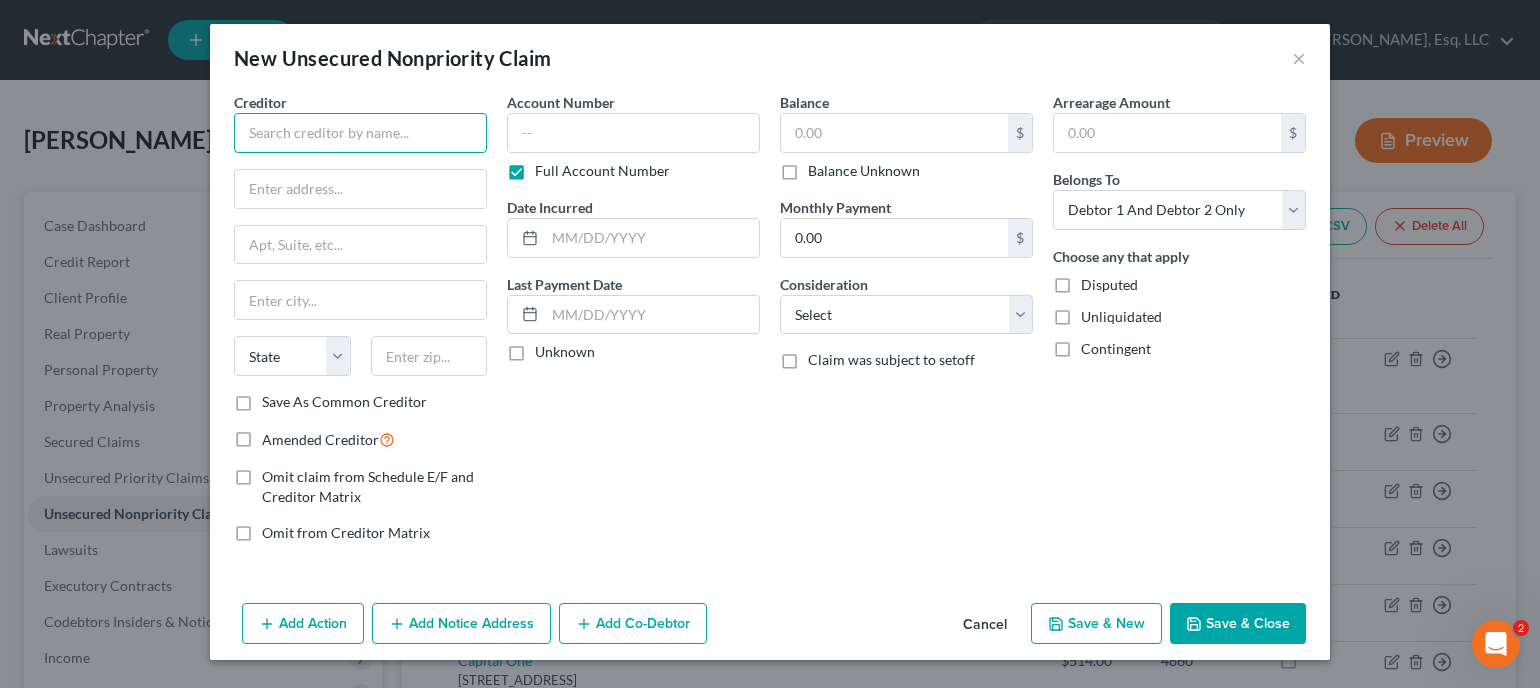 click at bounding box center [360, 133] 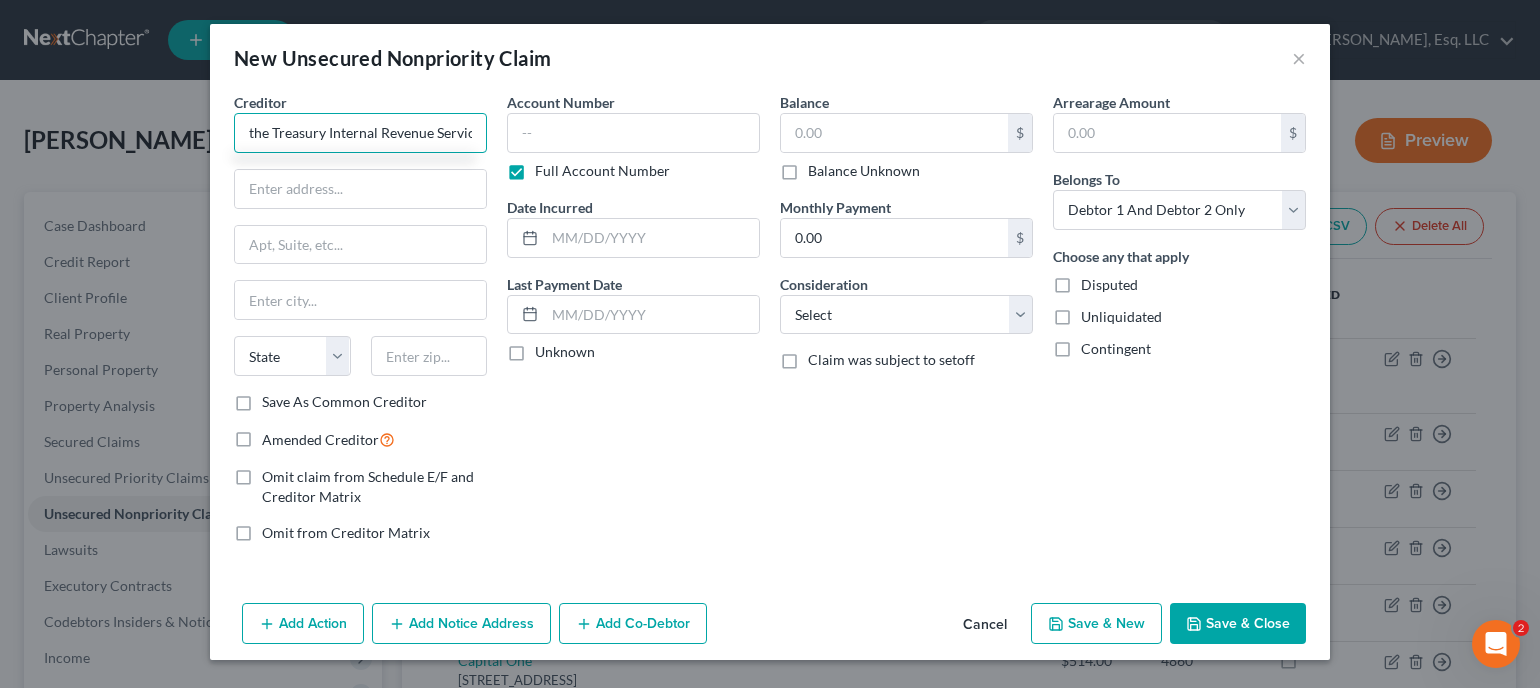 scroll, scrollTop: 0, scrollLeft: 60, axis: horizontal 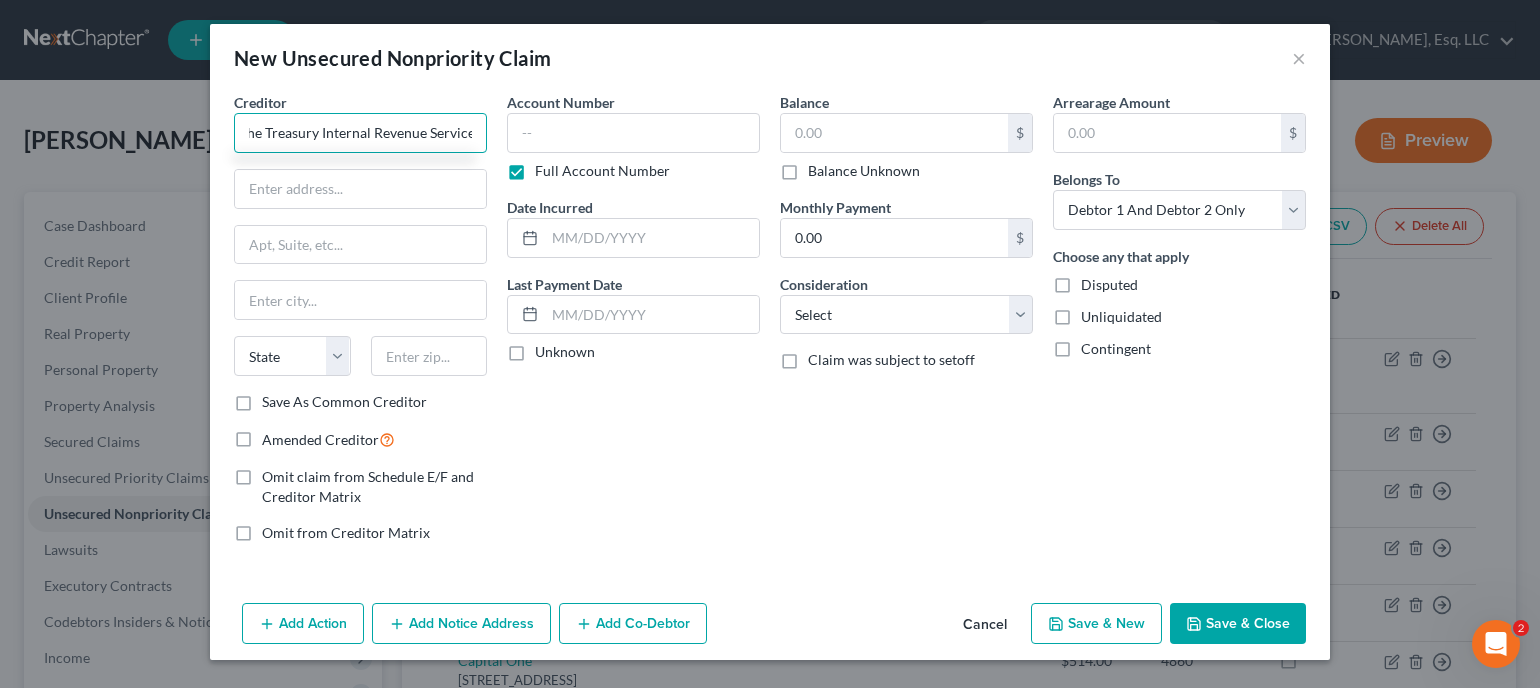 type on "Dept. of the Treasury Internal Revenue Service" 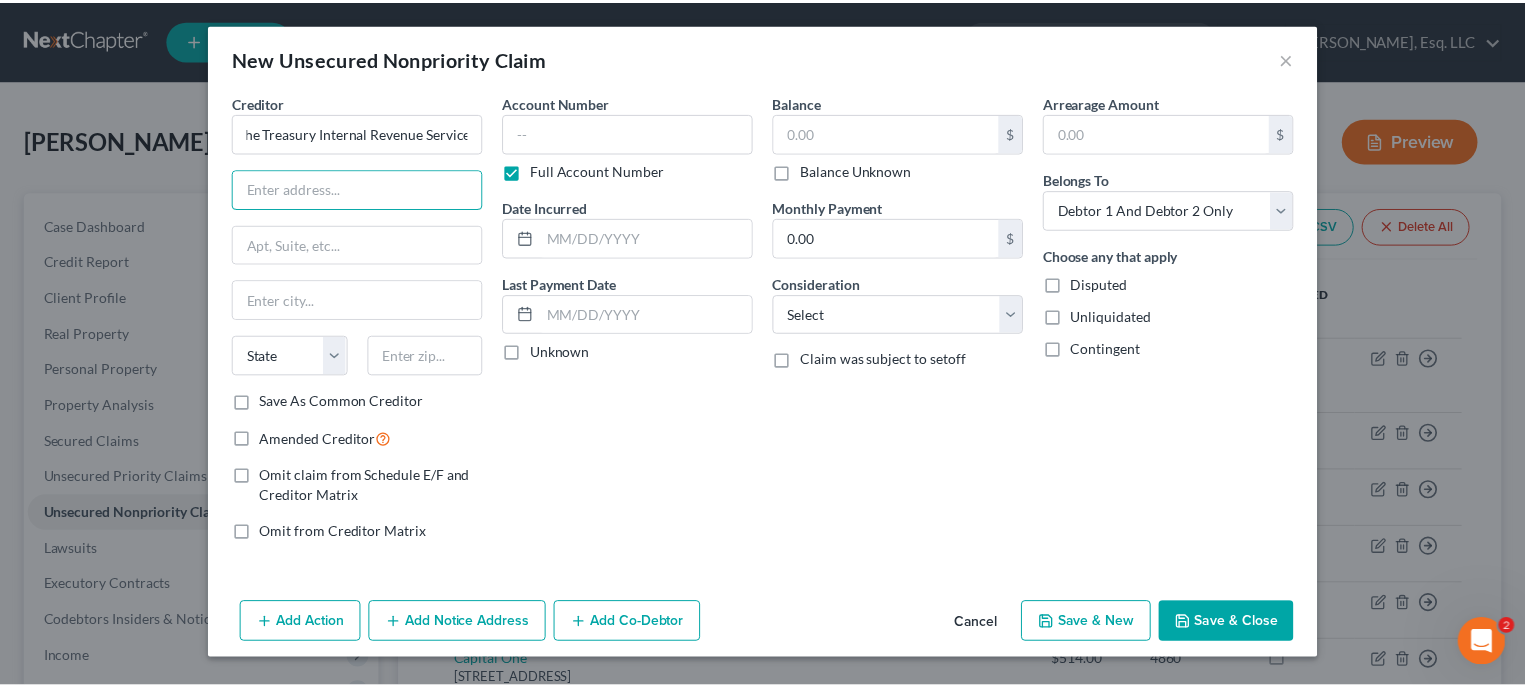 scroll, scrollTop: 0, scrollLeft: 0, axis: both 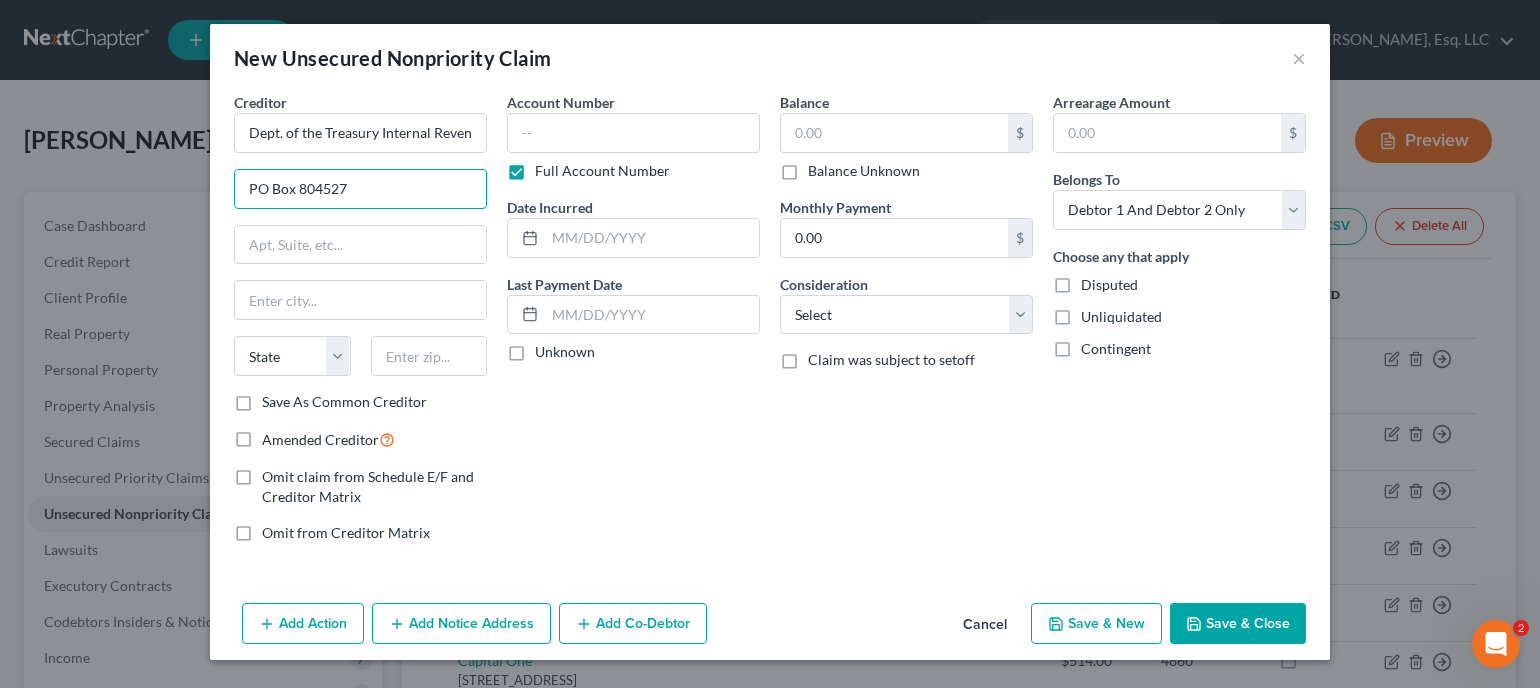 type on "PO Box 804527" 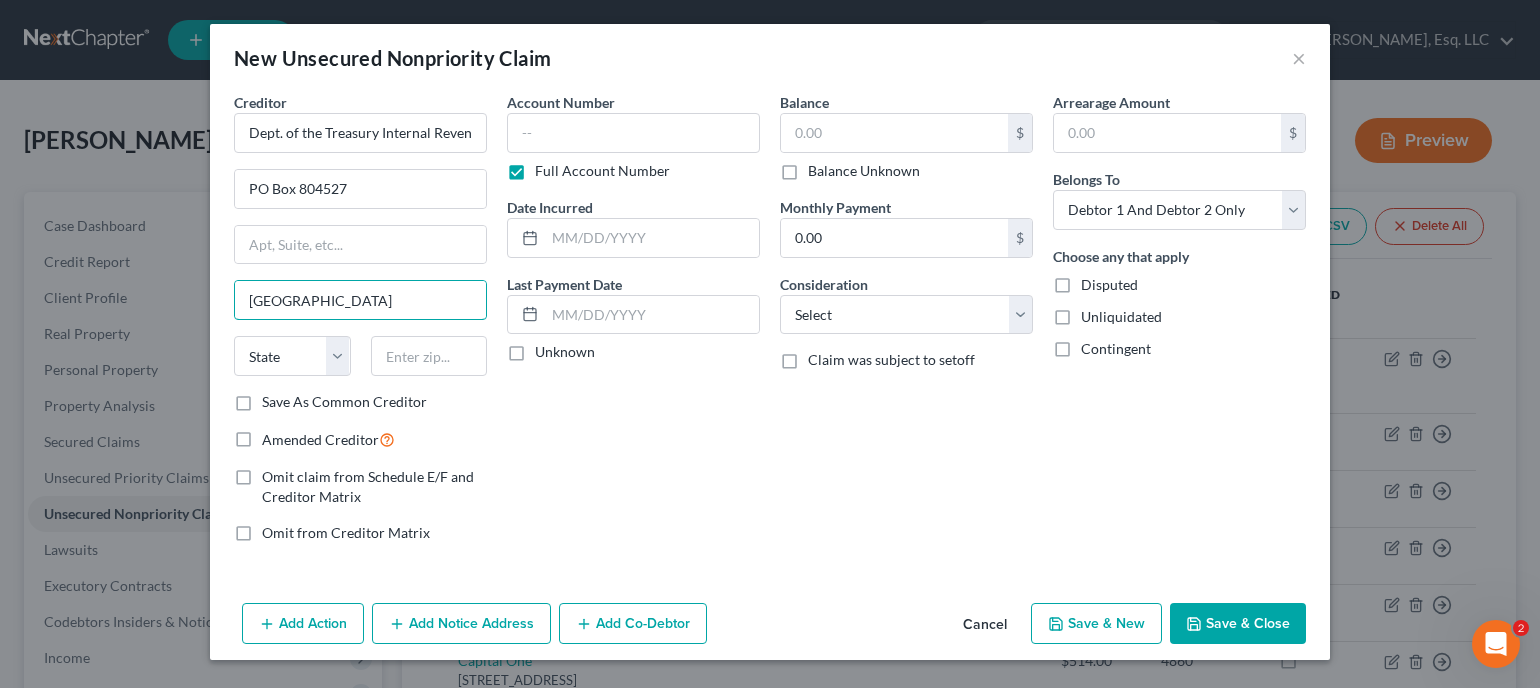 type on "Cincinnati" 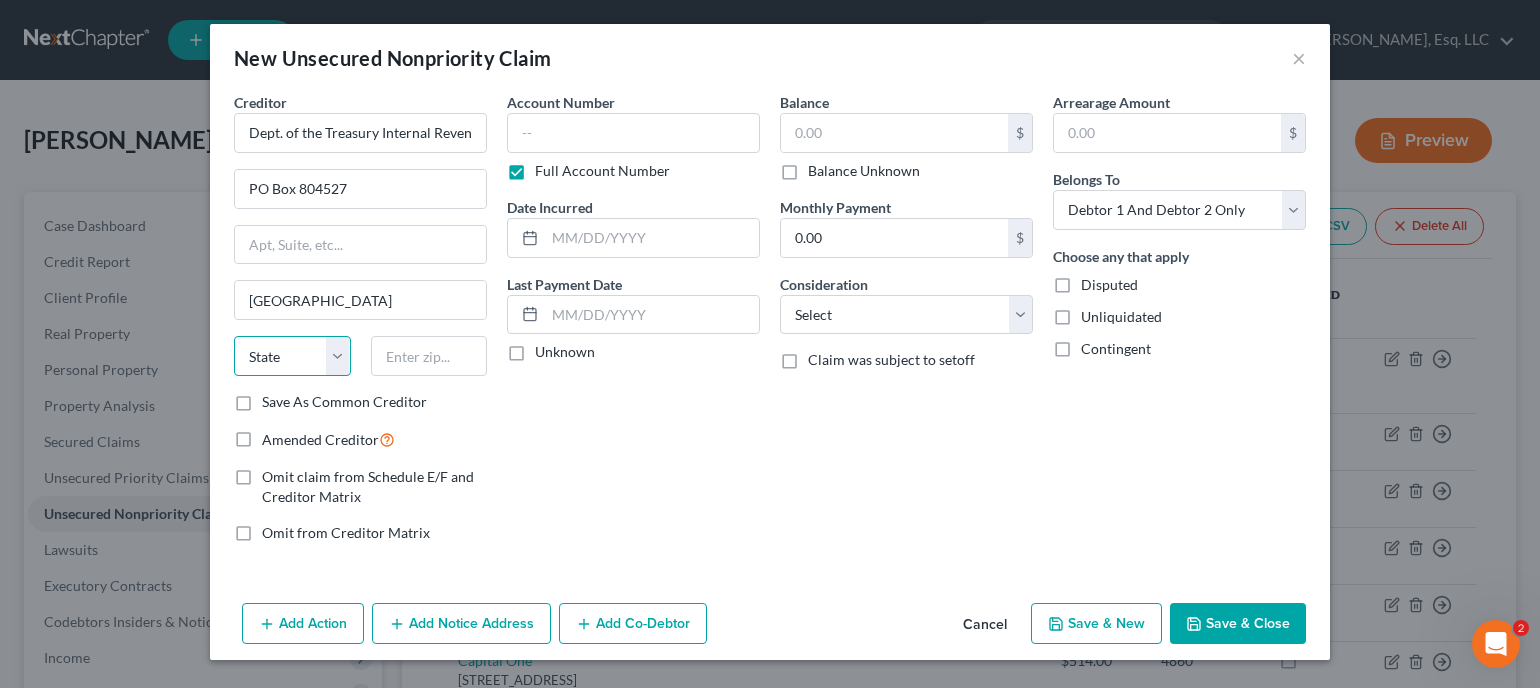 select on "36" 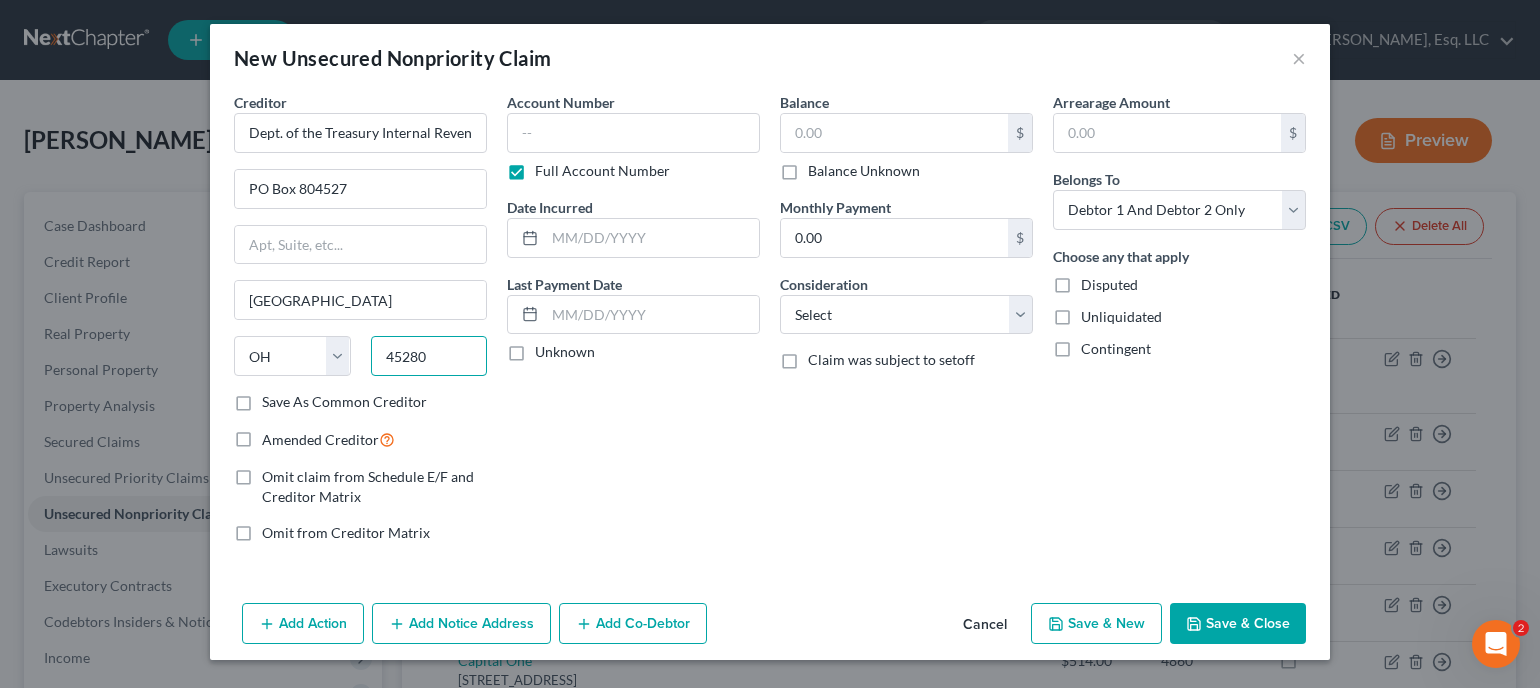 type on "45280" 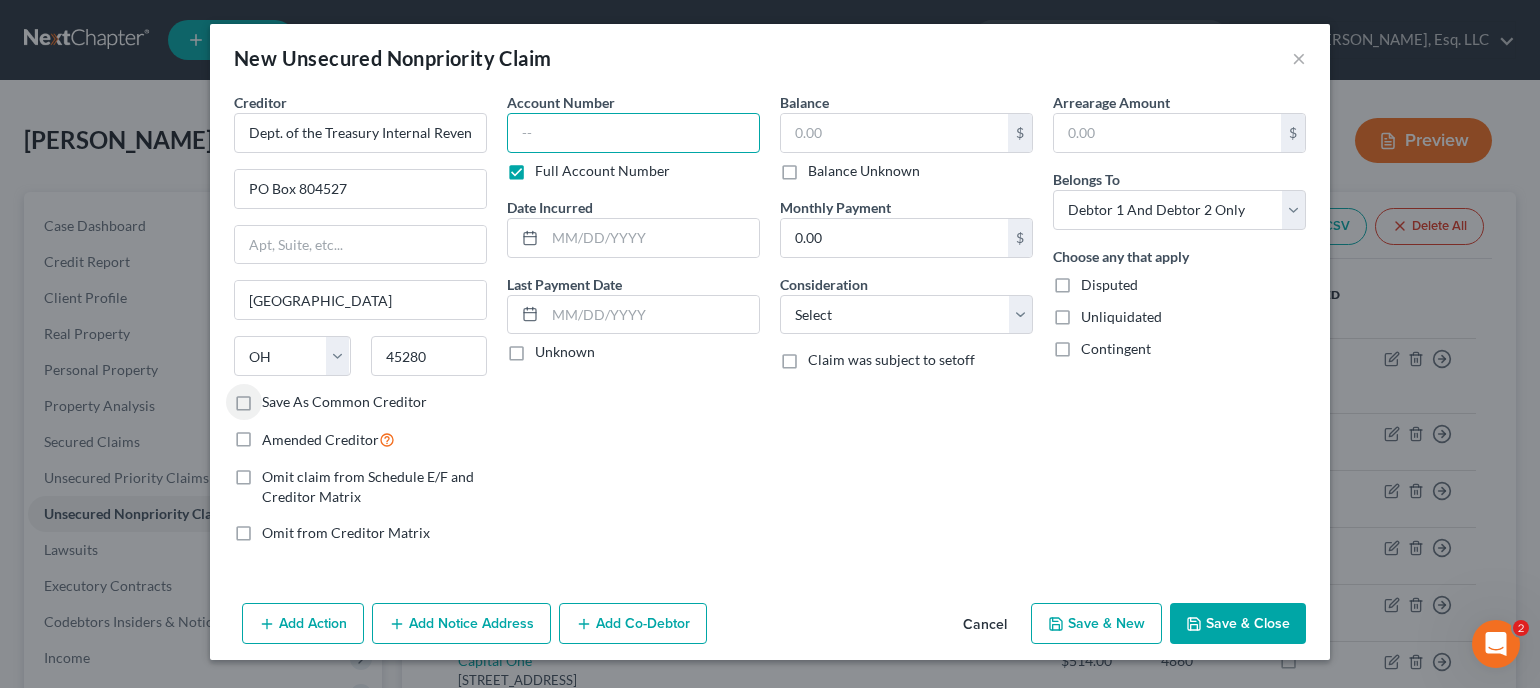 click at bounding box center [633, 133] 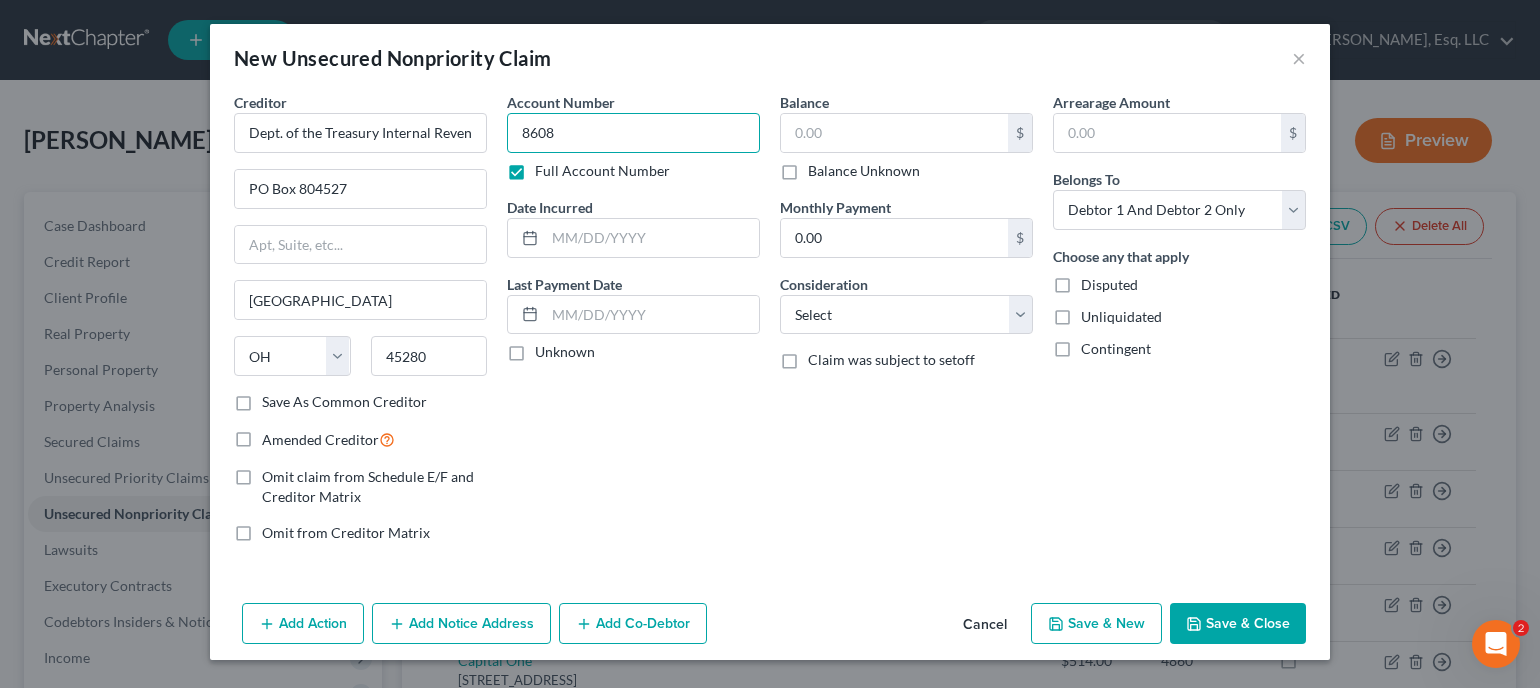 type on "8608" 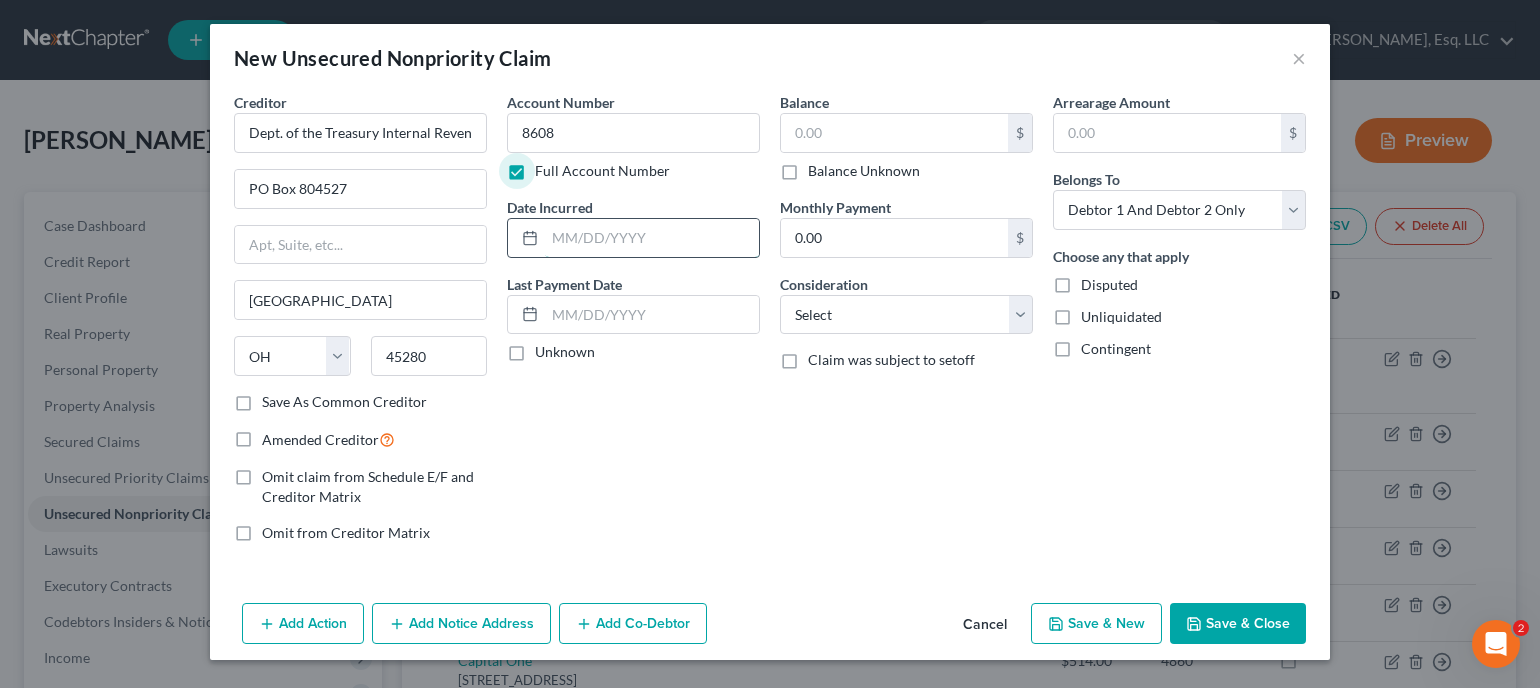 click at bounding box center (652, 238) 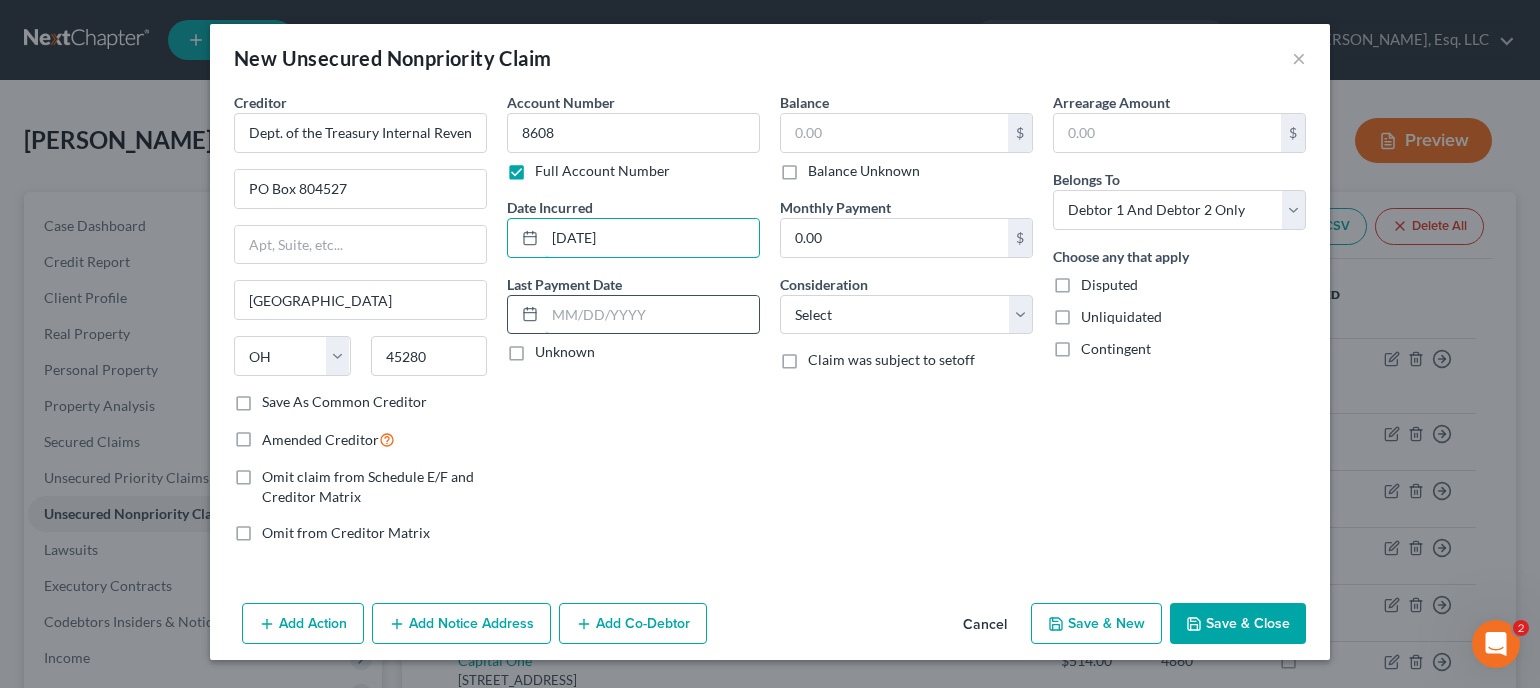 type on "01/01/2024" 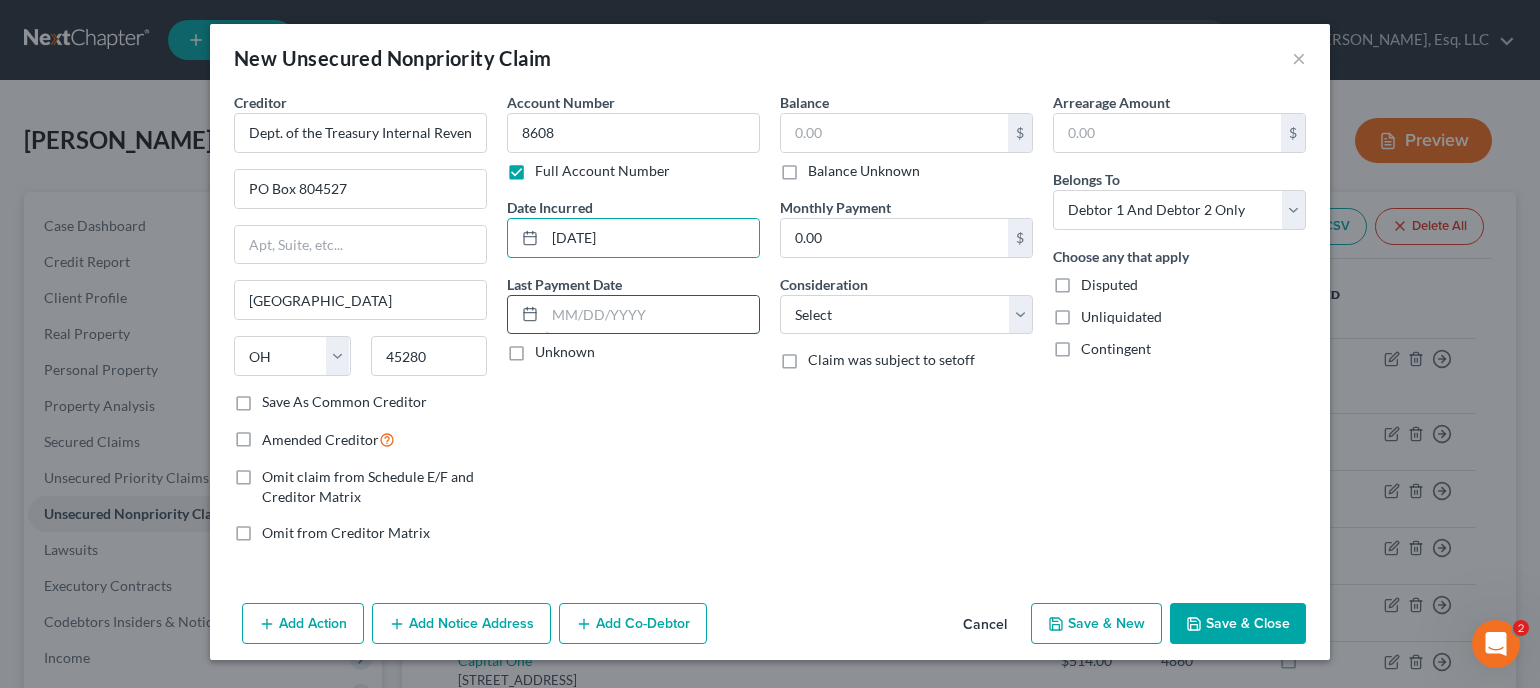 click at bounding box center (652, 315) 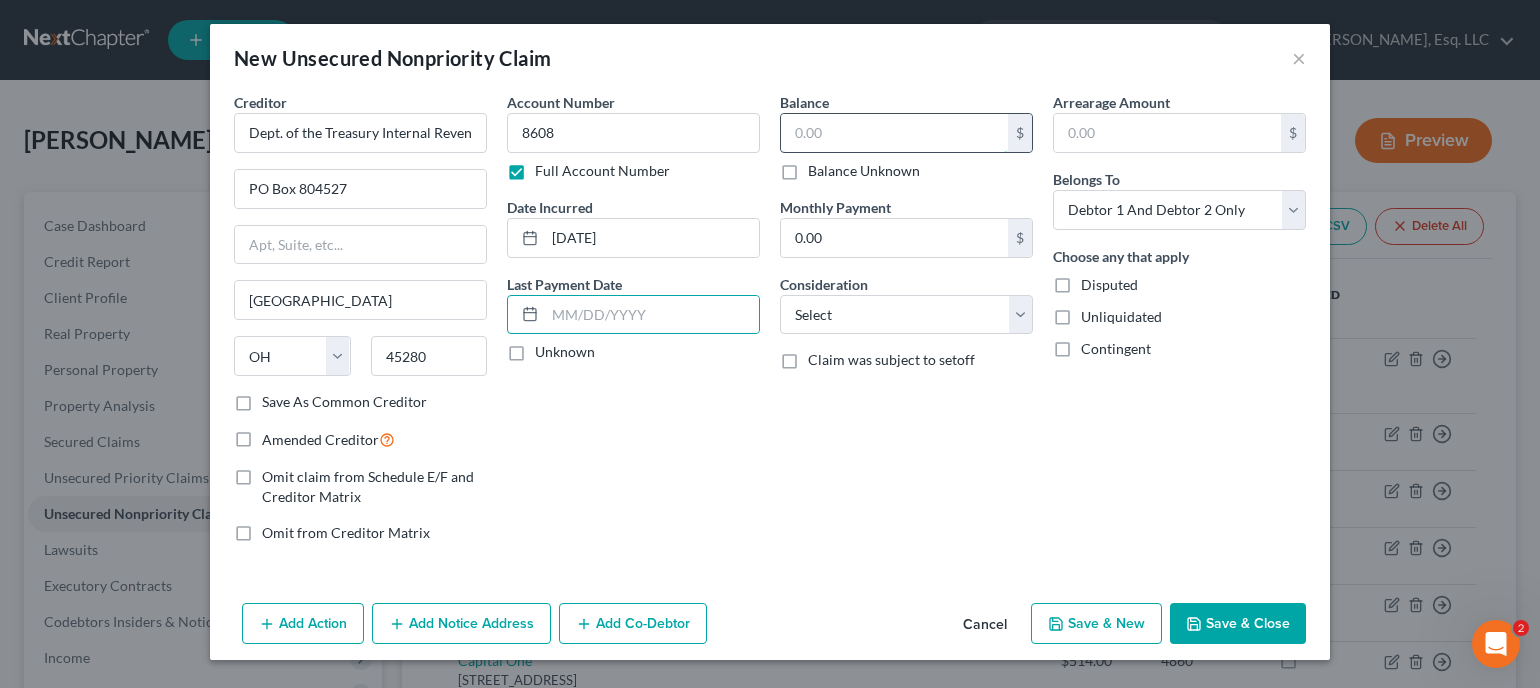 click at bounding box center [894, 133] 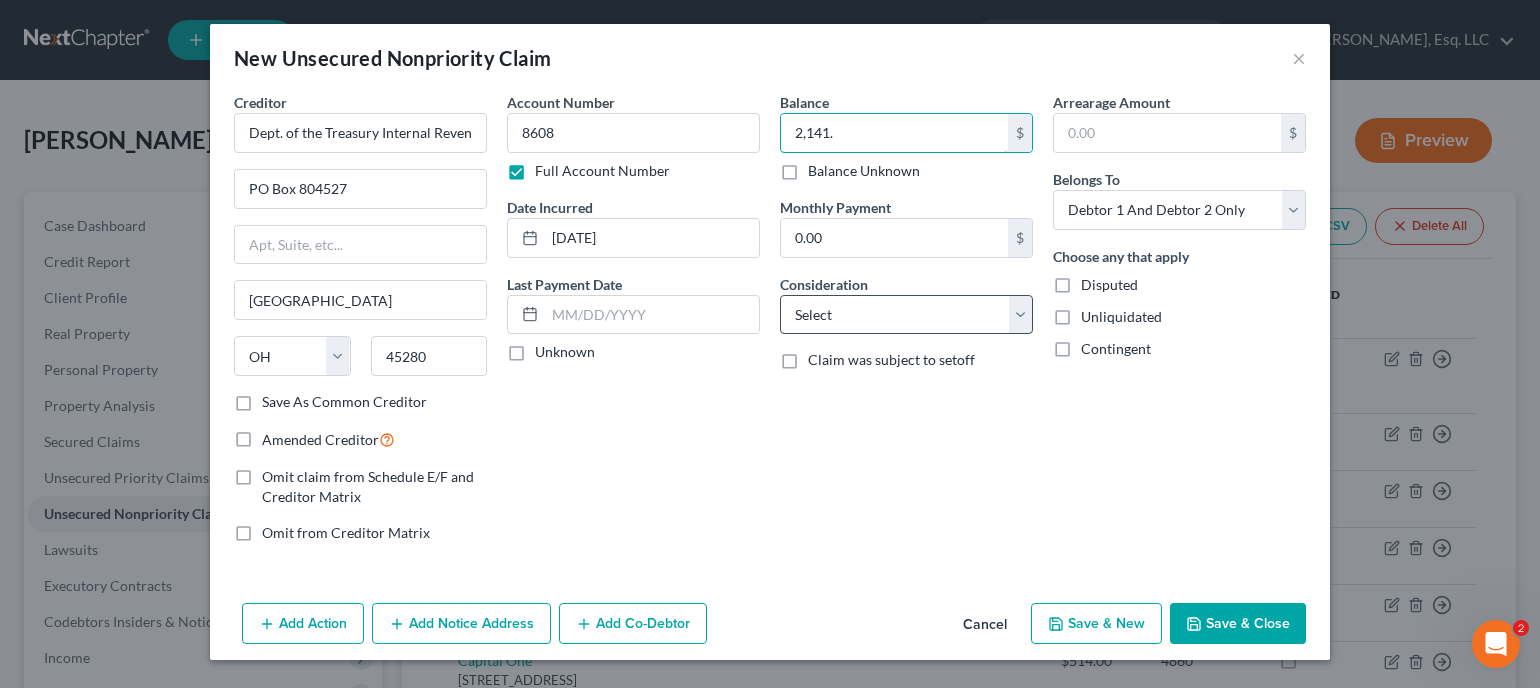 type on "2,141." 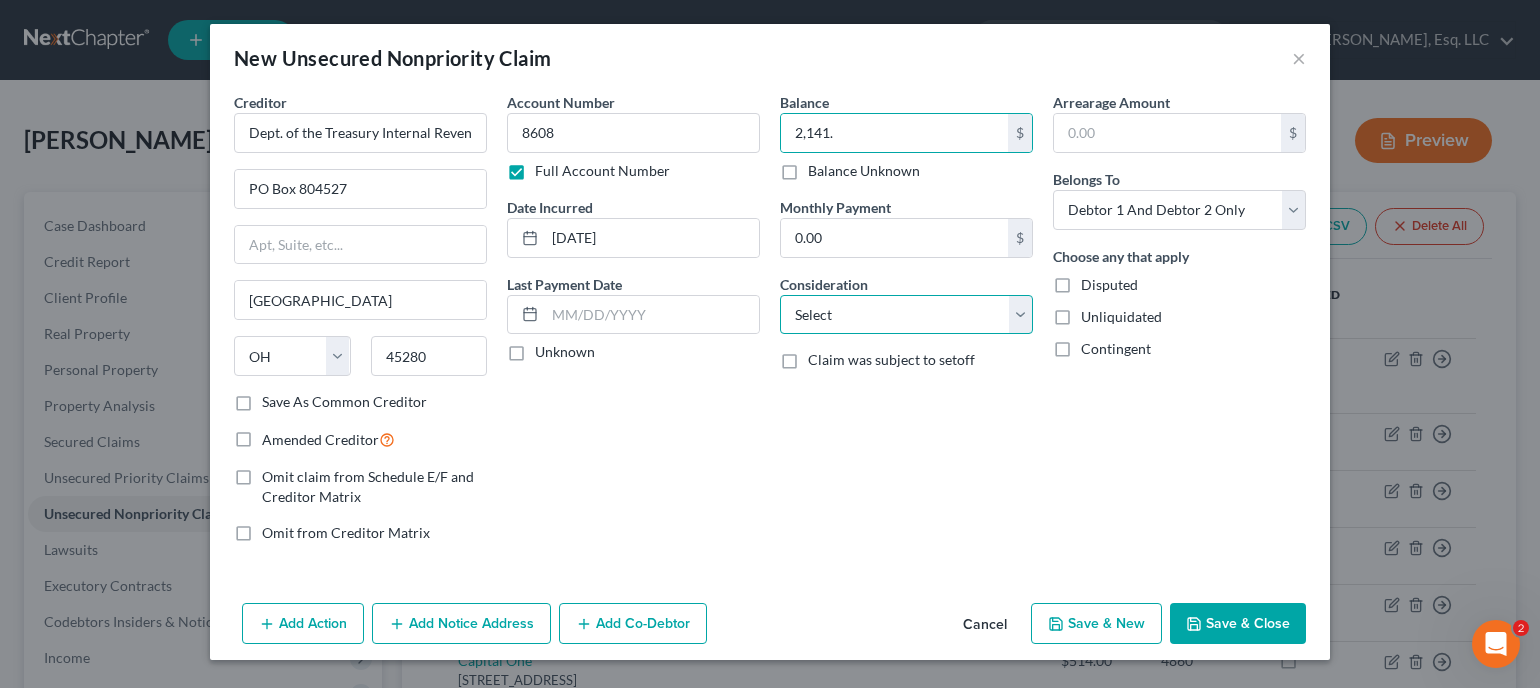 click on "Select Cable / Satellite Services Collection Agency Credit Card Debt Debt Counseling / Attorneys Deficiency Balance Domestic Support Obligations Home / Car Repairs Income Taxes Judgment Liens Medical Services Monies Loaned / Advanced Mortgage Obligation From Divorce Or Separation Obligation To Pensions Other Overdrawn Bank Account Promised To Help Pay Creditors Student Loans Suppliers And Vendors Telephone / Internet Services Utility Services" at bounding box center (906, 315) 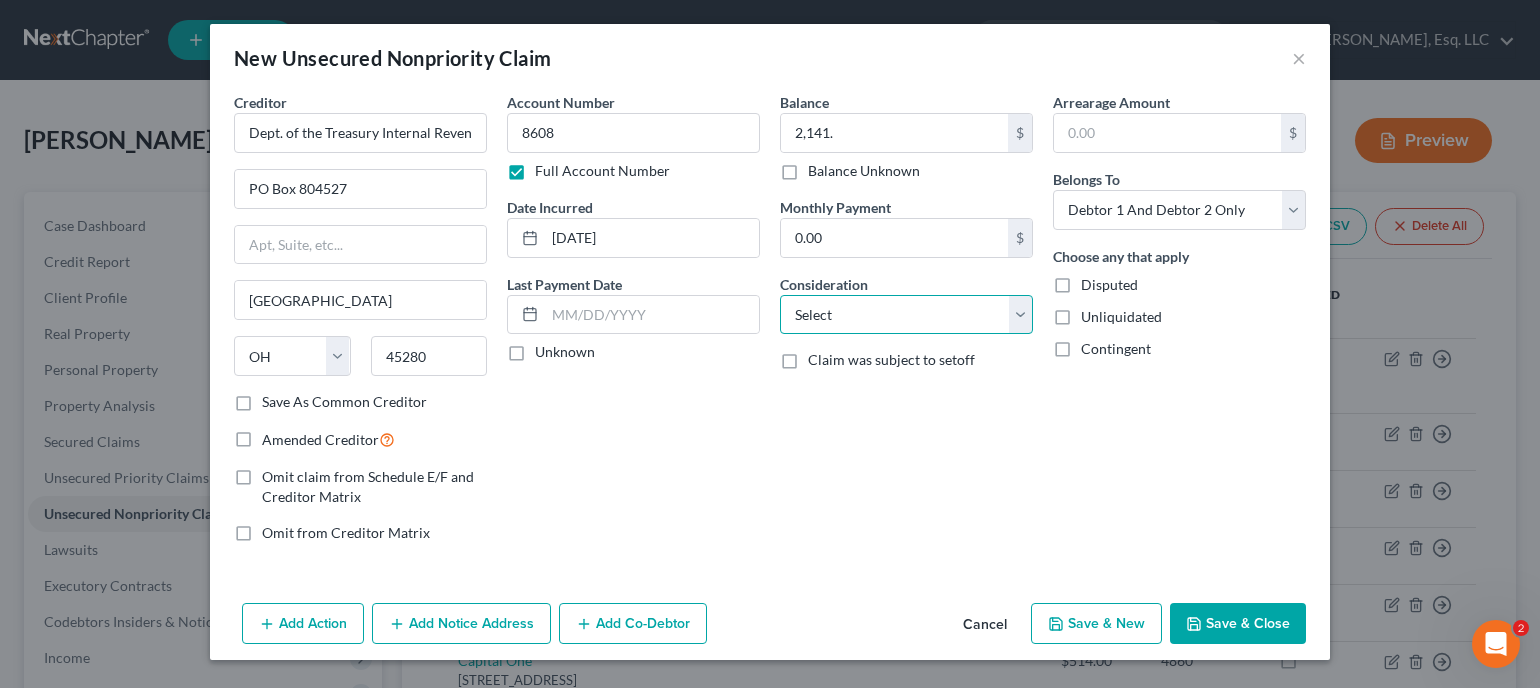 select on "7" 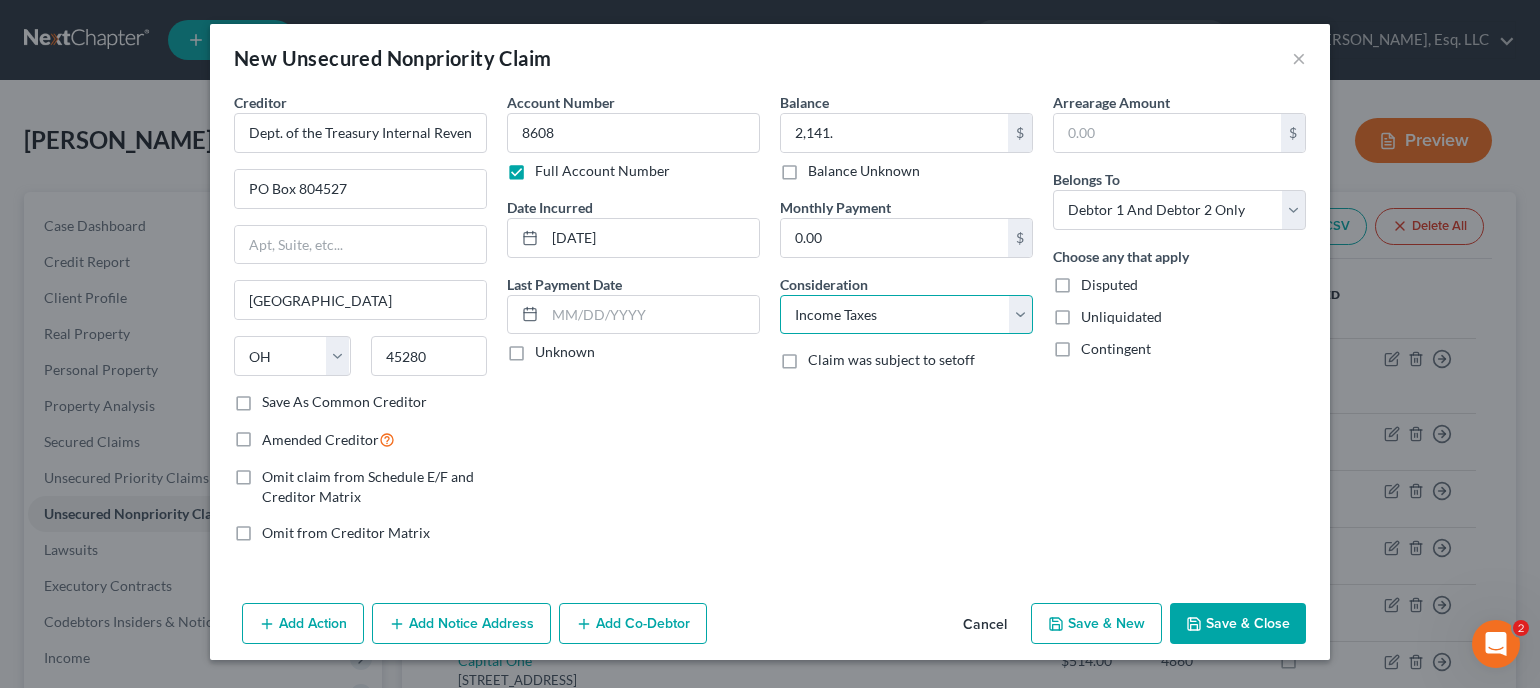 click on "Select Cable / Satellite Services Collection Agency Credit Card Debt Debt Counseling / Attorneys Deficiency Balance Domestic Support Obligations Home / Car Repairs Income Taxes Judgment Liens Medical Services Monies Loaned / Advanced Mortgage Obligation From Divorce Or Separation Obligation To Pensions Other Overdrawn Bank Account Promised To Help Pay Creditors Student Loans Suppliers And Vendors Telephone / Internet Services Utility Services" at bounding box center [906, 315] 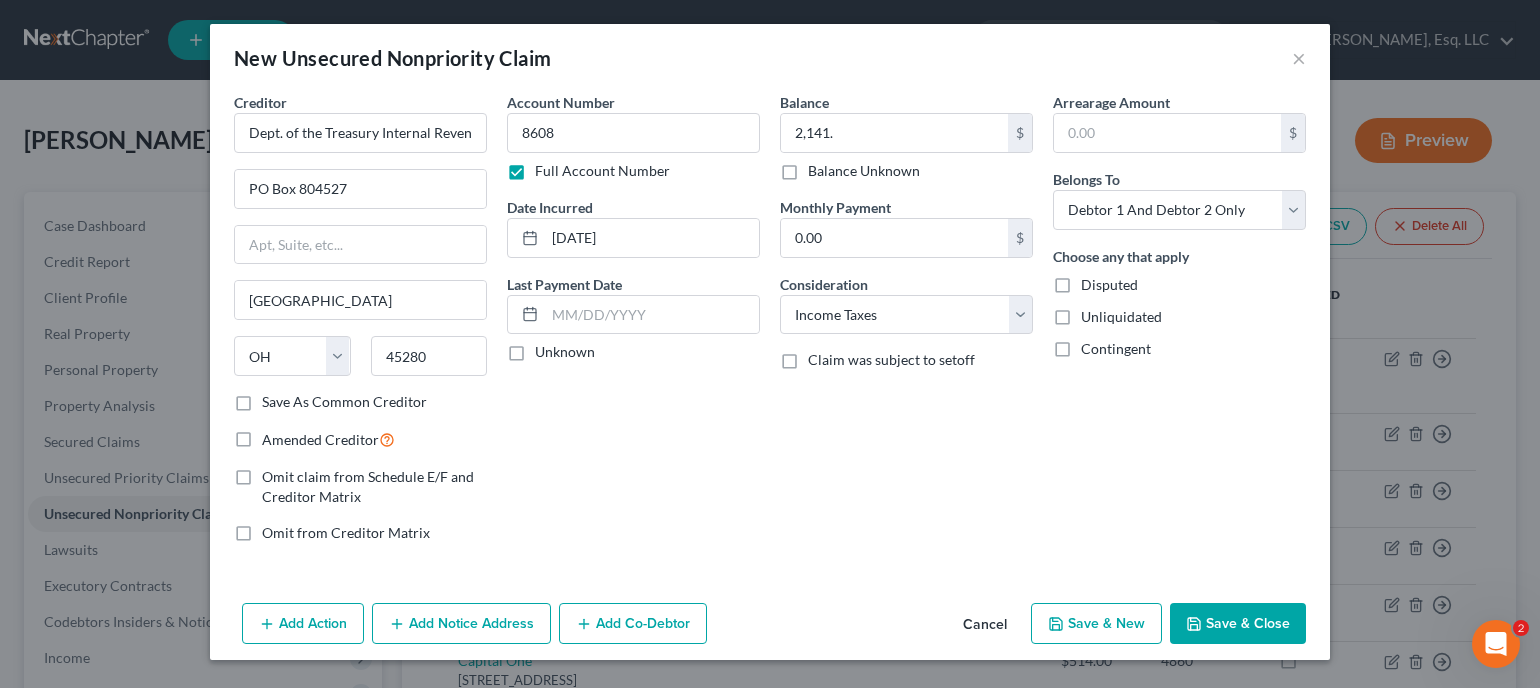 click on "Save & Close" at bounding box center (1238, 624) 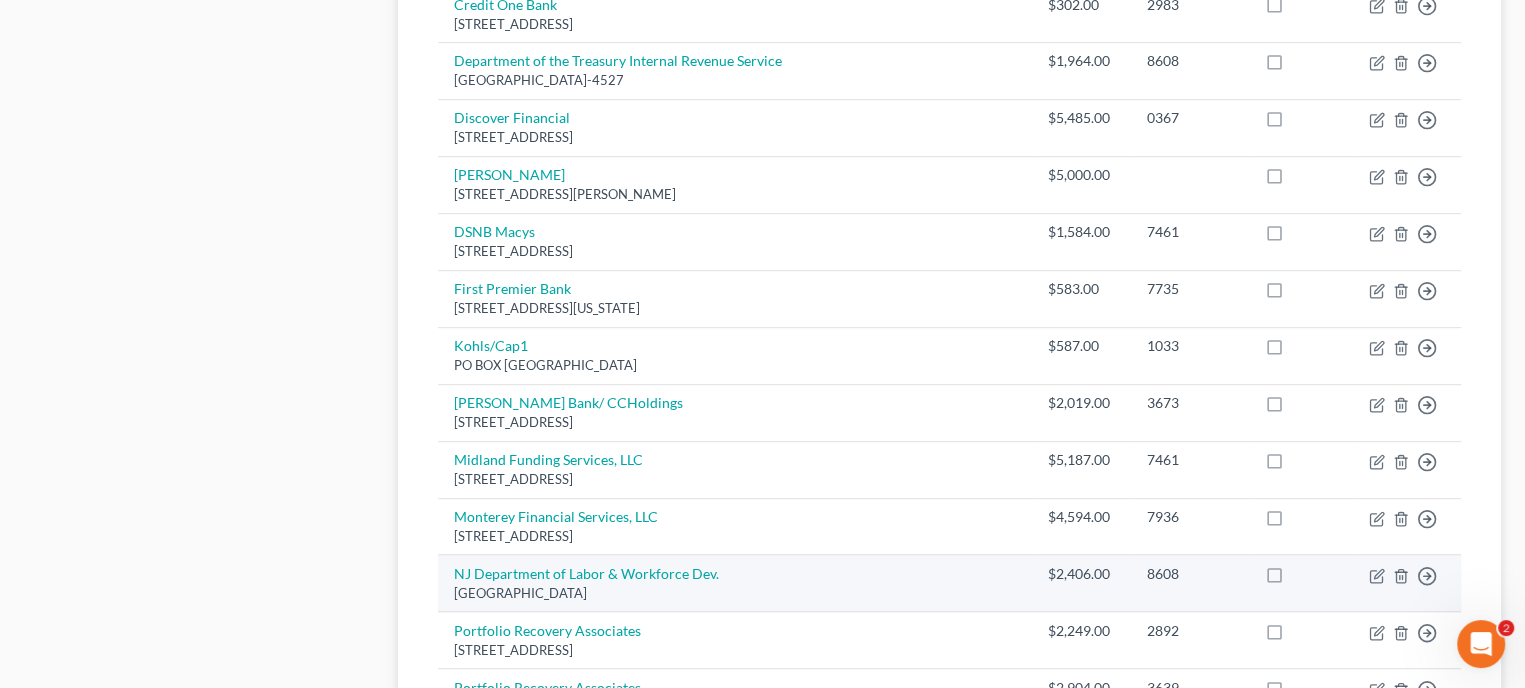 scroll, scrollTop: 1500, scrollLeft: 0, axis: vertical 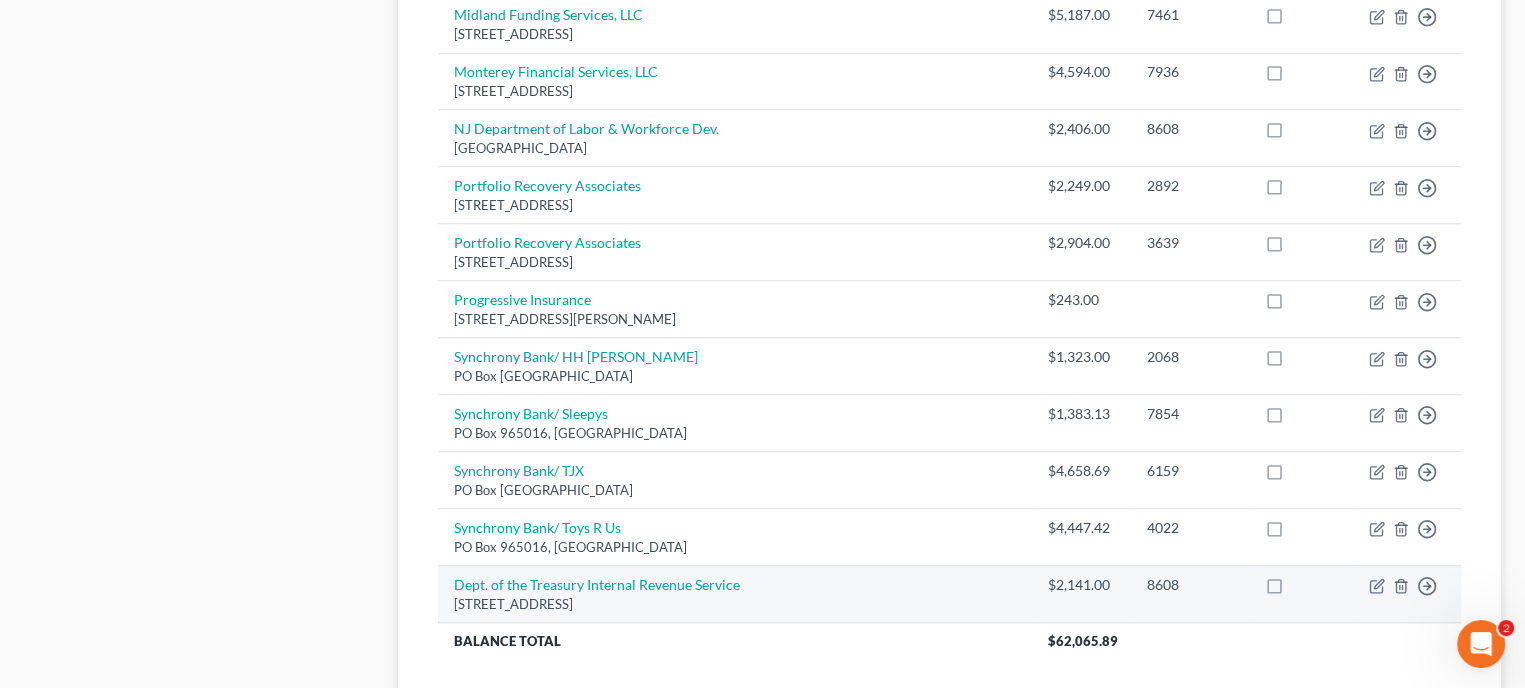click on "Dept. of the Treasury Internal Revenue Service PO Box 804527, Cincinnati, OH 45280" at bounding box center [734, 594] 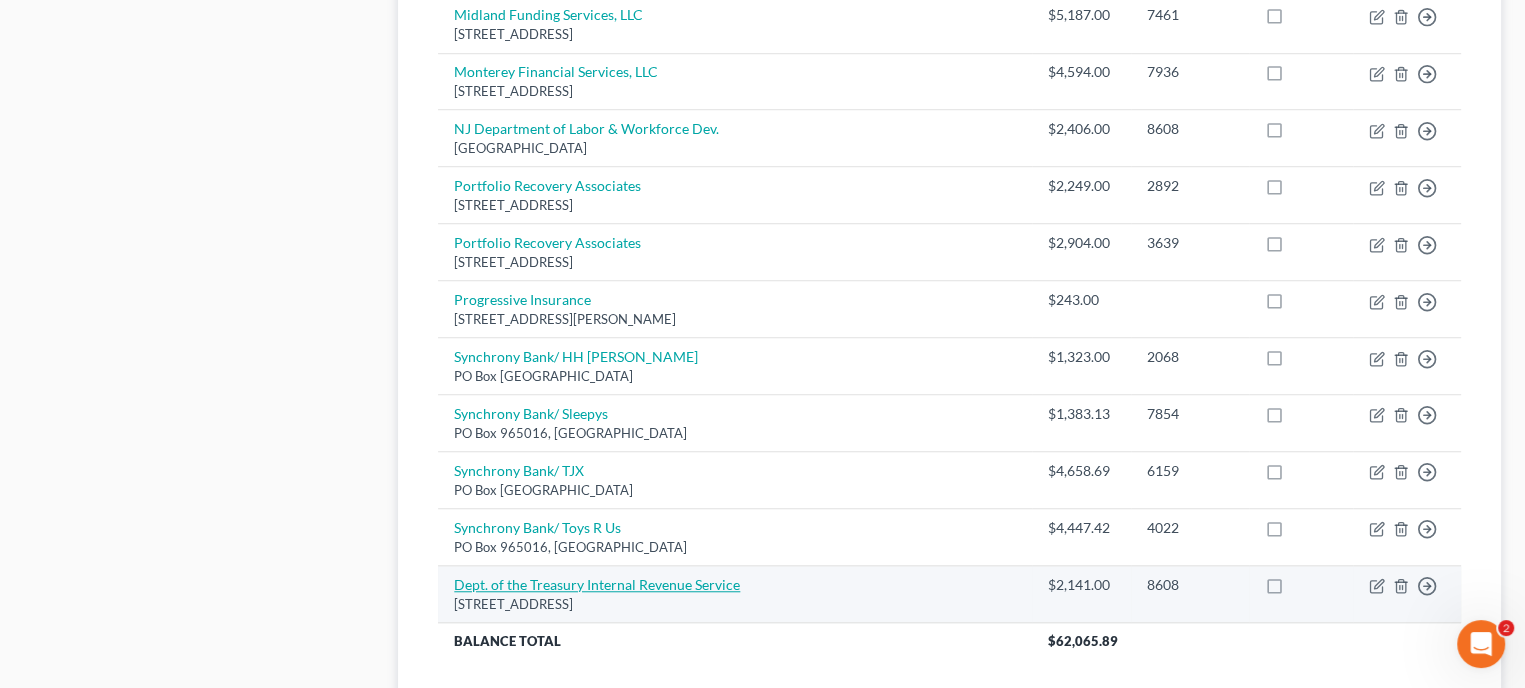 click on "Dept. of the Treasury Internal Revenue Service" at bounding box center (597, 584) 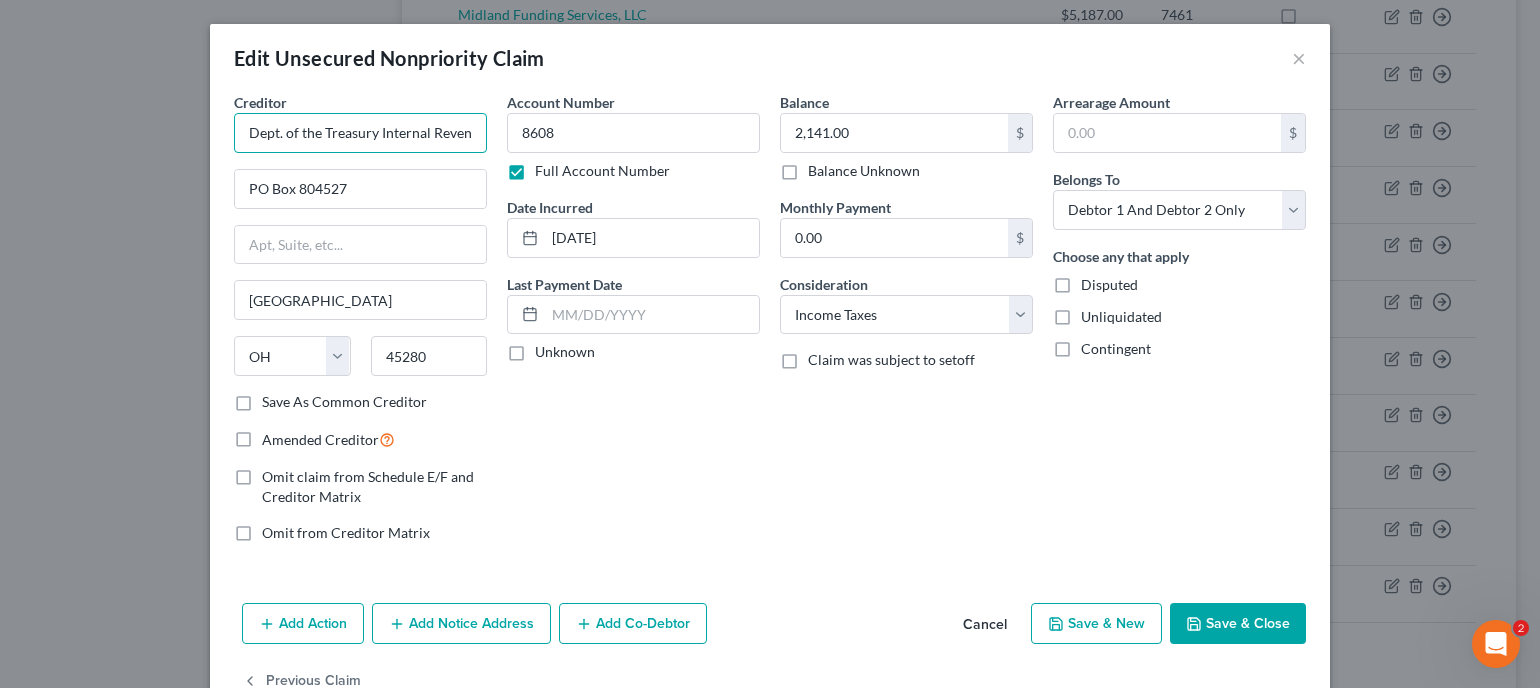 click on "Dept. of the Treasury Internal Revenue Service" at bounding box center (360, 133) 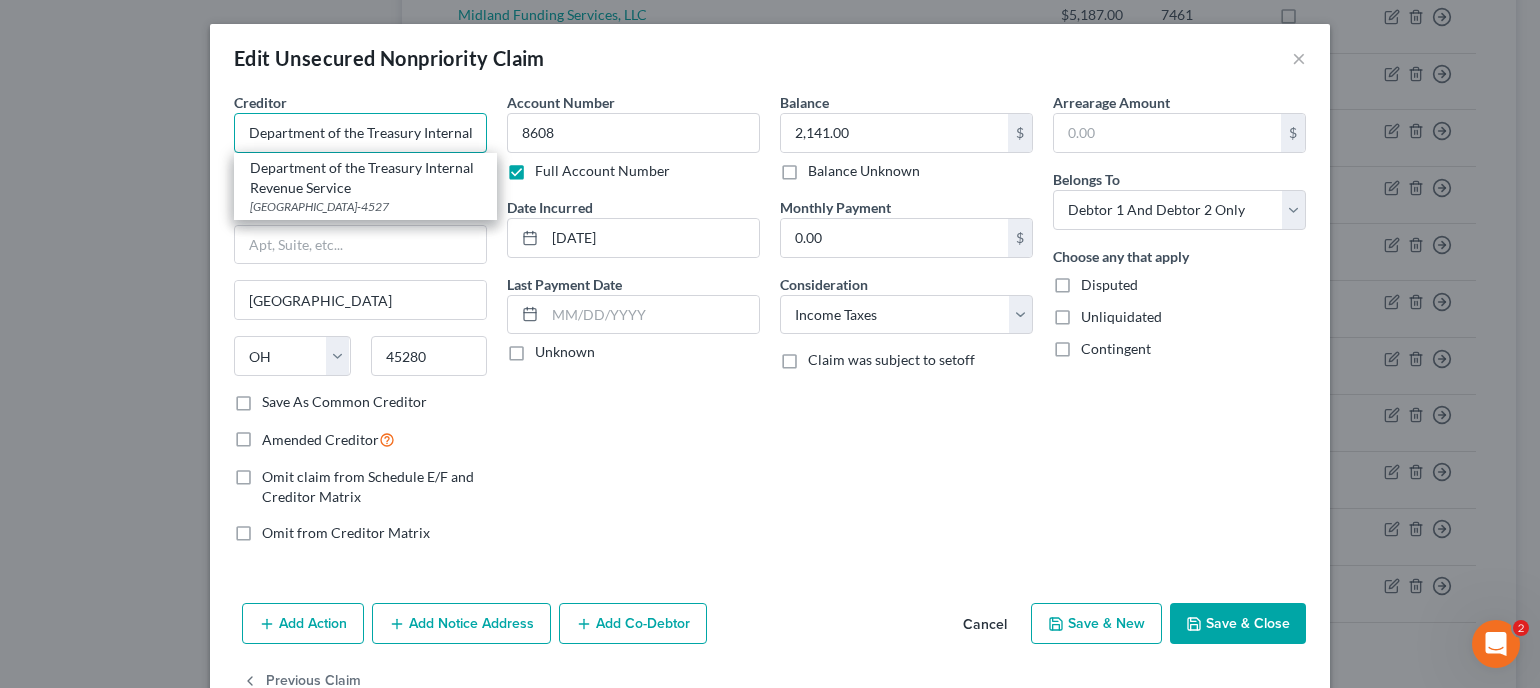 type on "Department of the Treasury Internal Revenue Service" 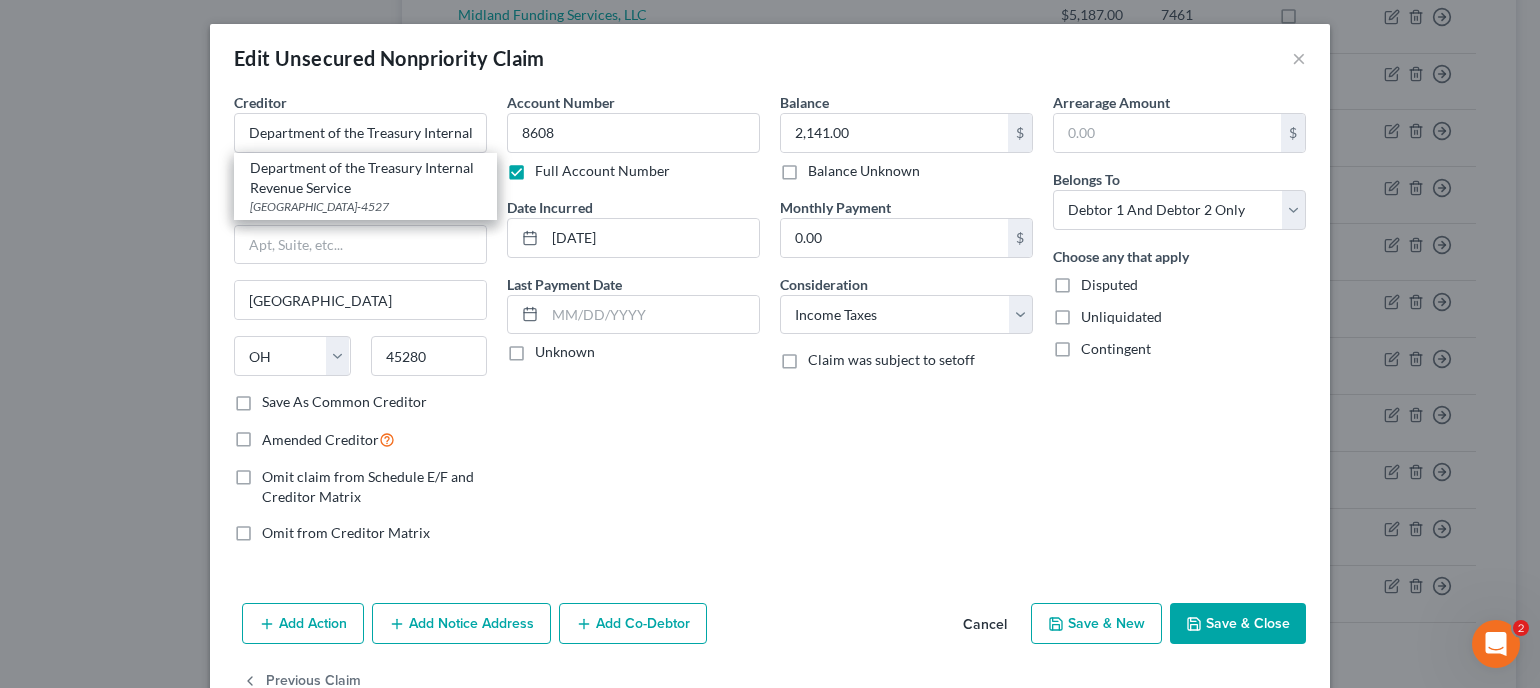 click on "Save & Close" at bounding box center [1238, 624] 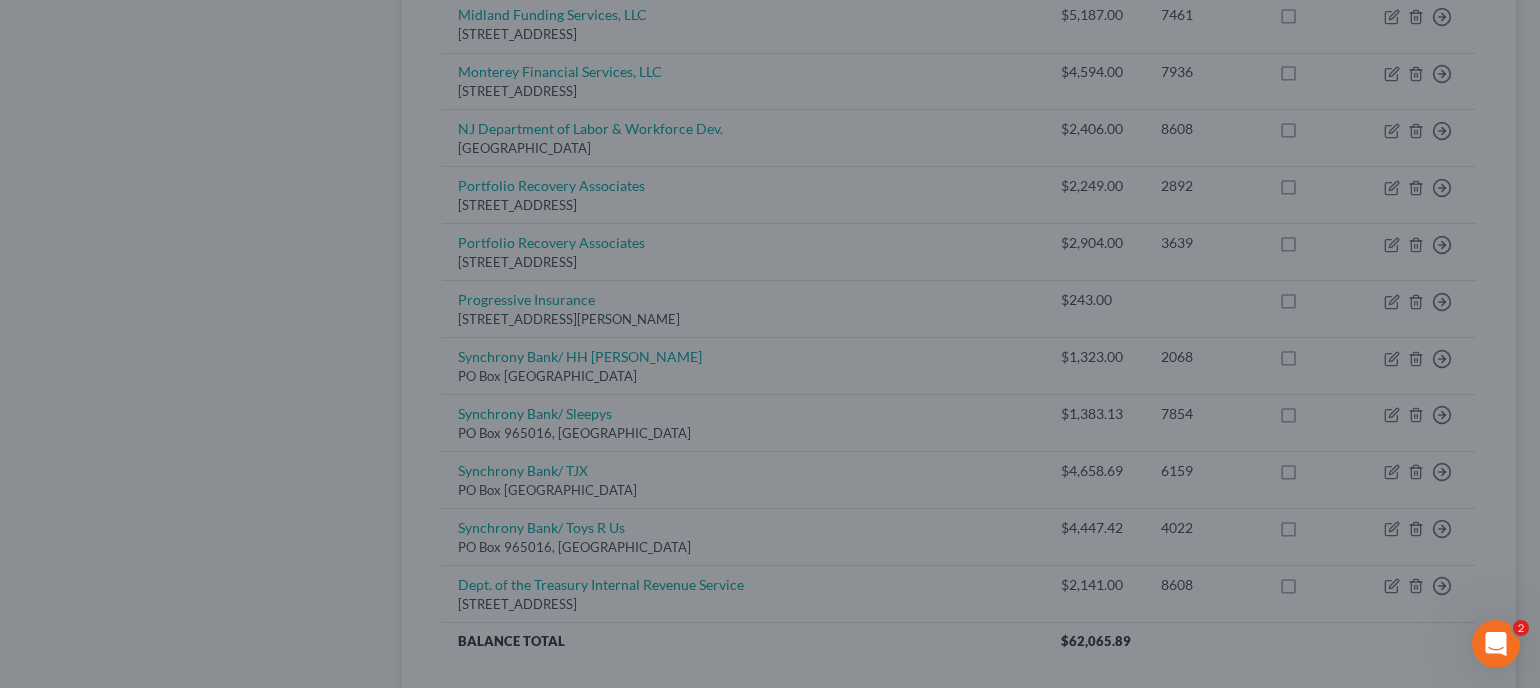 type on "0" 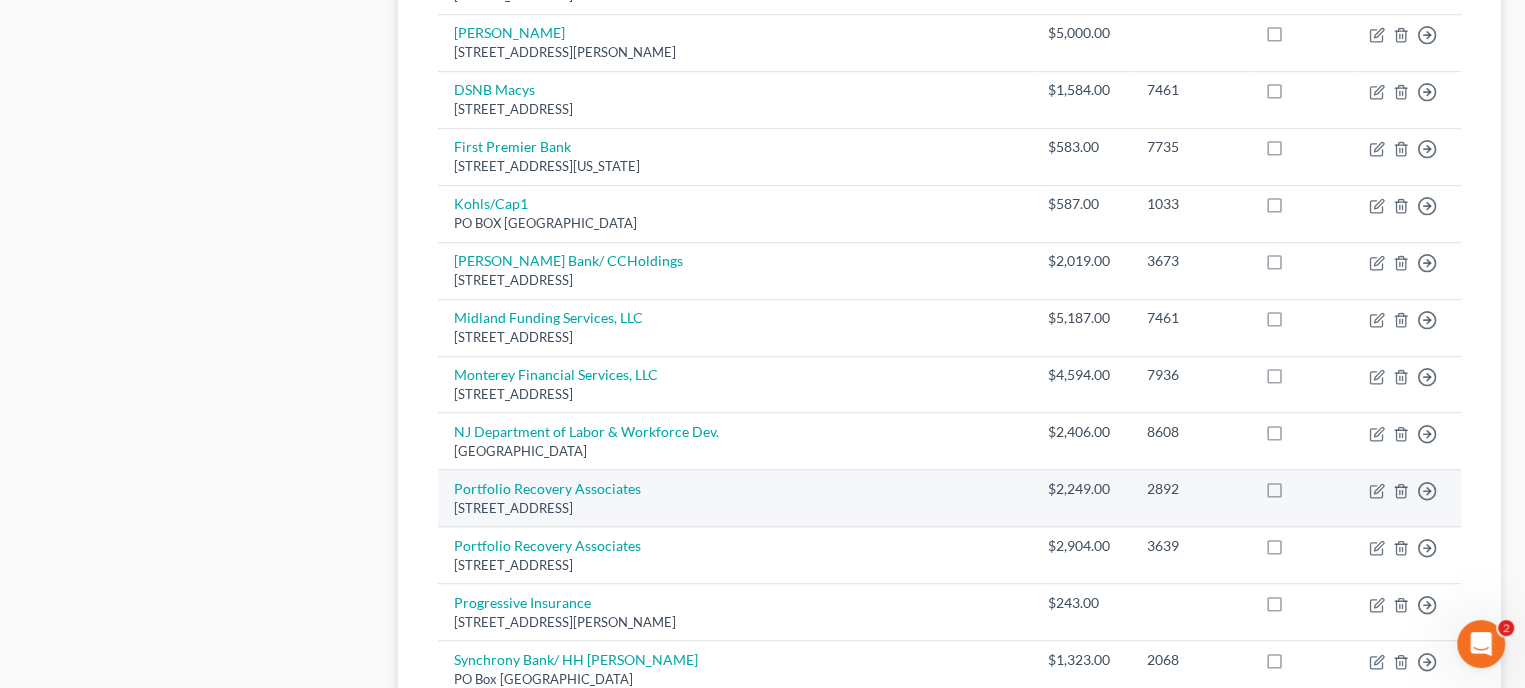 scroll, scrollTop: 1676, scrollLeft: 0, axis: vertical 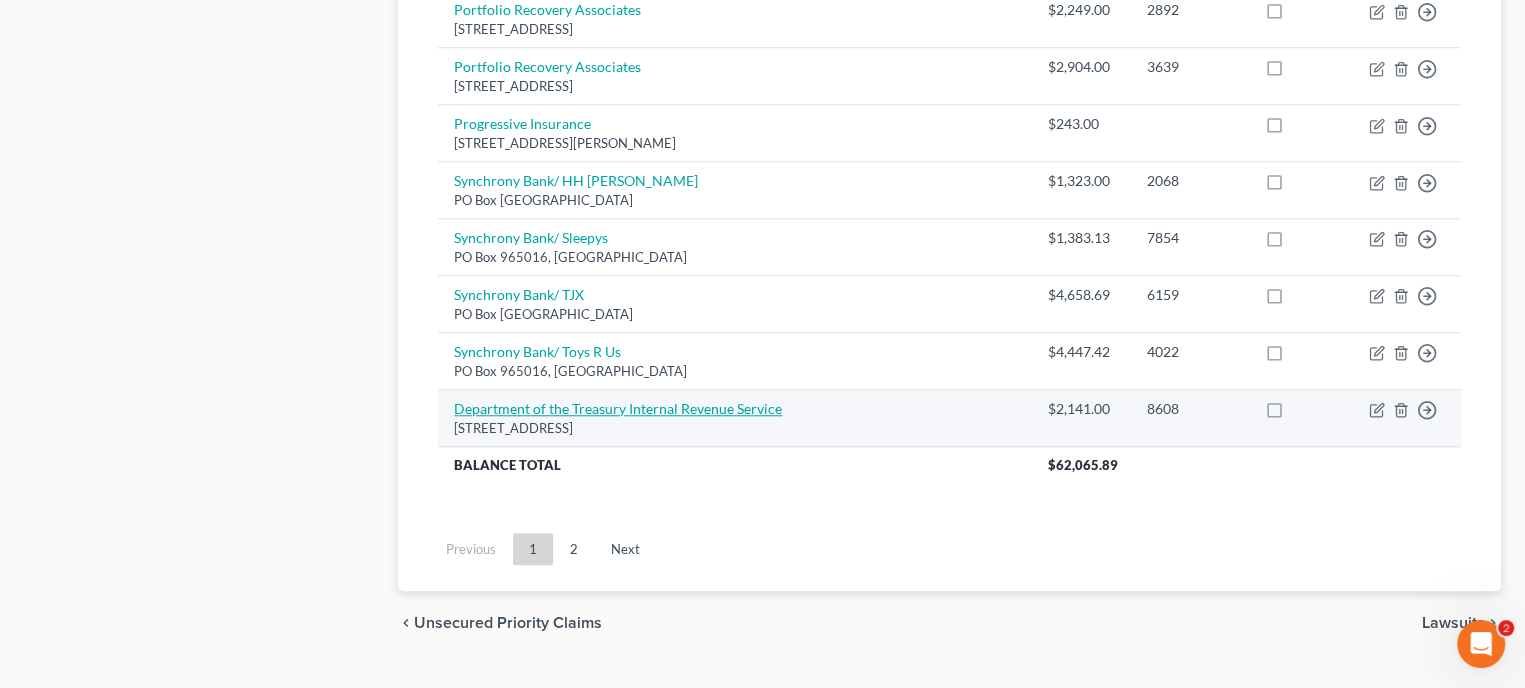 click on "Department of the Treasury Internal Revenue Service" at bounding box center [618, 408] 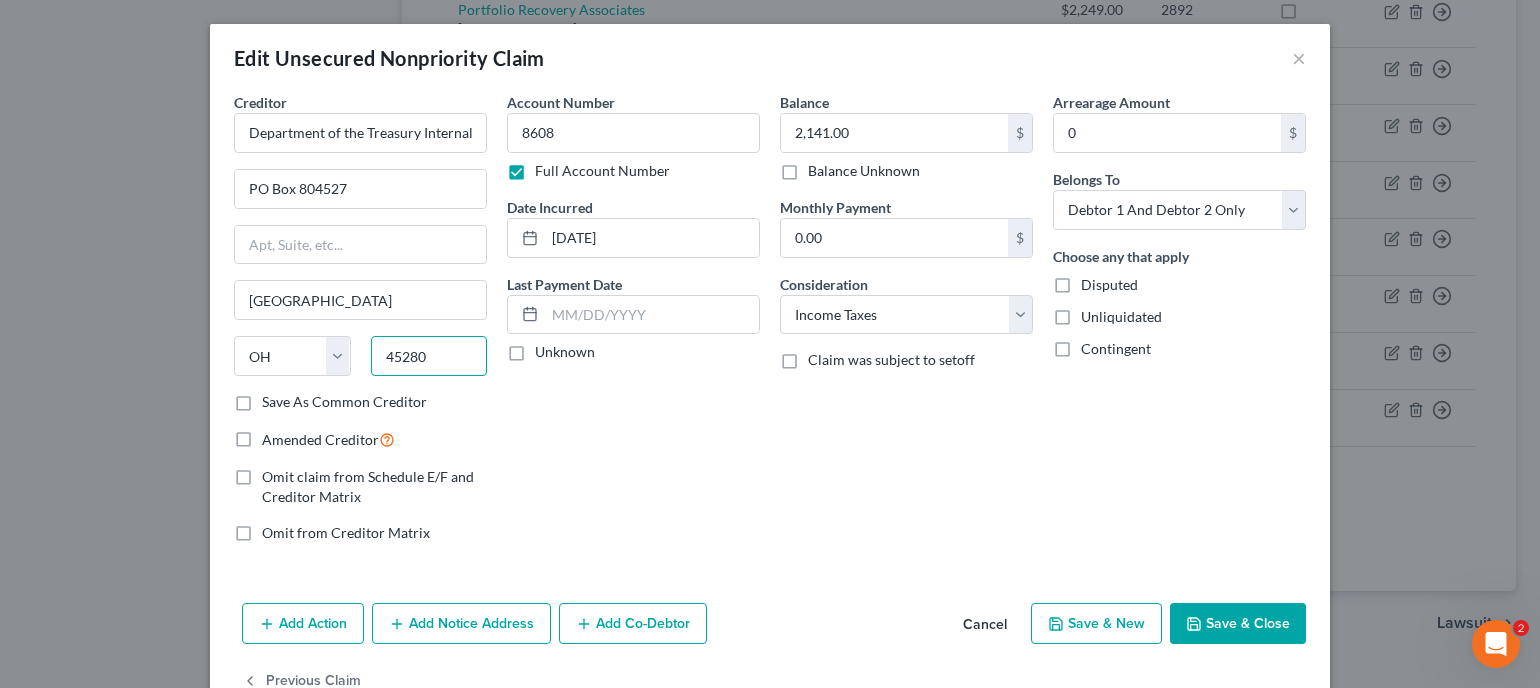 click on "45280" at bounding box center [429, 356] 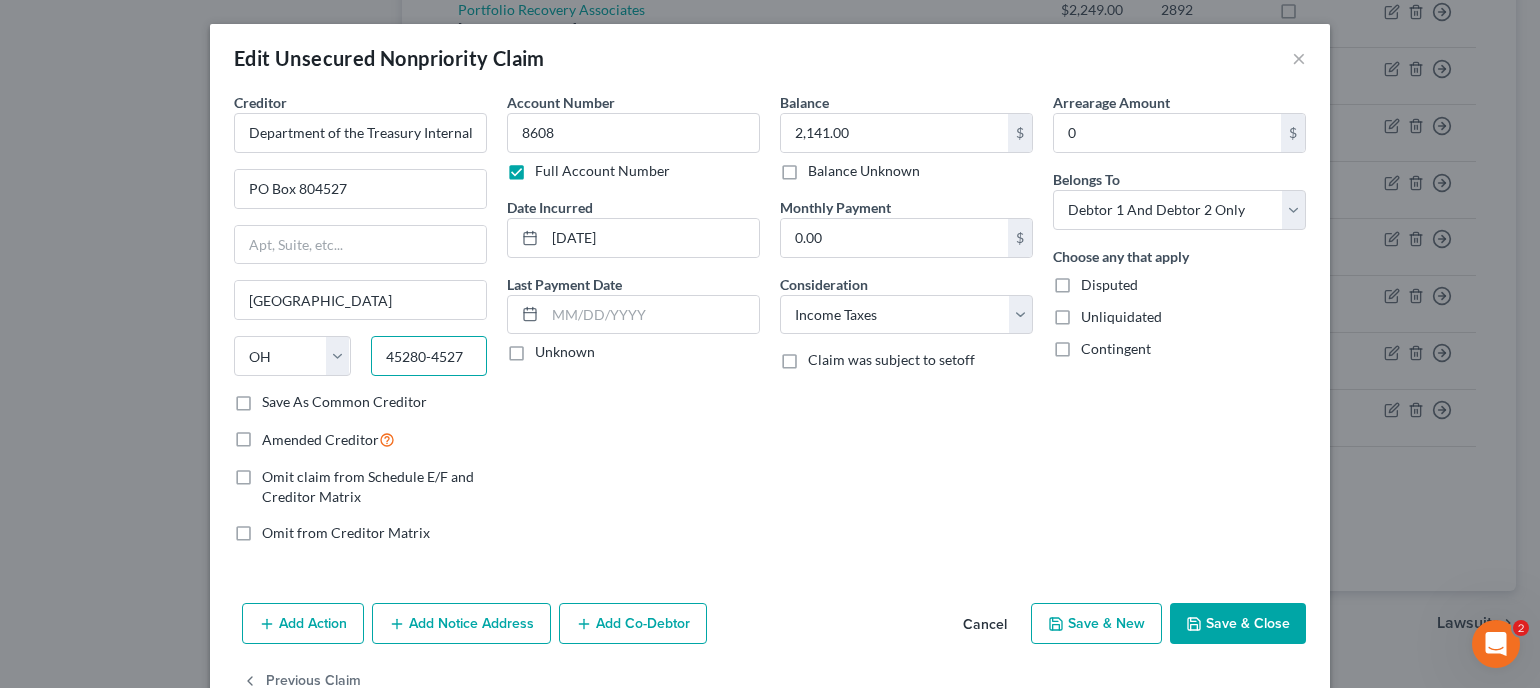 type on "45280-4527" 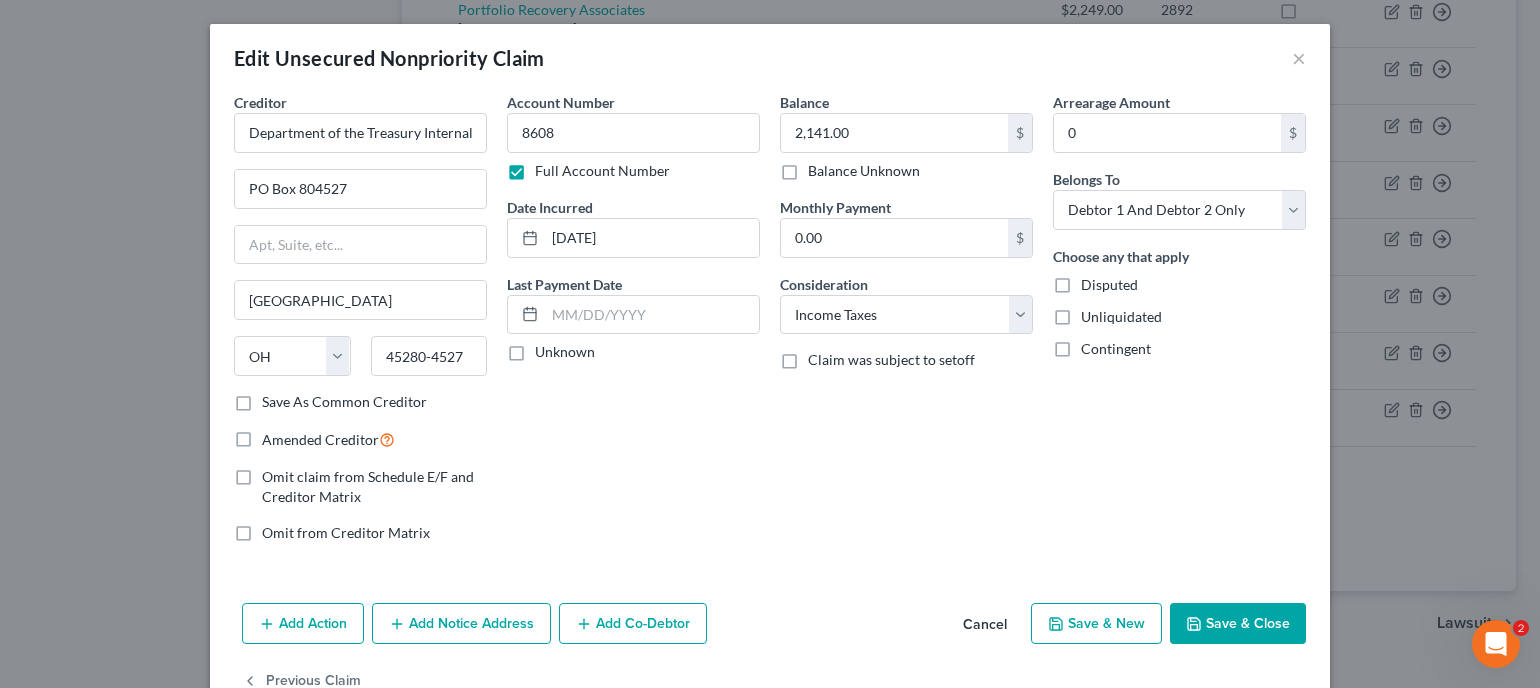 click 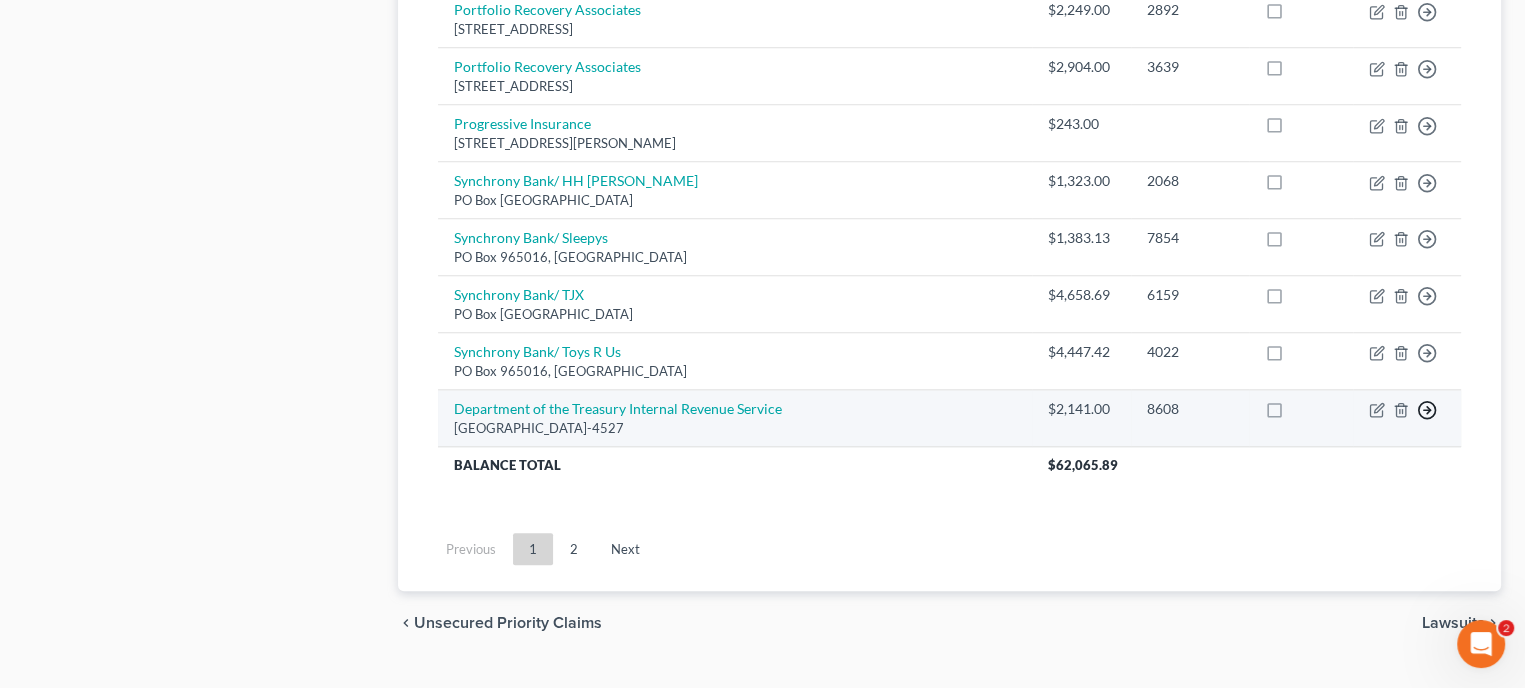 click 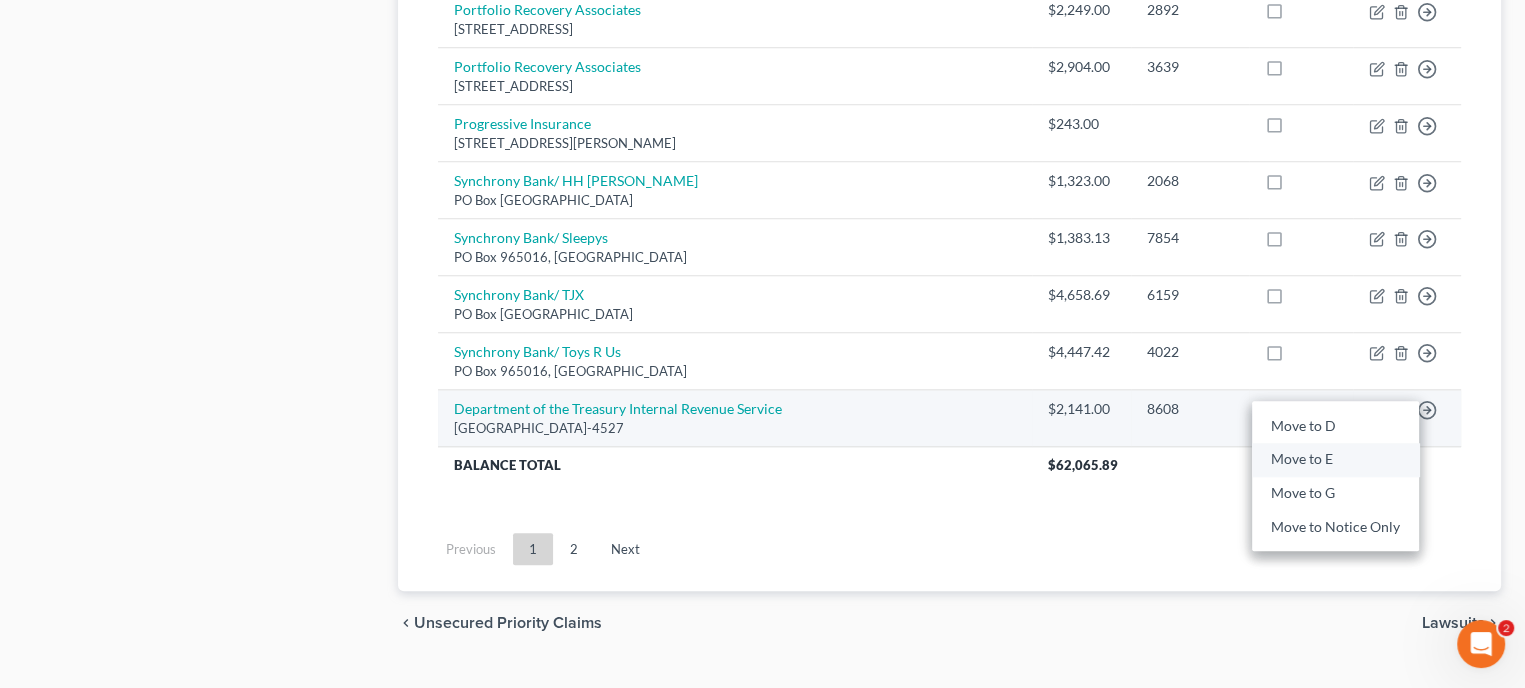click on "Move to E" at bounding box center (1335, 460) 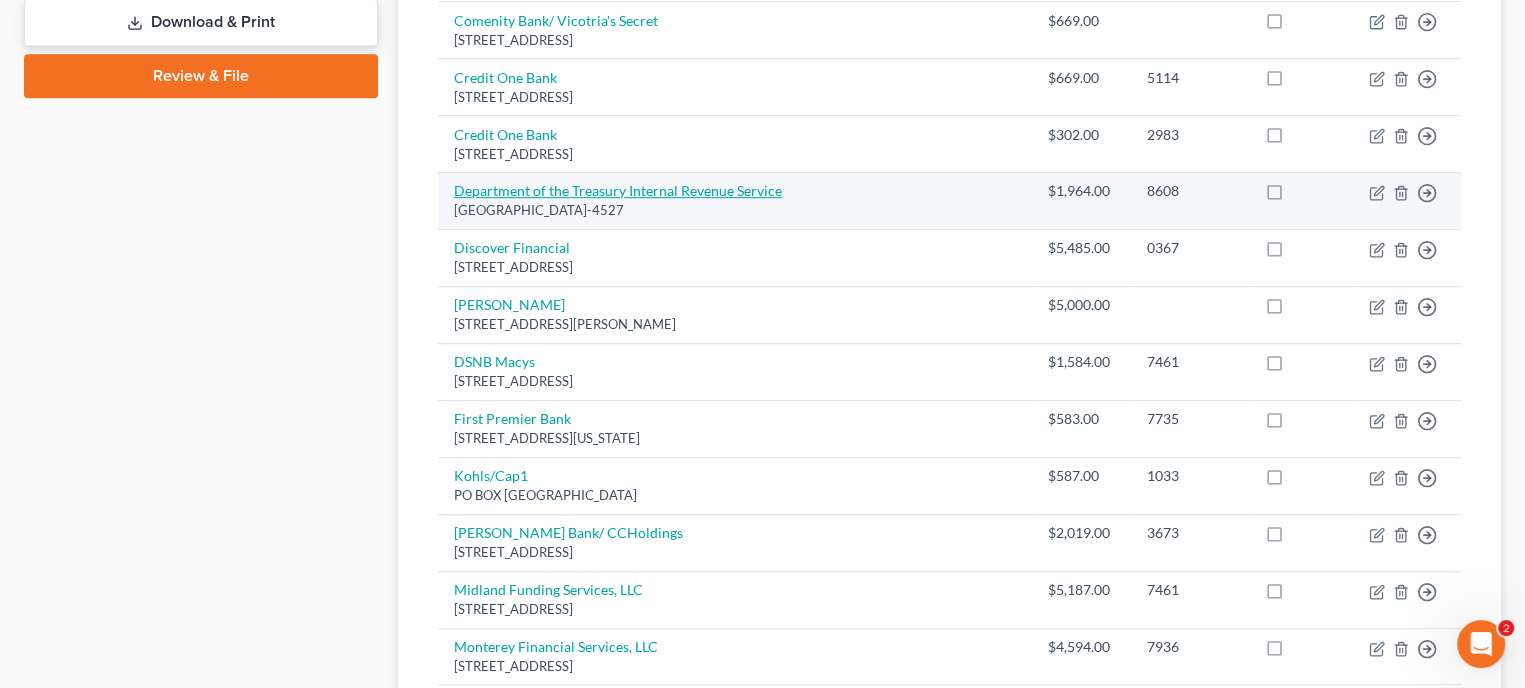scroll, scrollTop: 920, scrollLeft: 0, axis: vertical 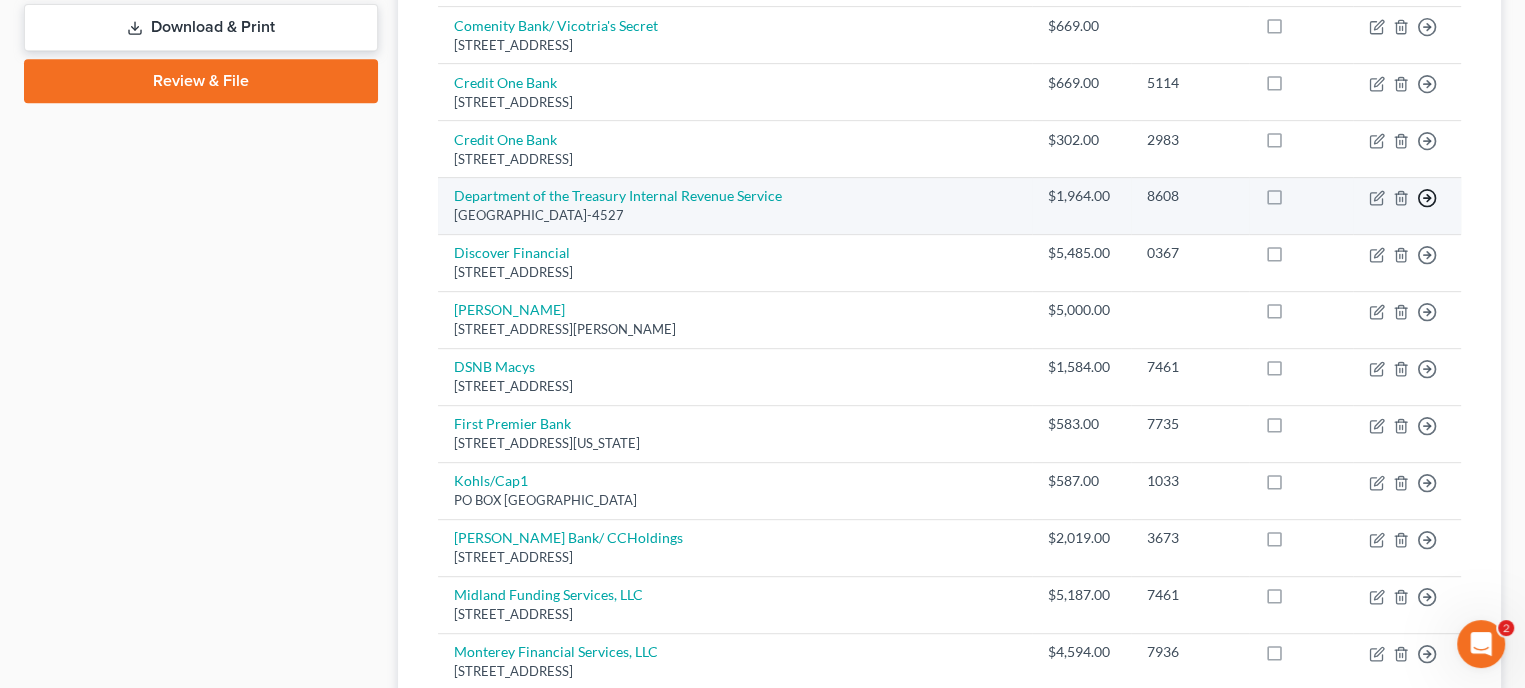 click 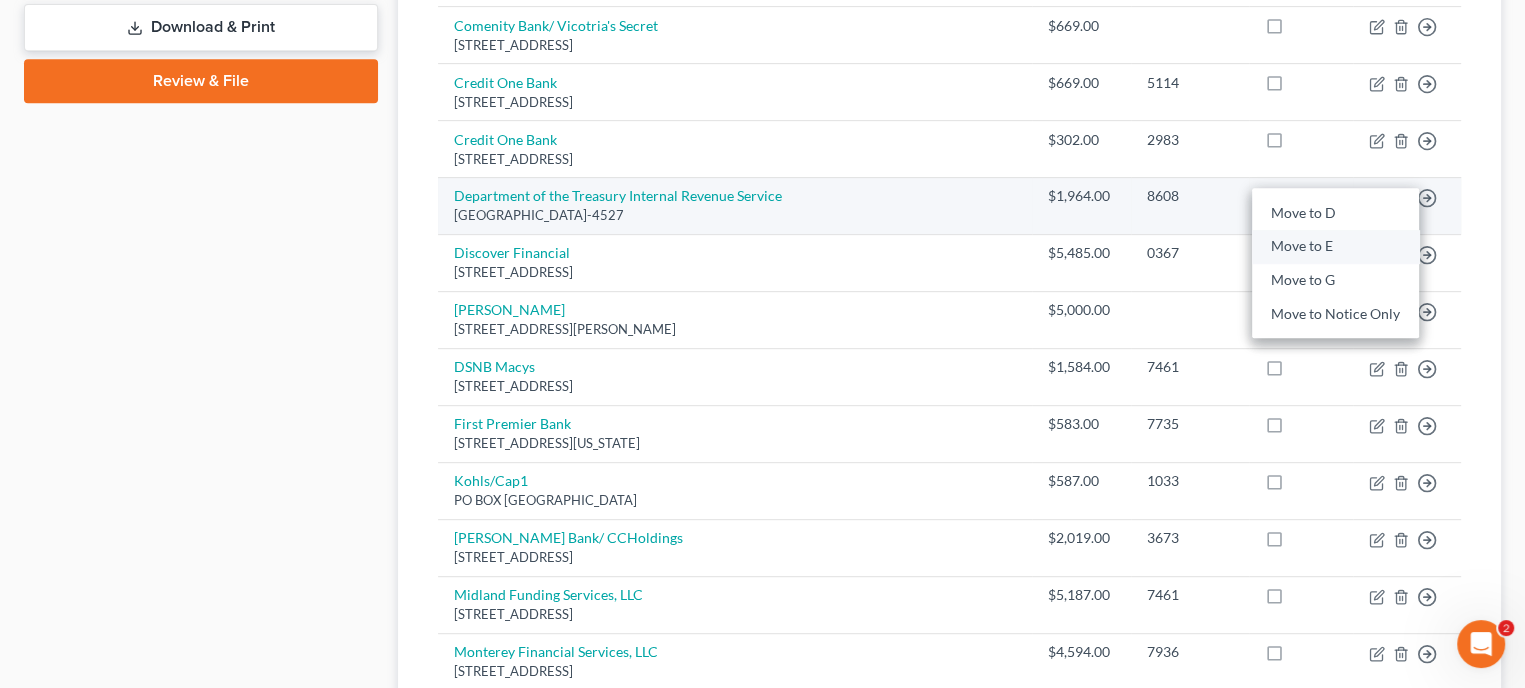 click on "Move to E" at bounding box center [1335, 247] 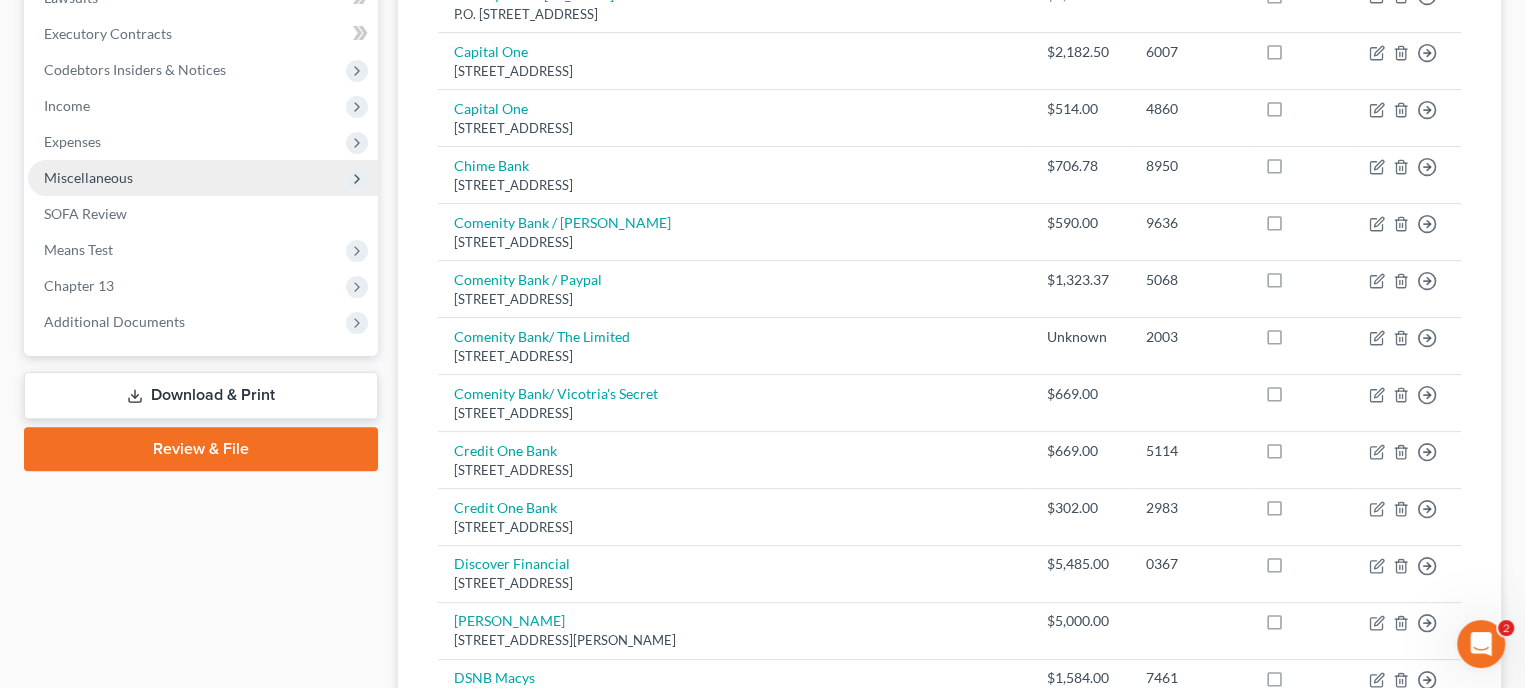 scroll, scrollTop: 420, scrollLeft: 0, axis: vertical 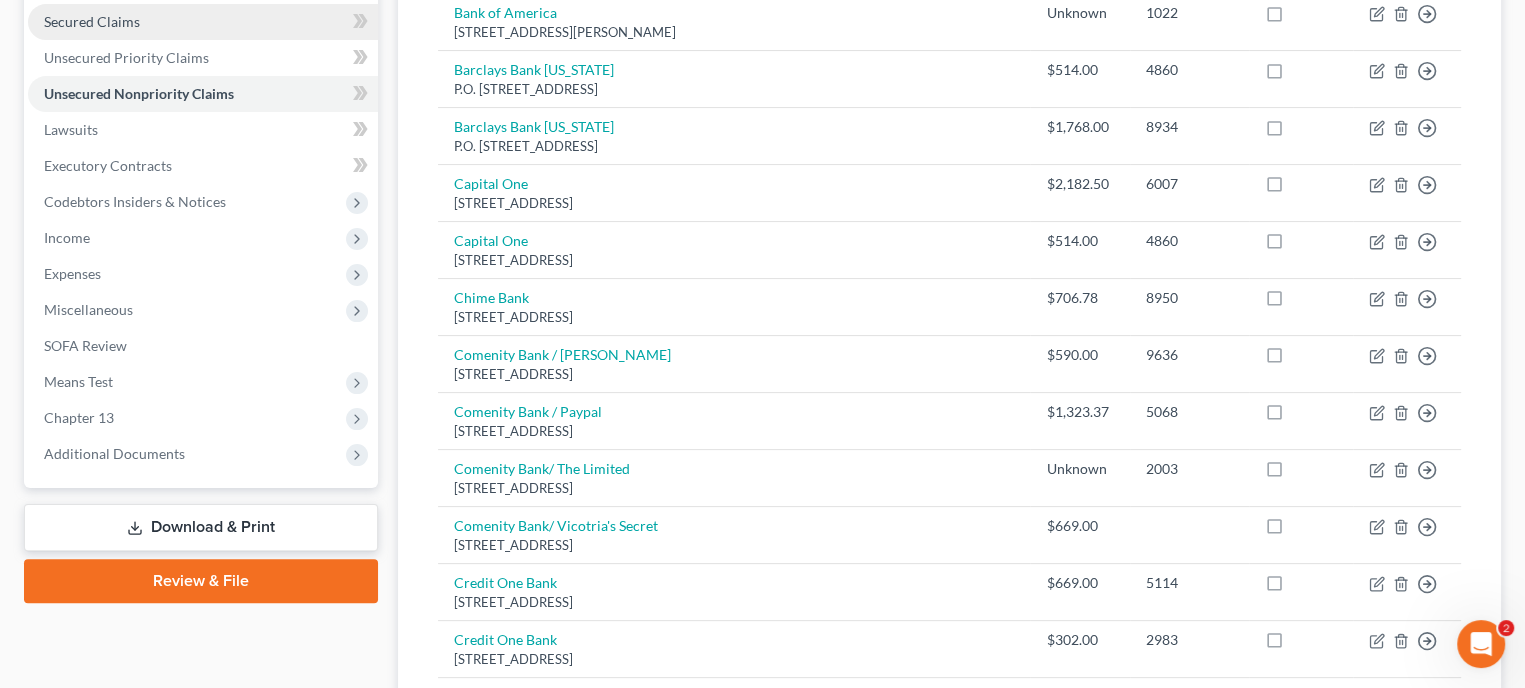 click on "Secured Claims" at bounding box center (203, 22) 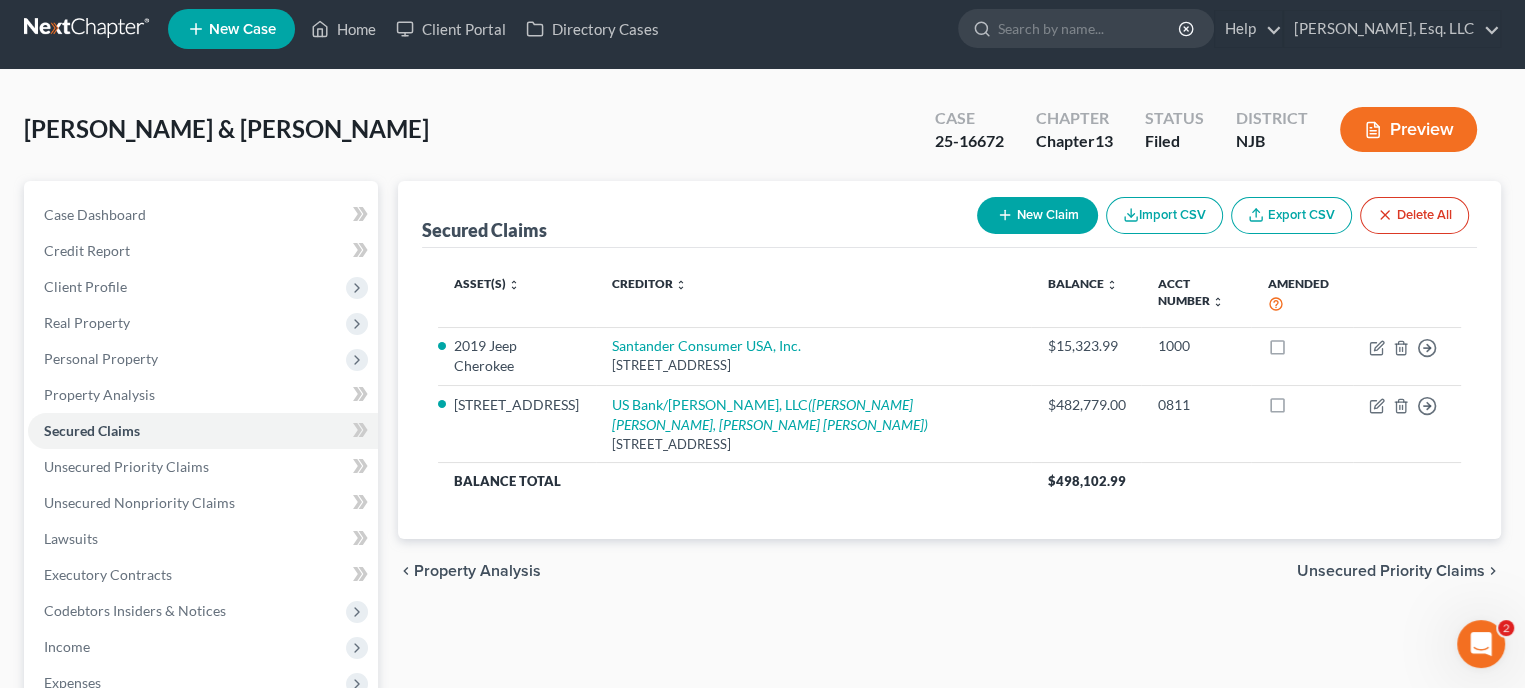 scroll, scrollTop: 0, scrollLeft: 0, axis: both 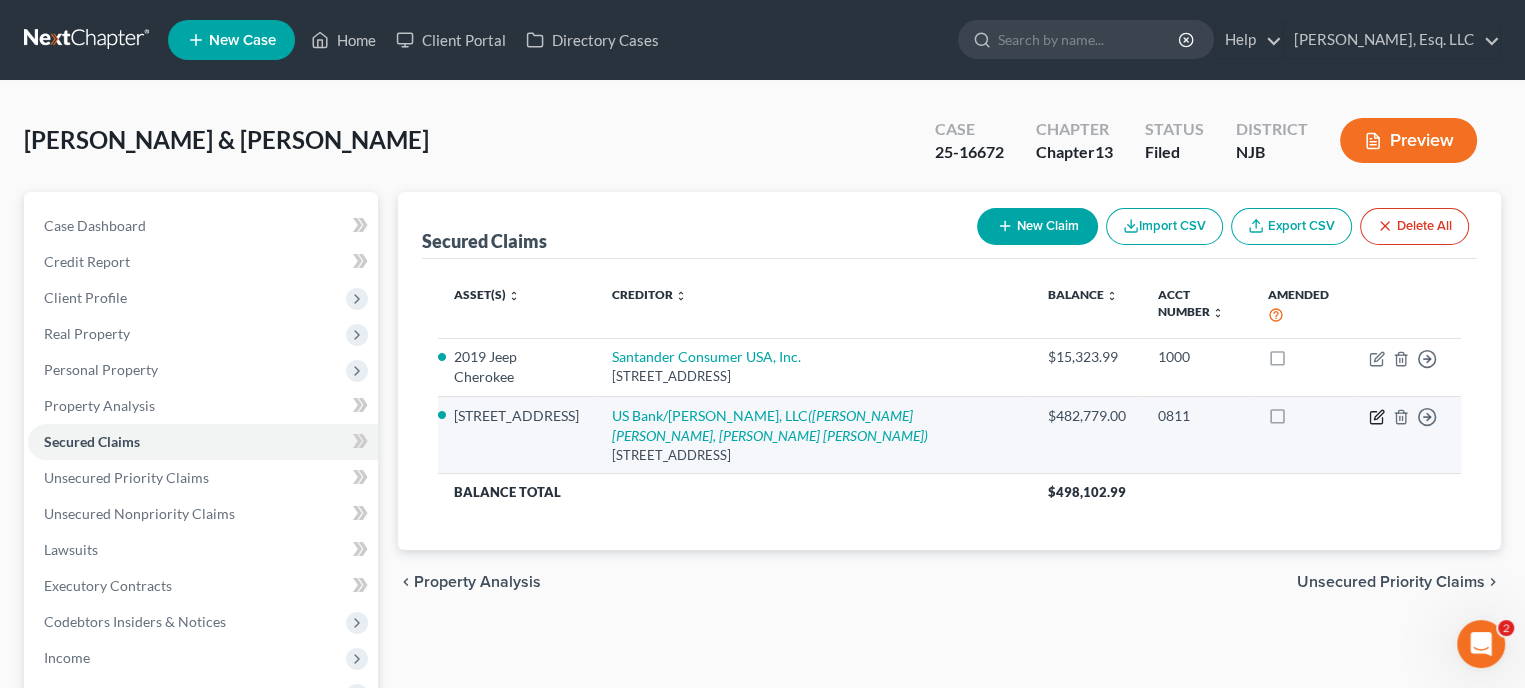 click 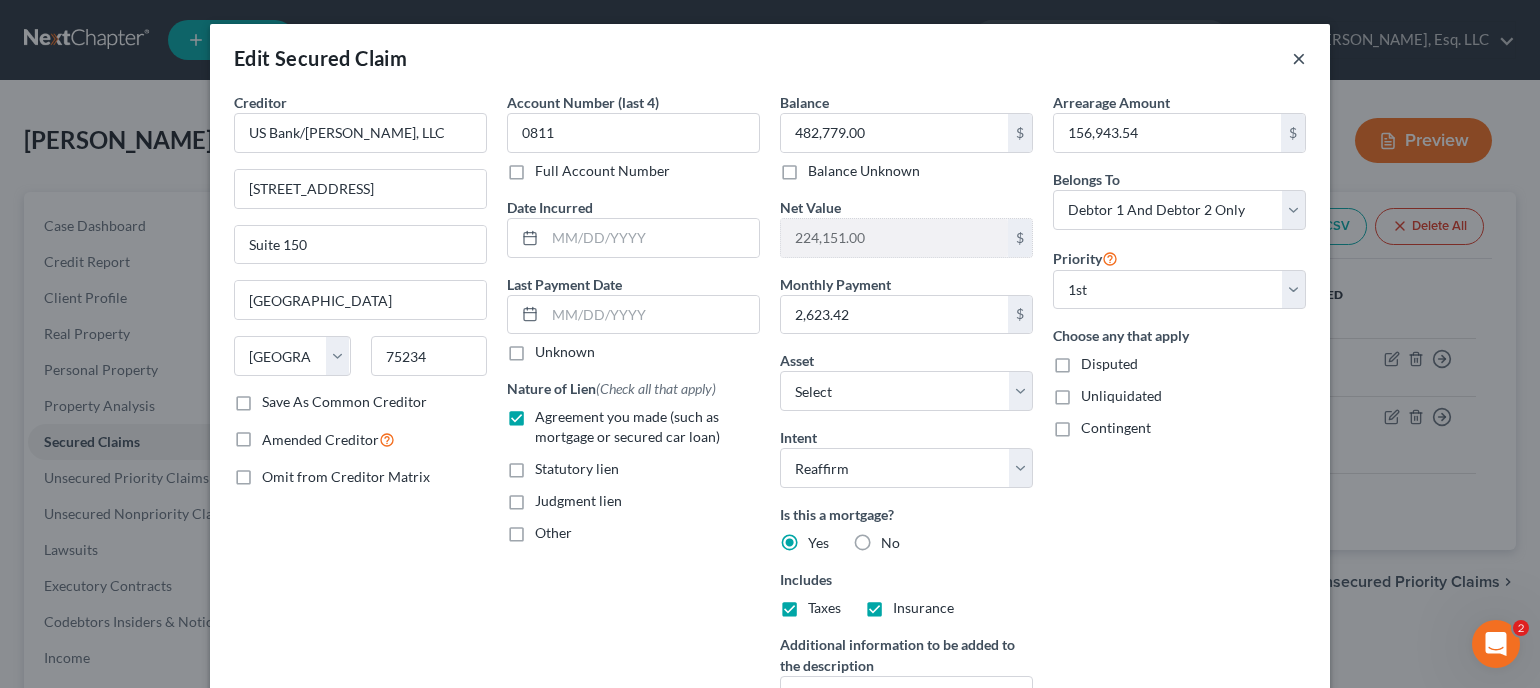 click on "×" at bounding box center (1299, 58) 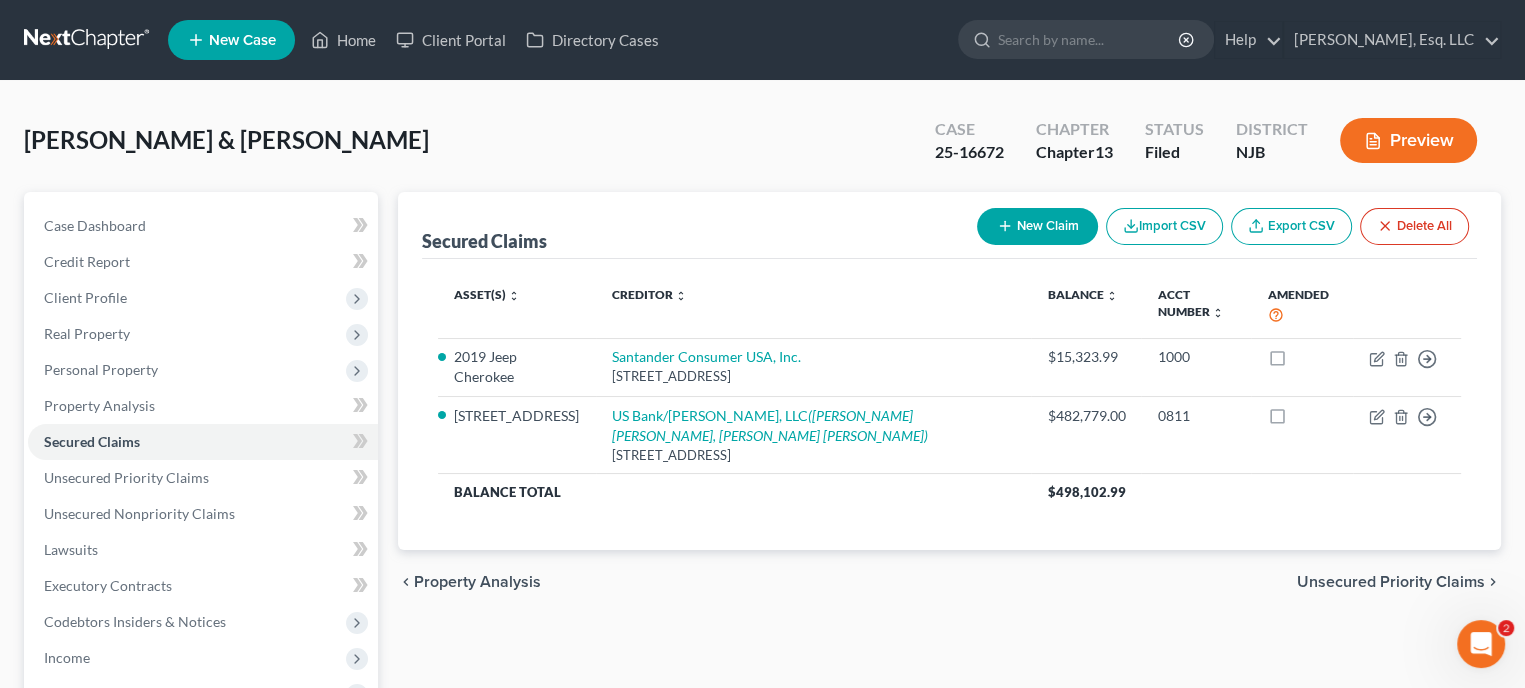 drag, startPoint x: 1194, startPoint y: 2, endPoint x: 1036, endPoint y: 5, distance: 158.02847 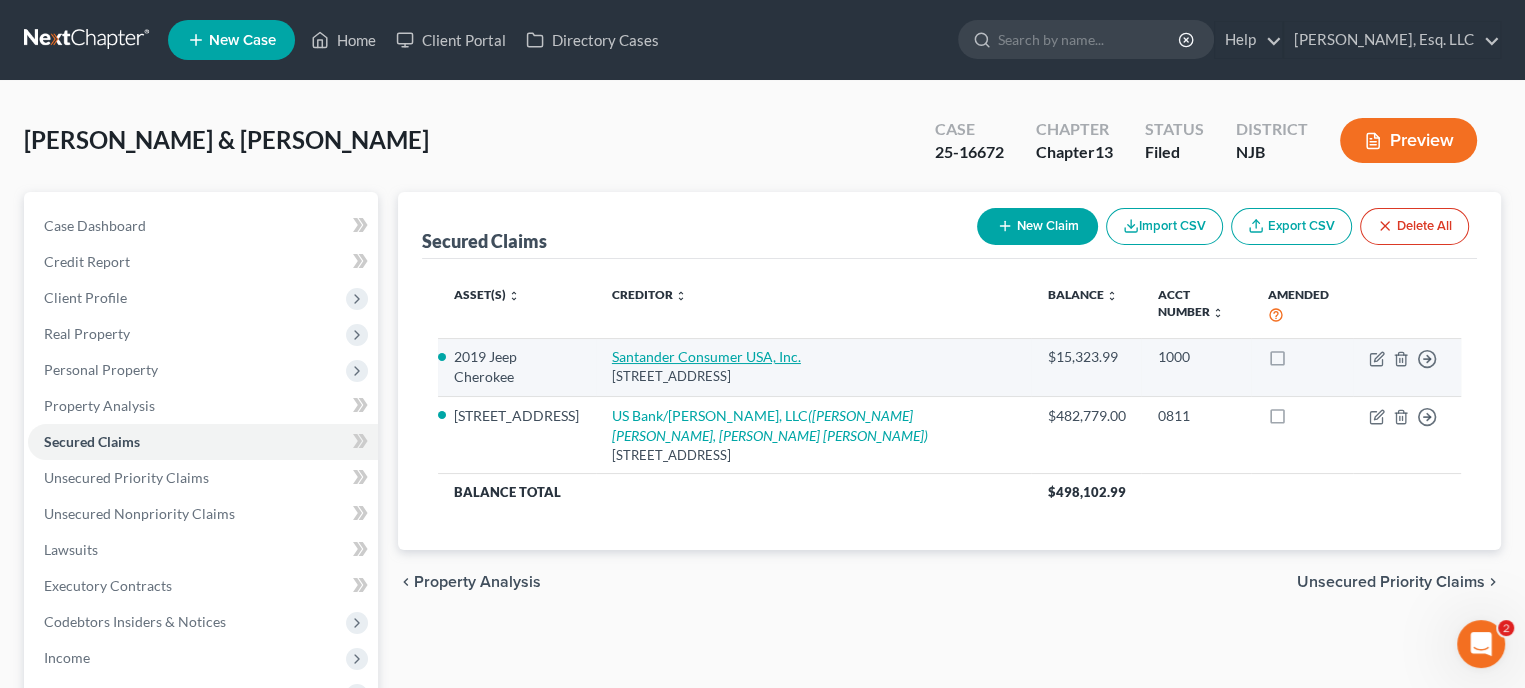 click on "Santander Consumer USA, Inc." at bounding box center [706, 356] 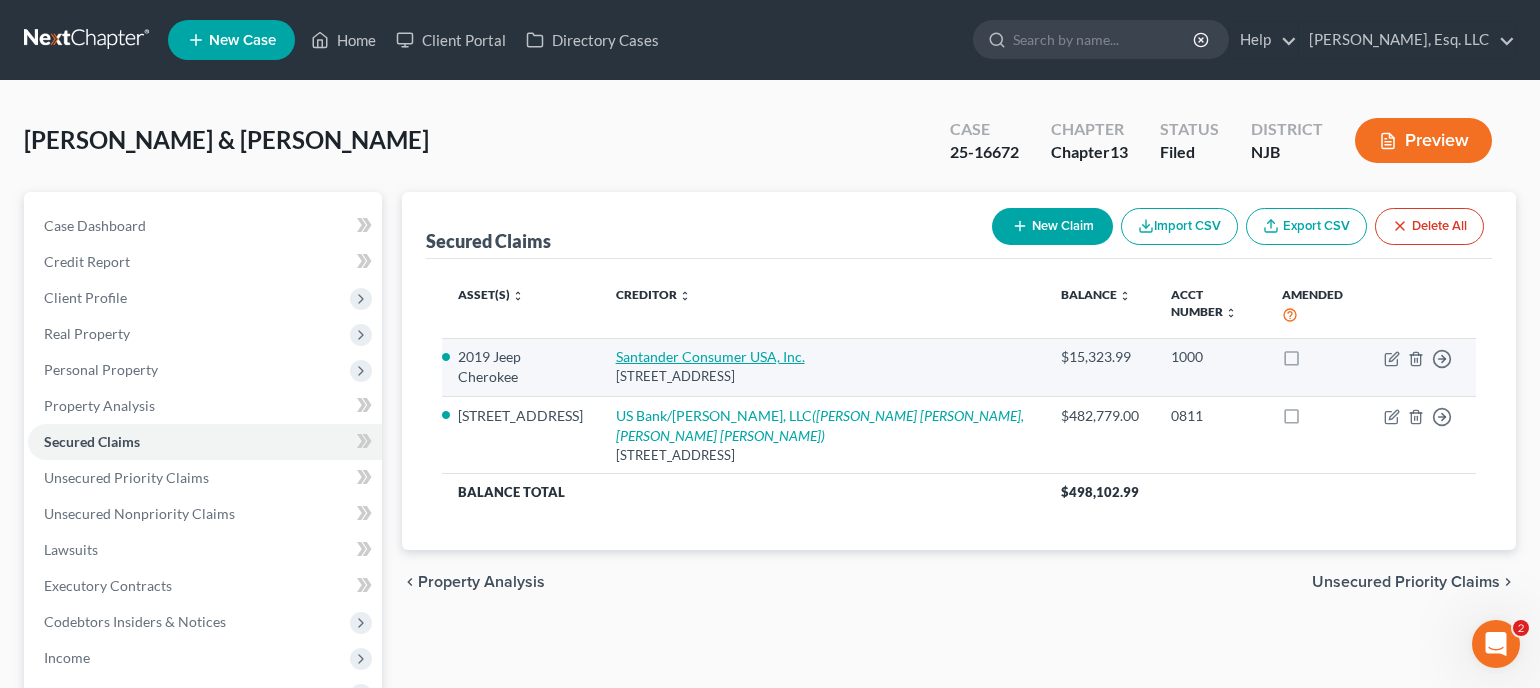 select on "45" 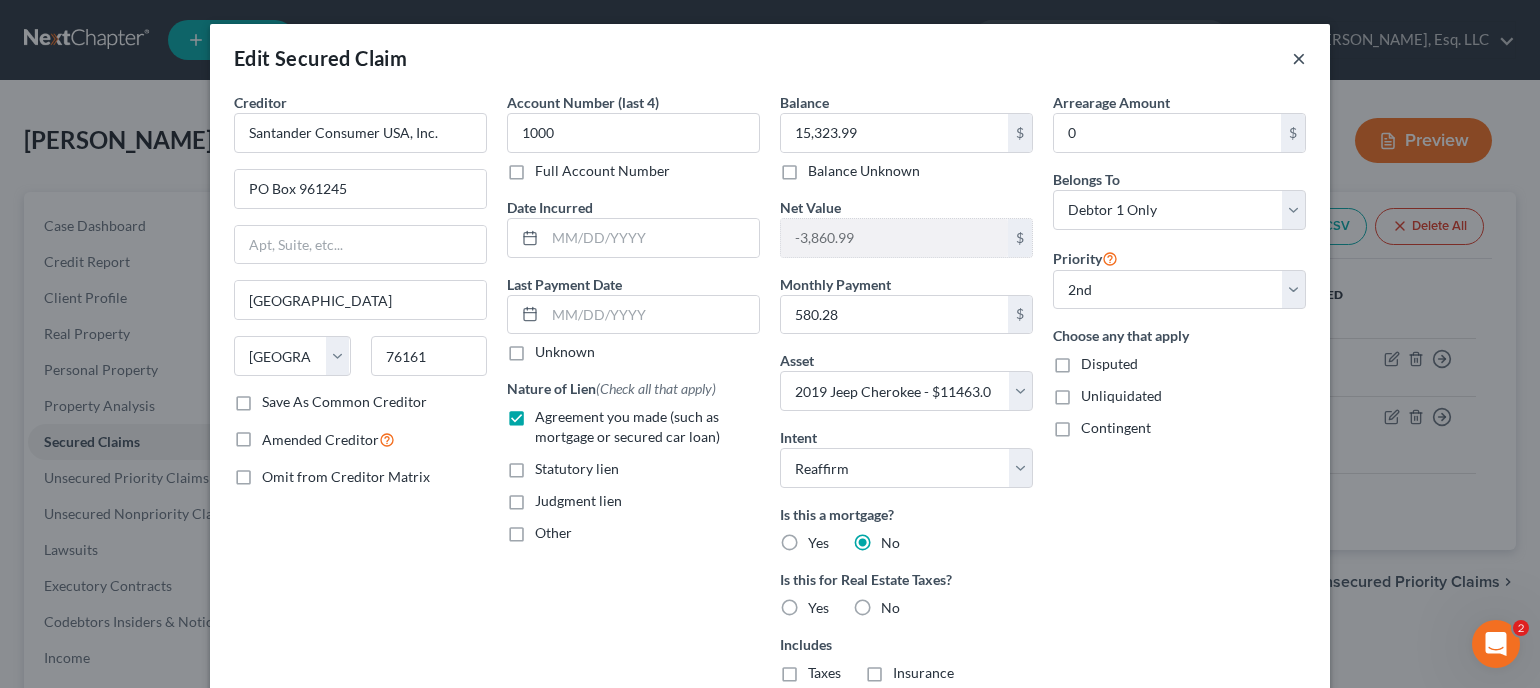 click on "×" at bounding box center [1299, 58] 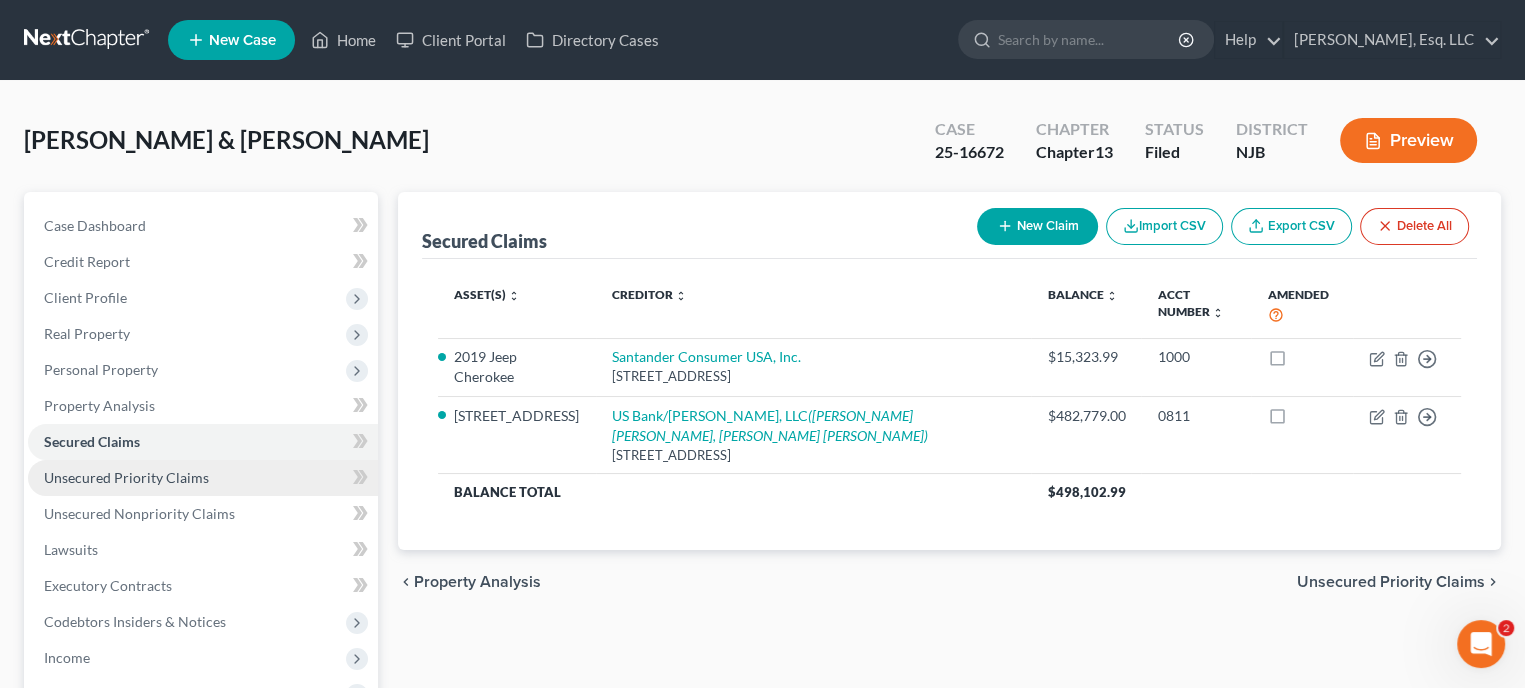 click on "Unsecured Priority Claims" at bounding box center (203, 478) 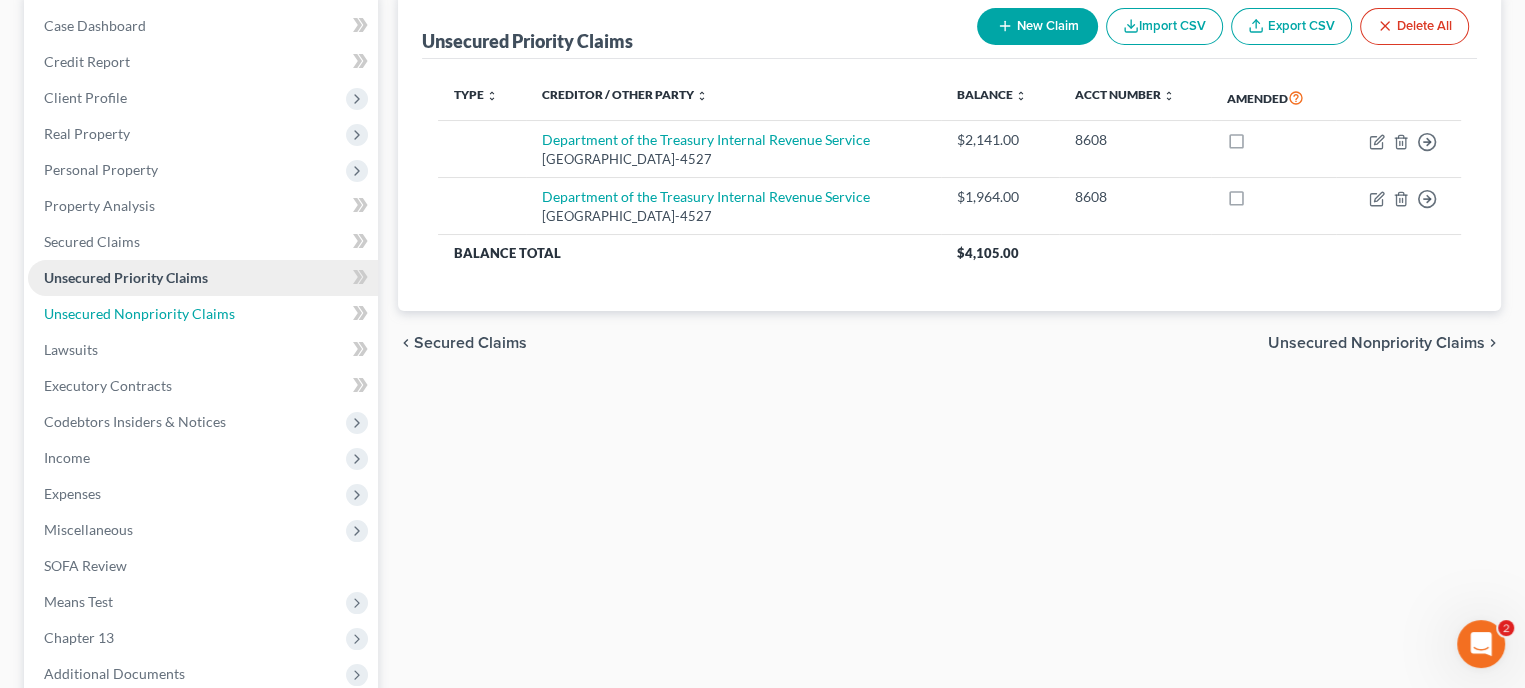 drag, startPoint x: 196, startPoint y: 314, endPoint x: 260, endPoint y: 318, distance: 64.12488 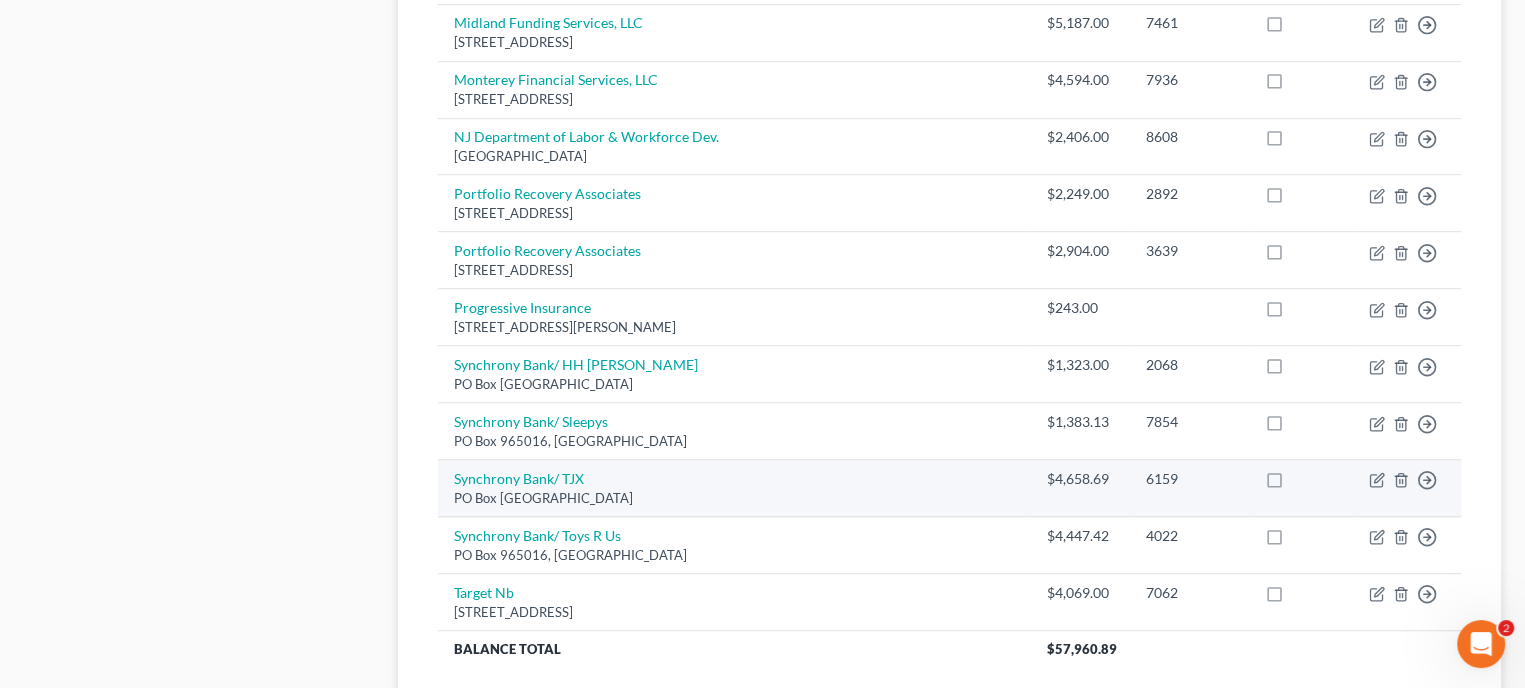 scroll, scrollTop: 1400, scrollLeft: 0, axis: vertical 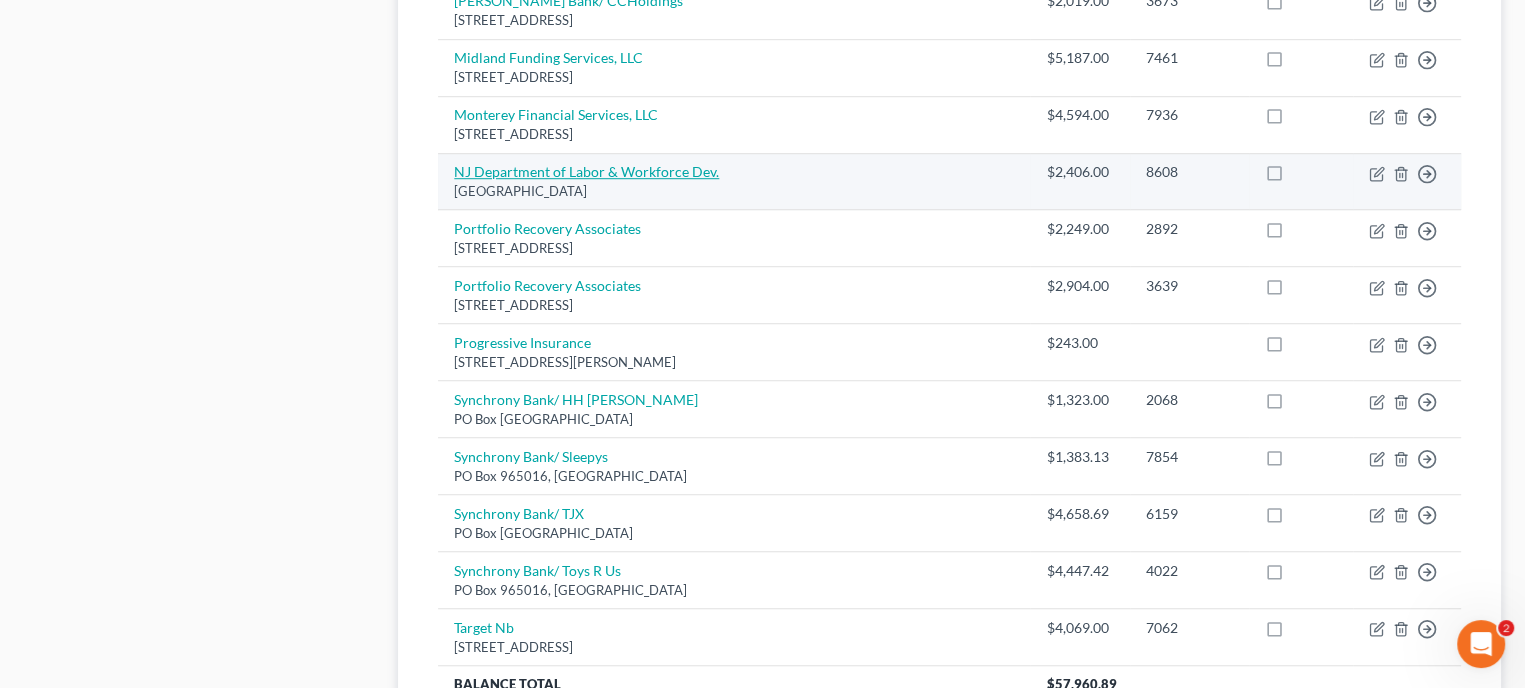 click on "NJ Department of Labor & Workforce Dev." at bounding box center (586, 171) 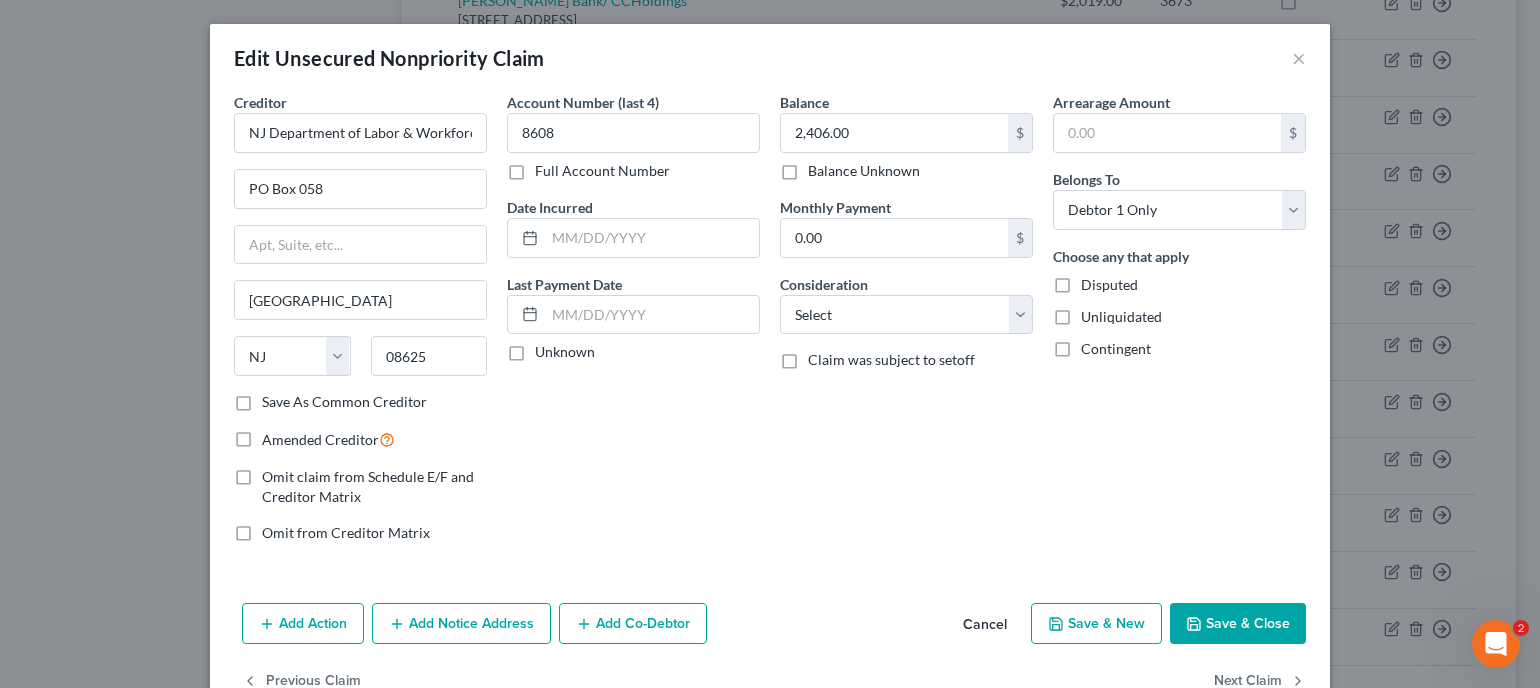 click on "Save & Close" at bounding box center [1238, 624] 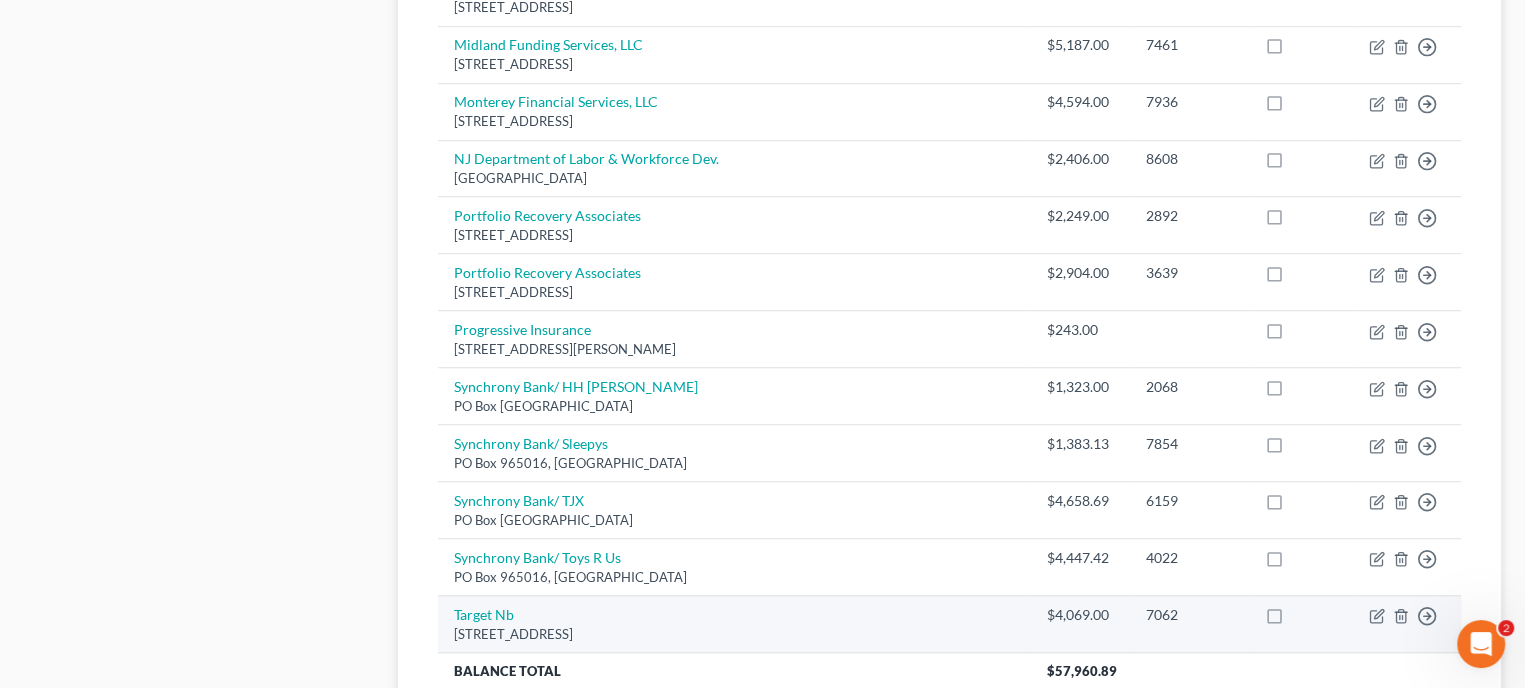 scroll, scrollTop: 1252, scrollLeft: 0, axis: vertical 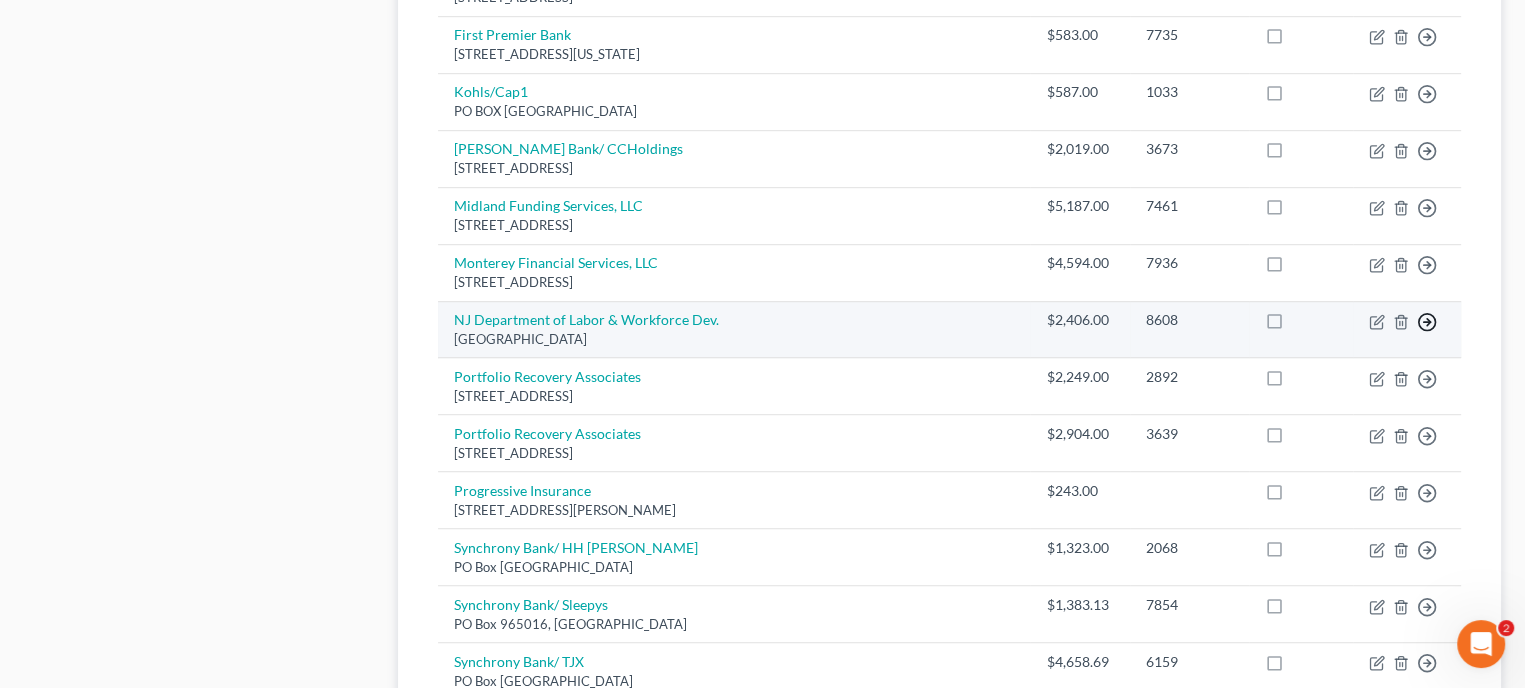 click 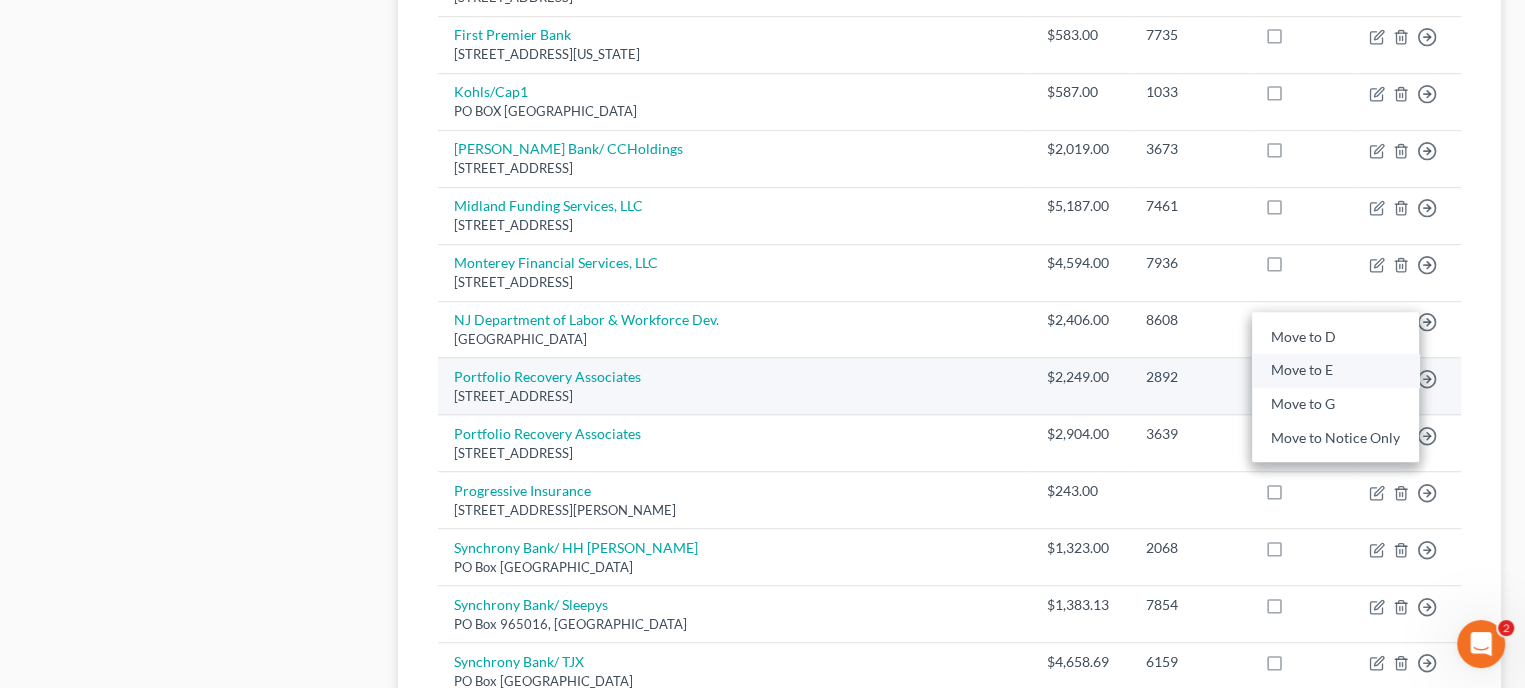 click on "Move to E" at bounding box center [1335, 371] 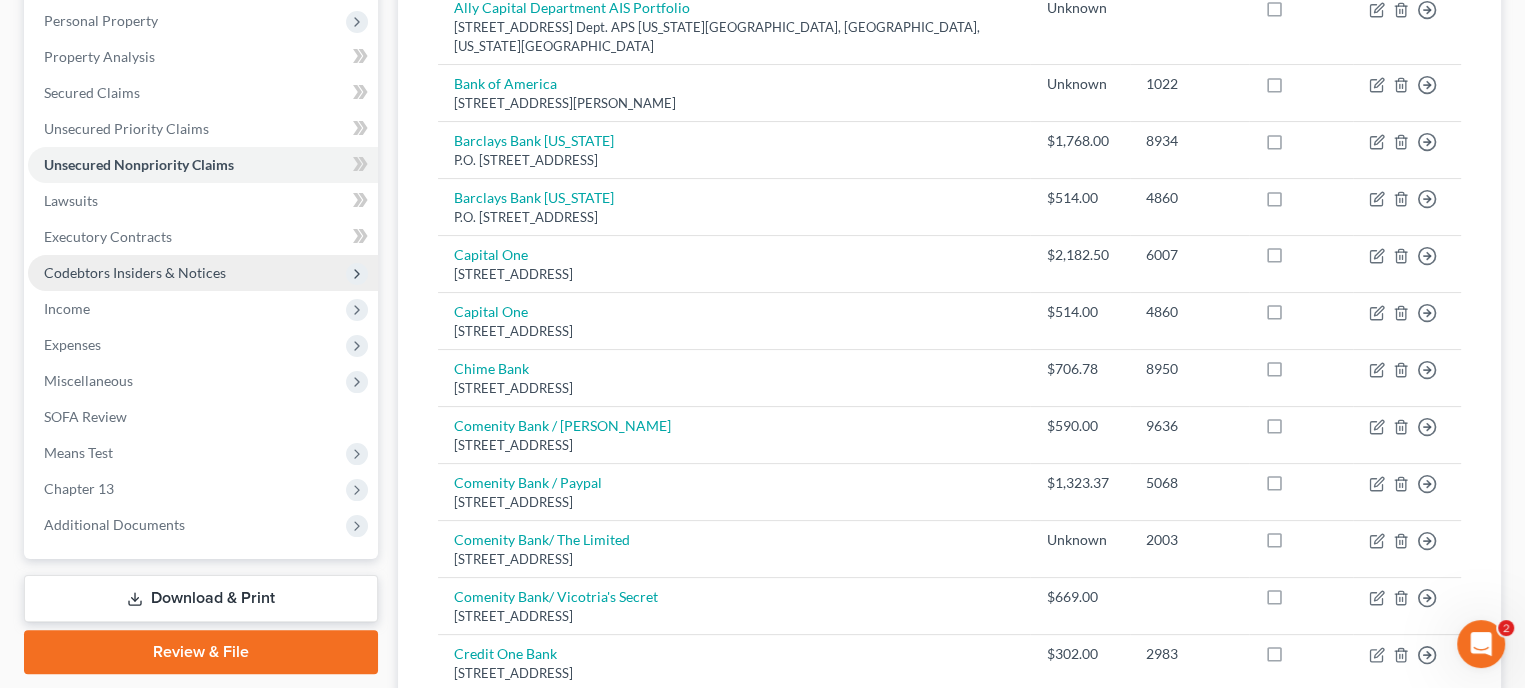 scroll, scrollTop: 195, scrollLeft: 0, axis: vertical 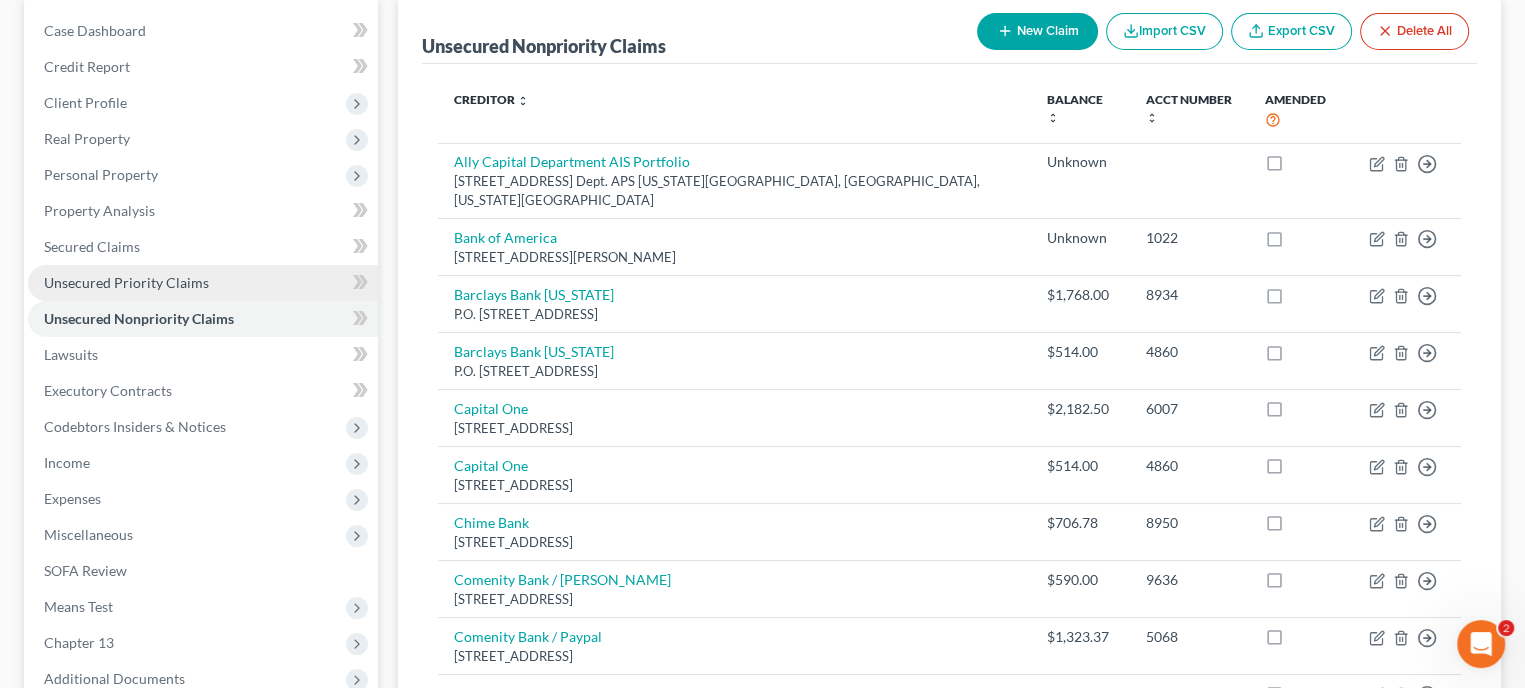 click on "Unsecured Priority Claims" at bounding box center [126, 282] 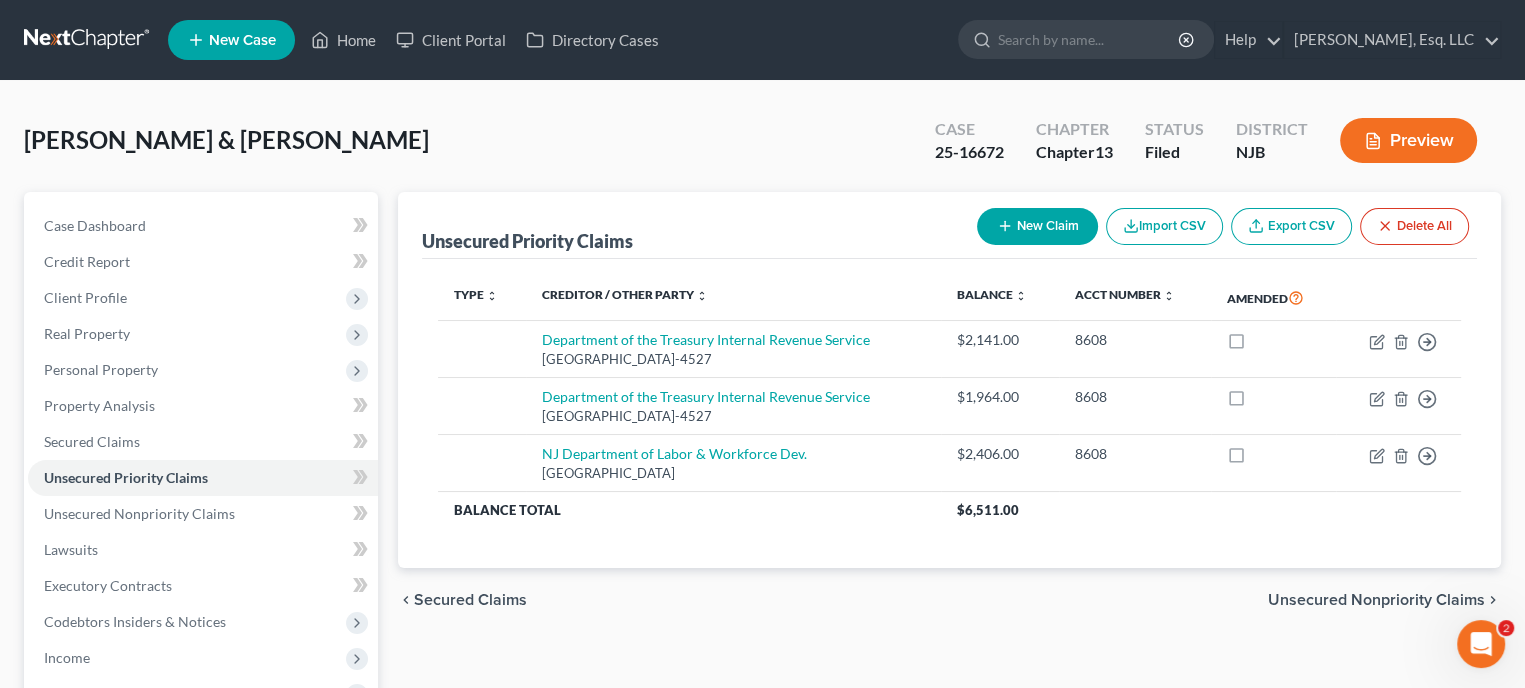 scroll, scrollTop: 100, scrollLeft: 0, axis: vertical 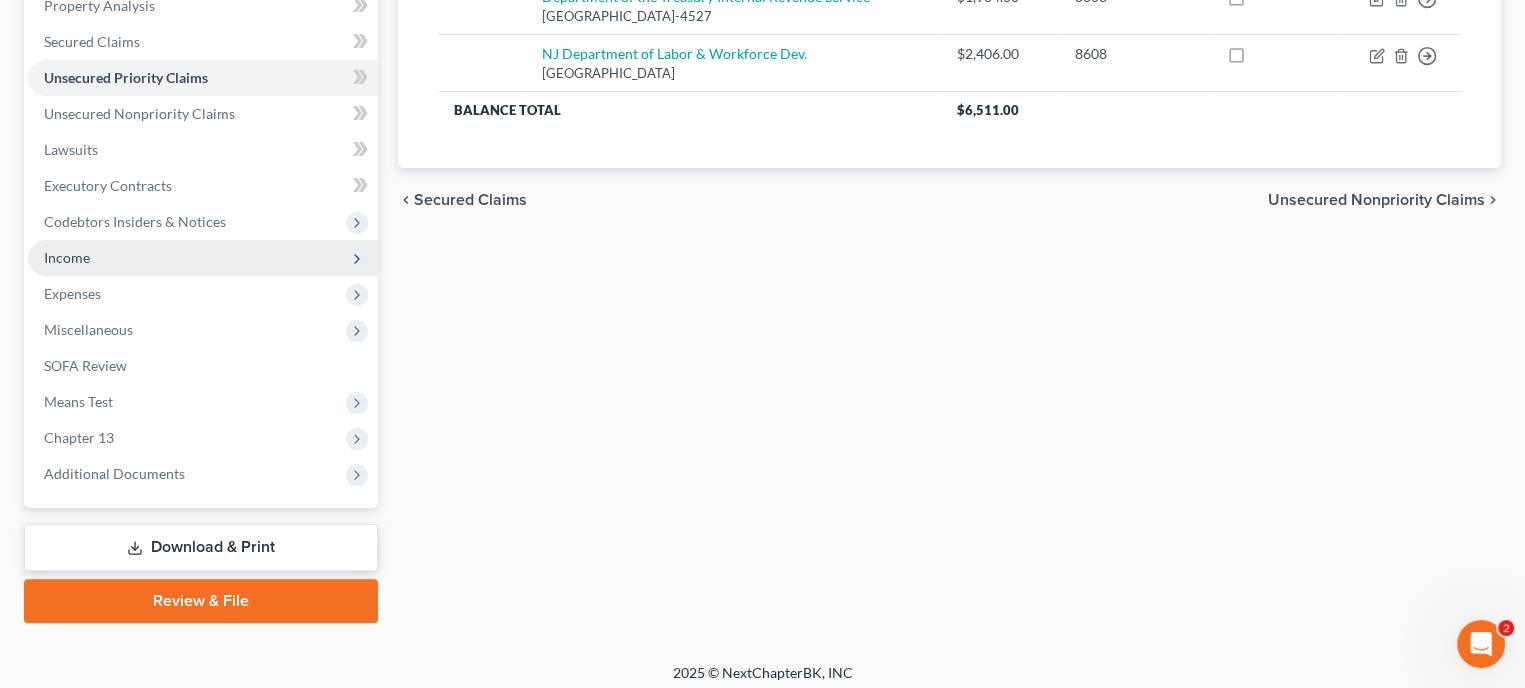 click on "Income" at bounding box center [203, 258] 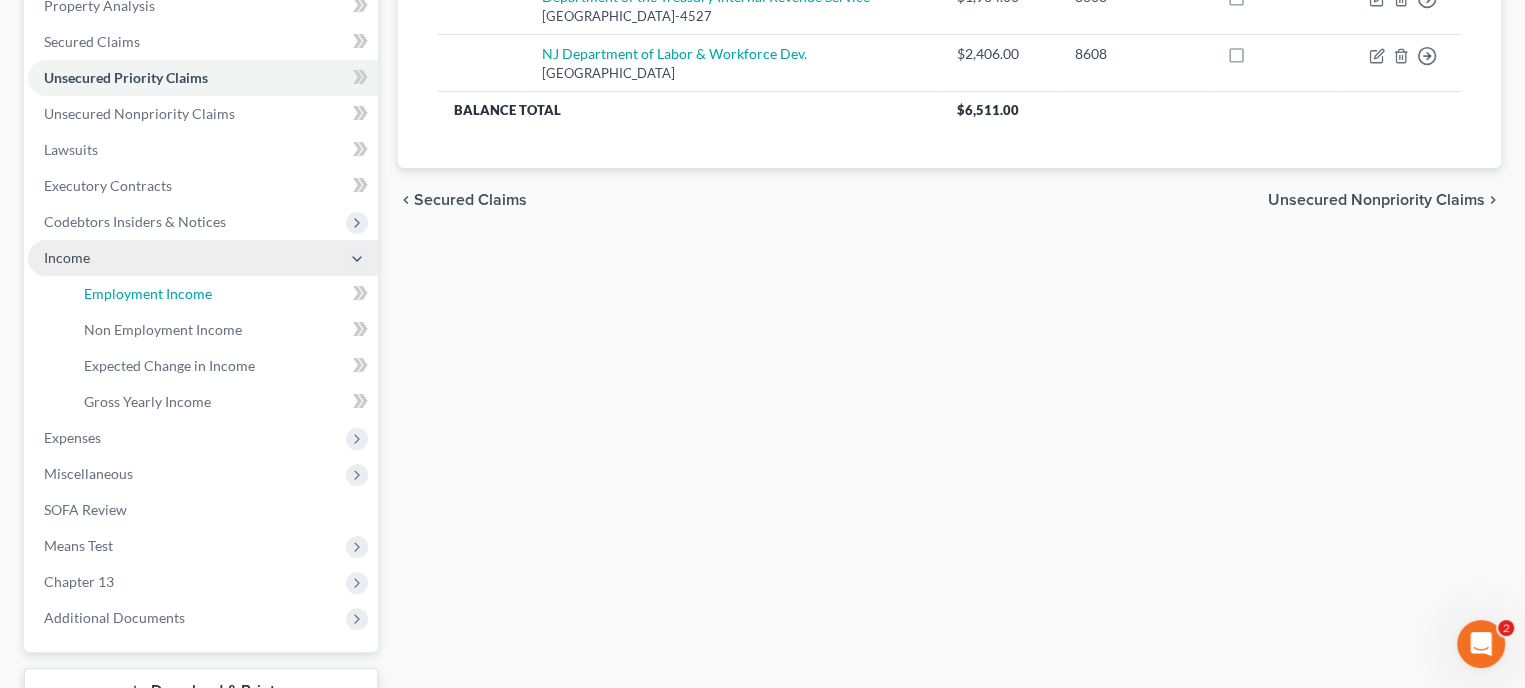 drag, startPoint x: 164, startPoint y: 285, endPoint x: 305, endPoint y: 299, distance: 141.69333 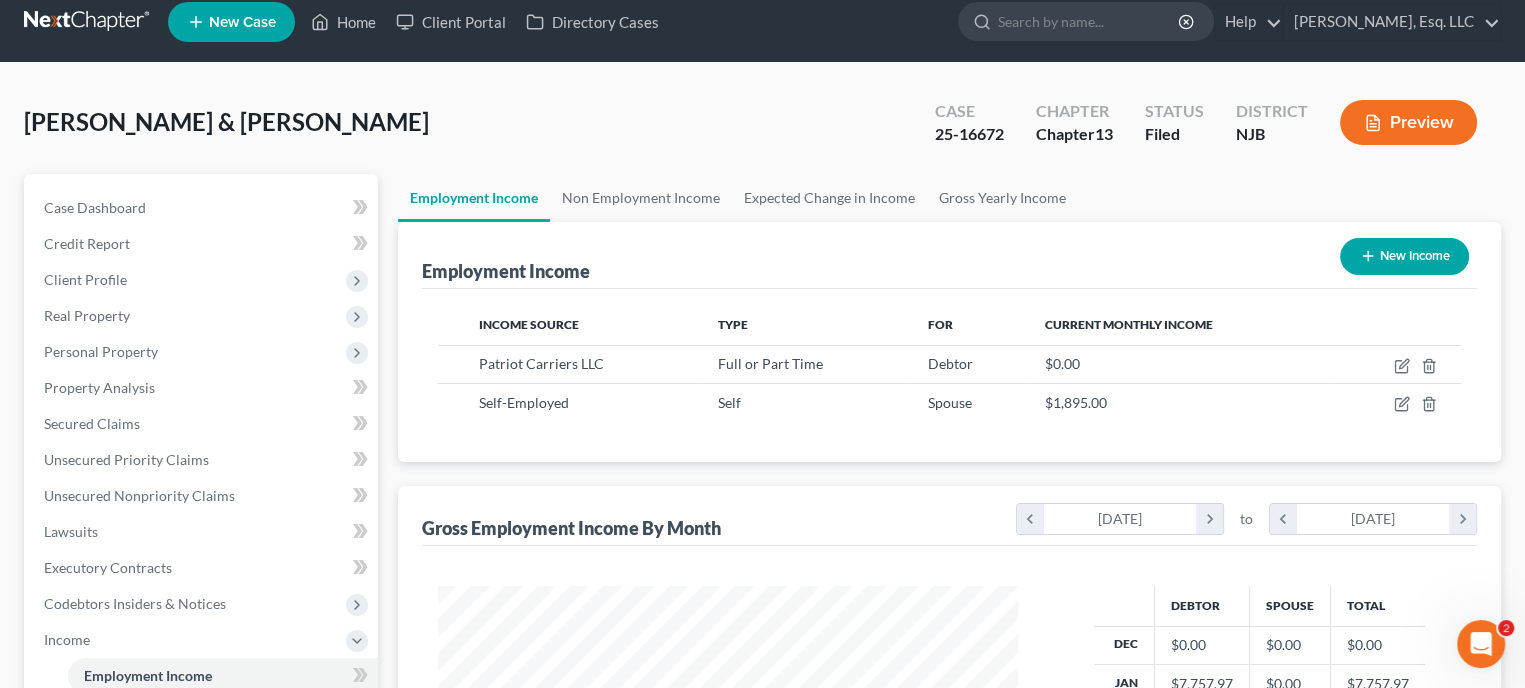 scroll, scrollTop: 0, scrollLeft: 0, axis: both 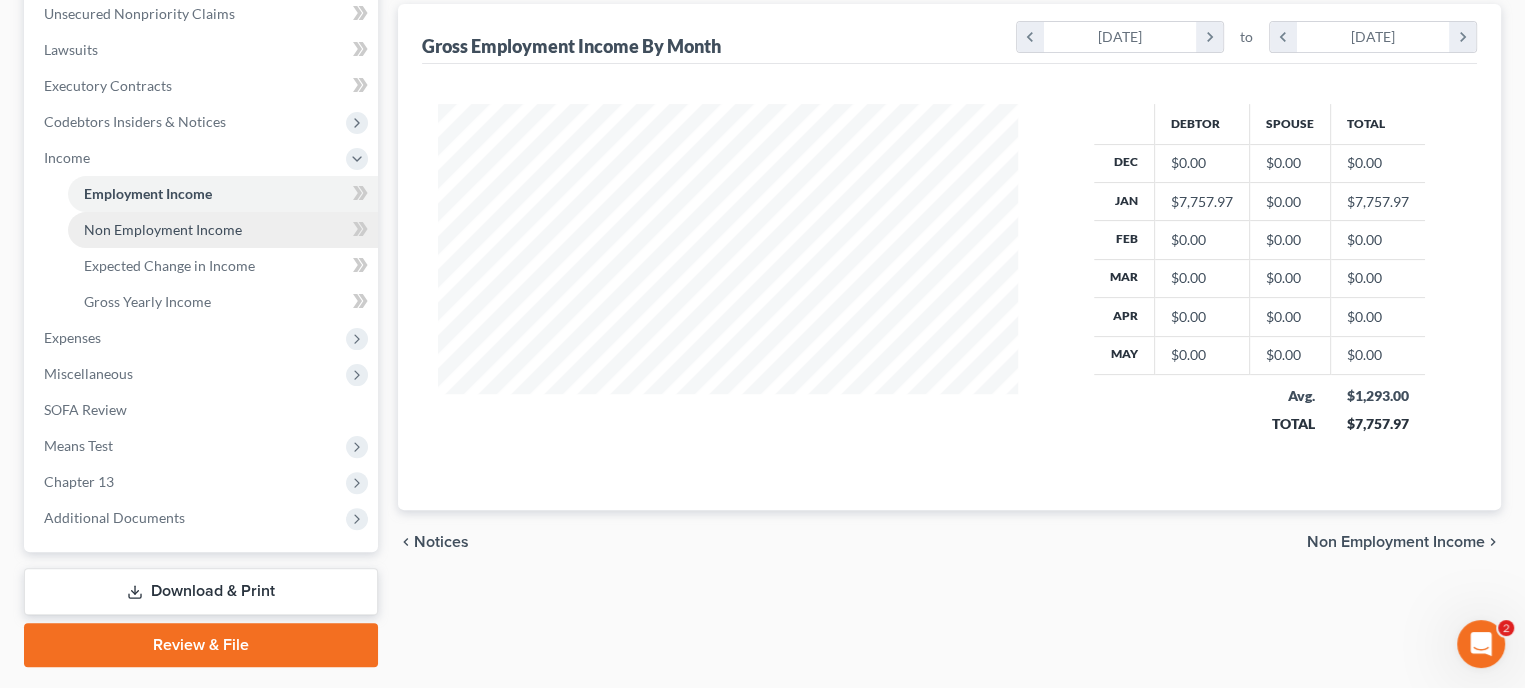 click on "Non Employment Income" at bounding box center (163, 229) 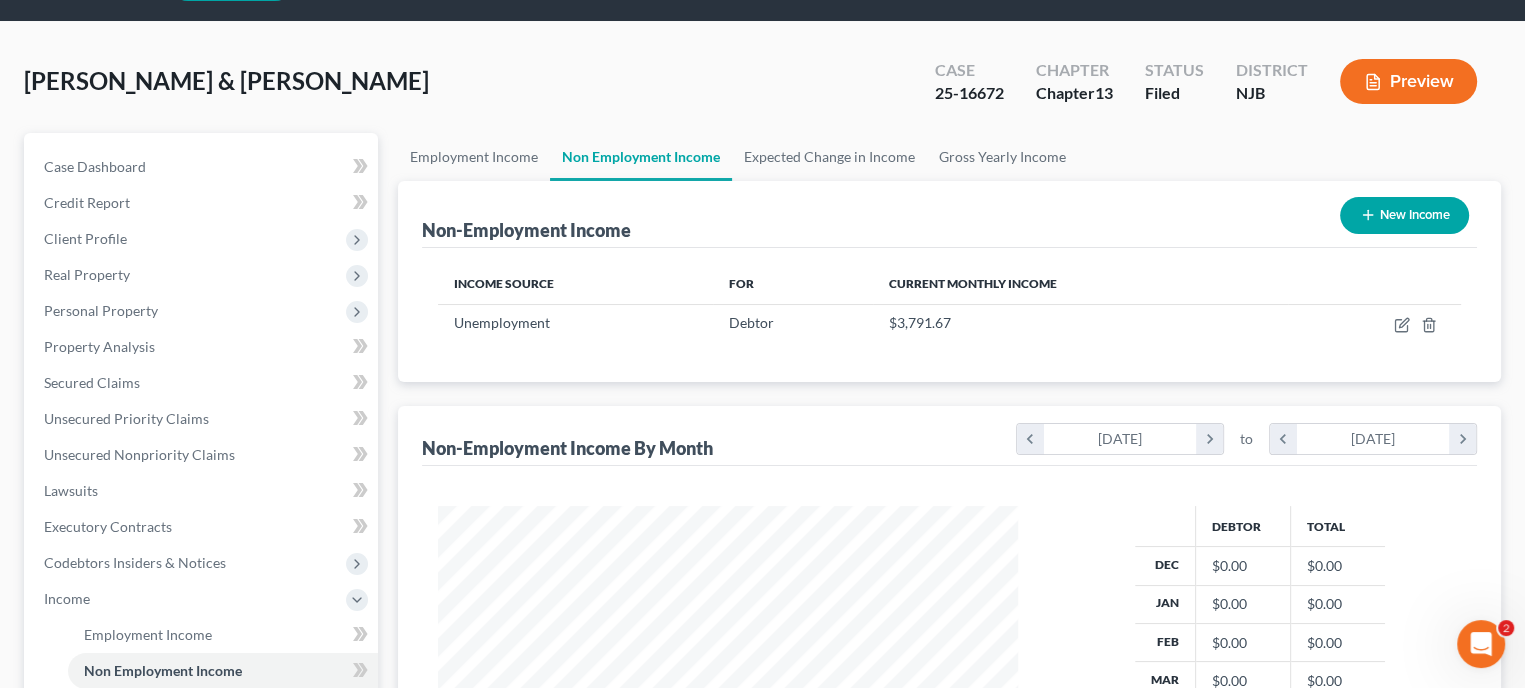scroll, scrollTop: 0, scrollLeft: 0, axis: both 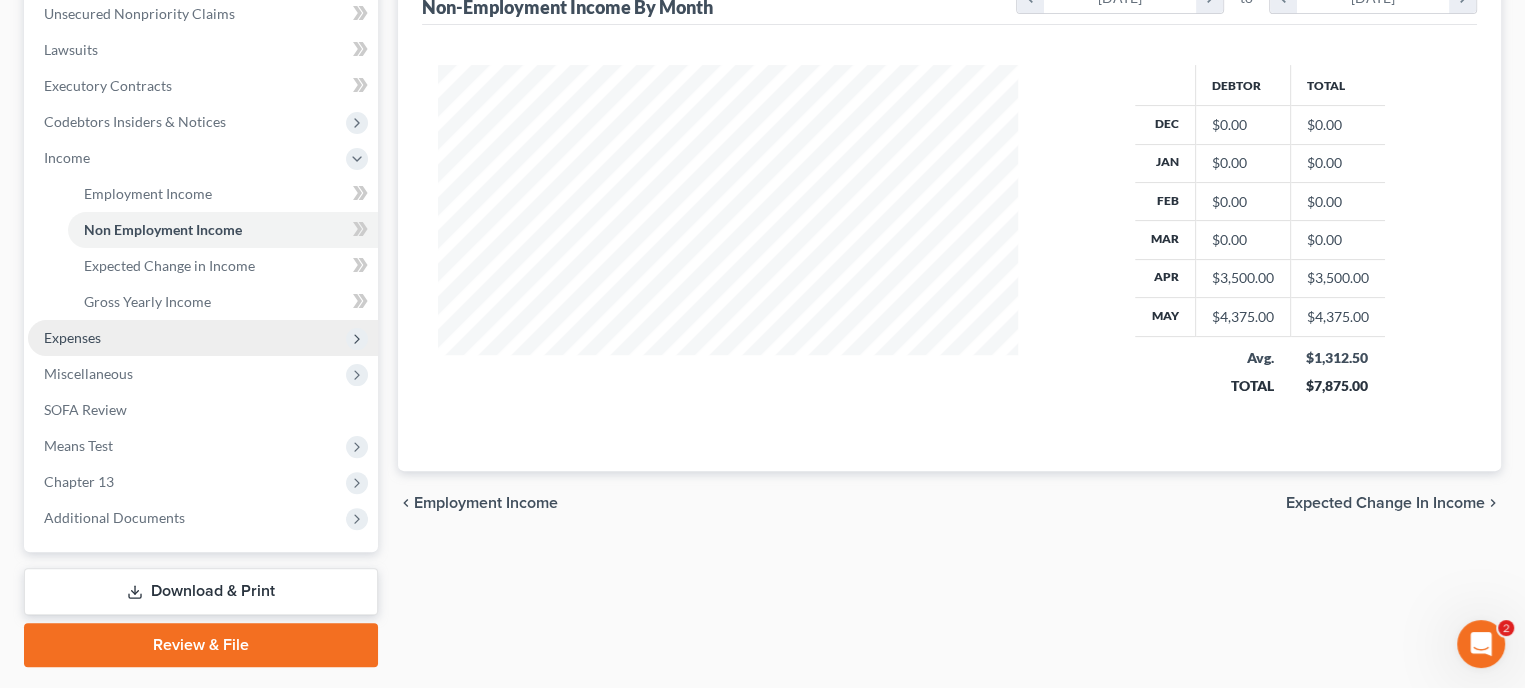 click on "Expenses" at bounding box center (203, 338) 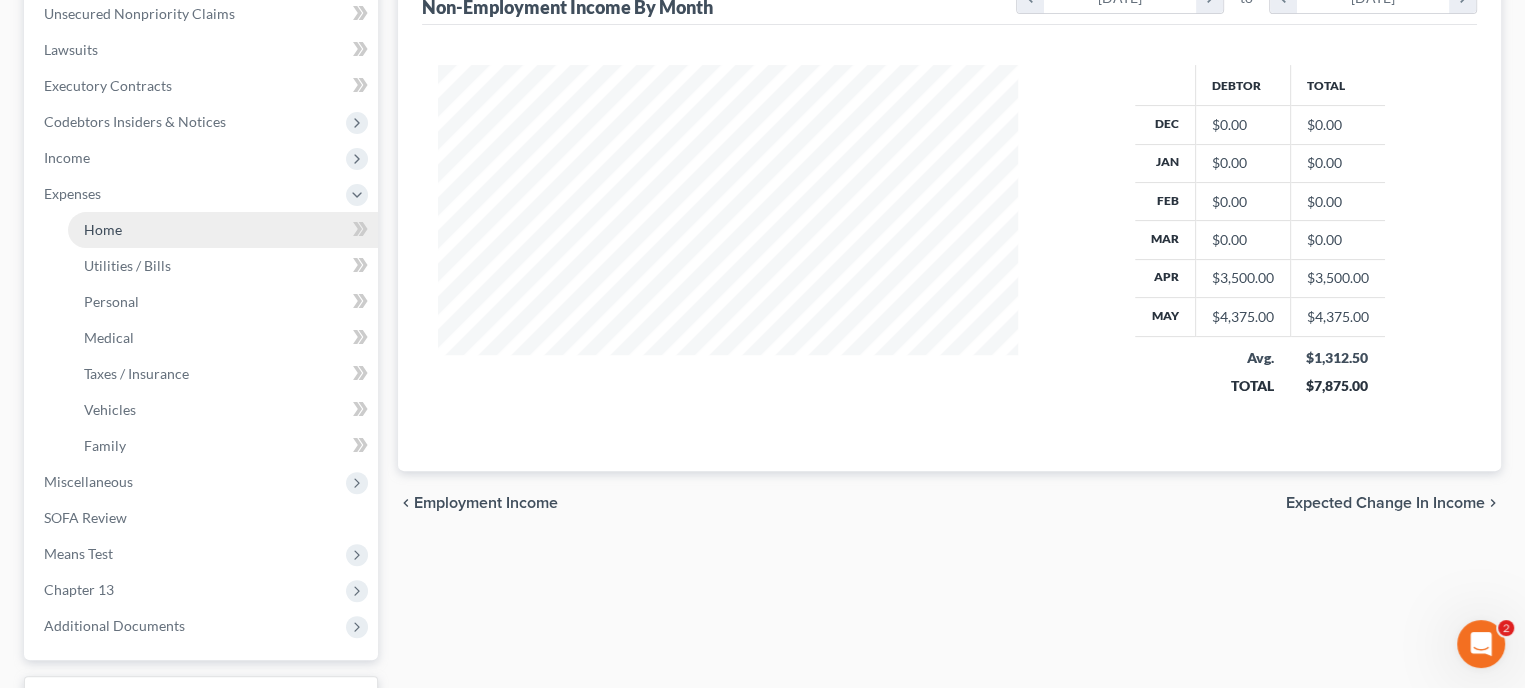 click on "Home" at bounding box center (223, 230) 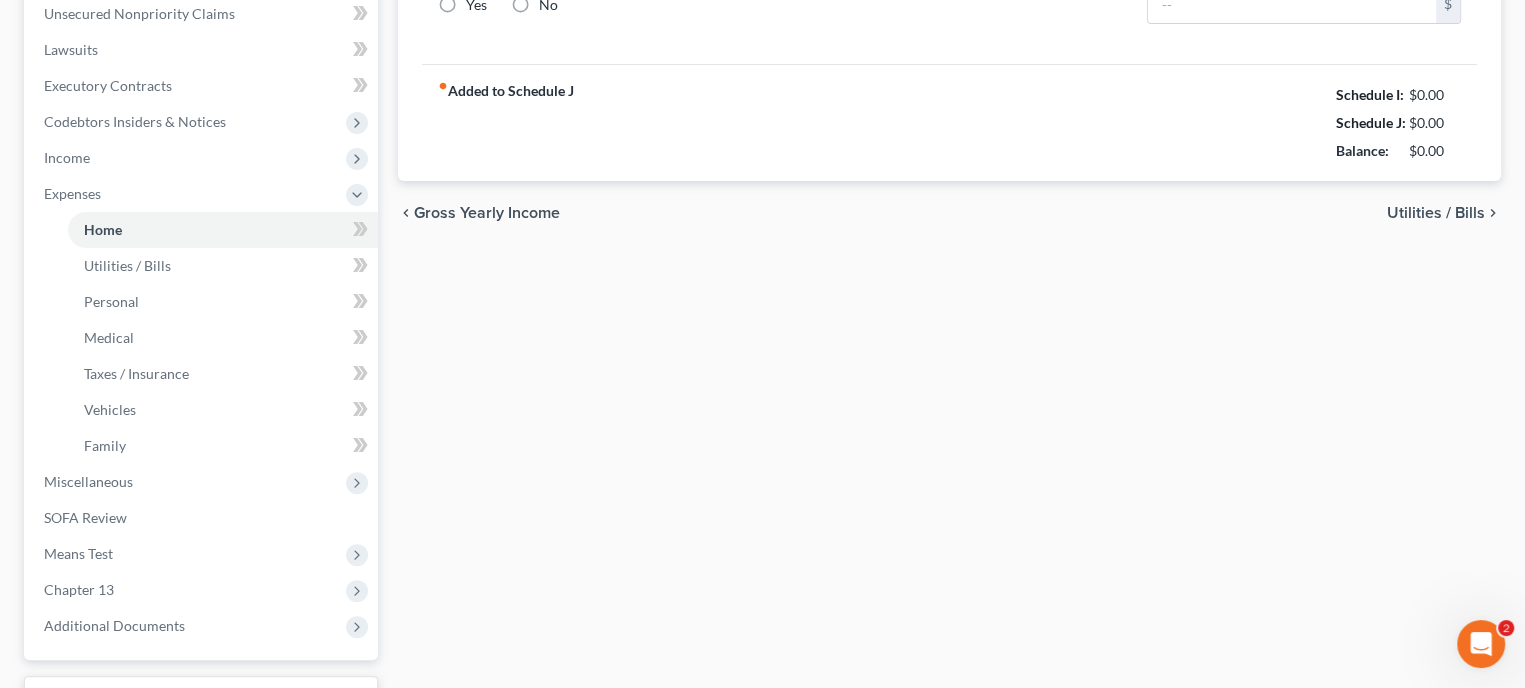 type on "2,714.67" 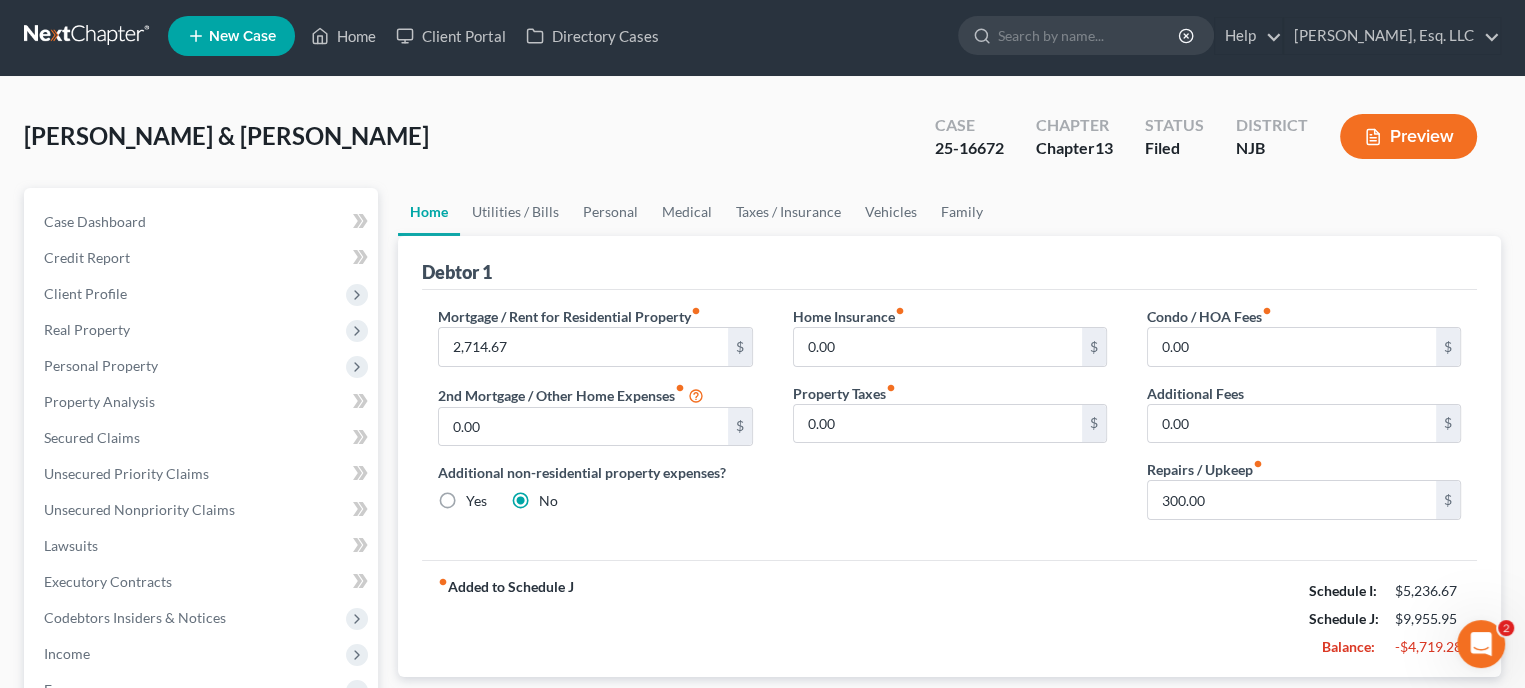 scroll, scrollTop: 0, scrollLeft: 0, axis: both 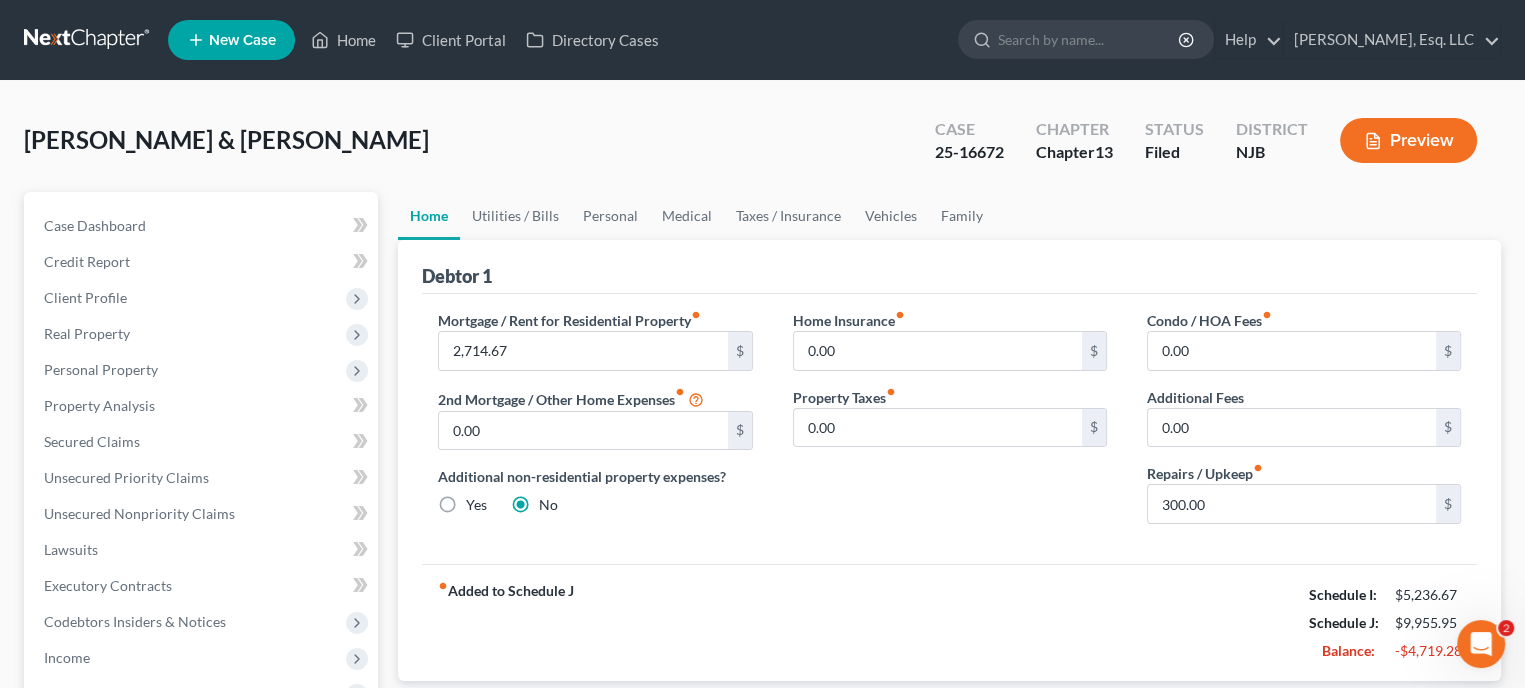 click on "fiber_manual_record  Added to Schedule J Schedule I: $5,236.67 Schedule J: $9,955.95 Balance: -$4,719.28" at bounding box center [949, 622] 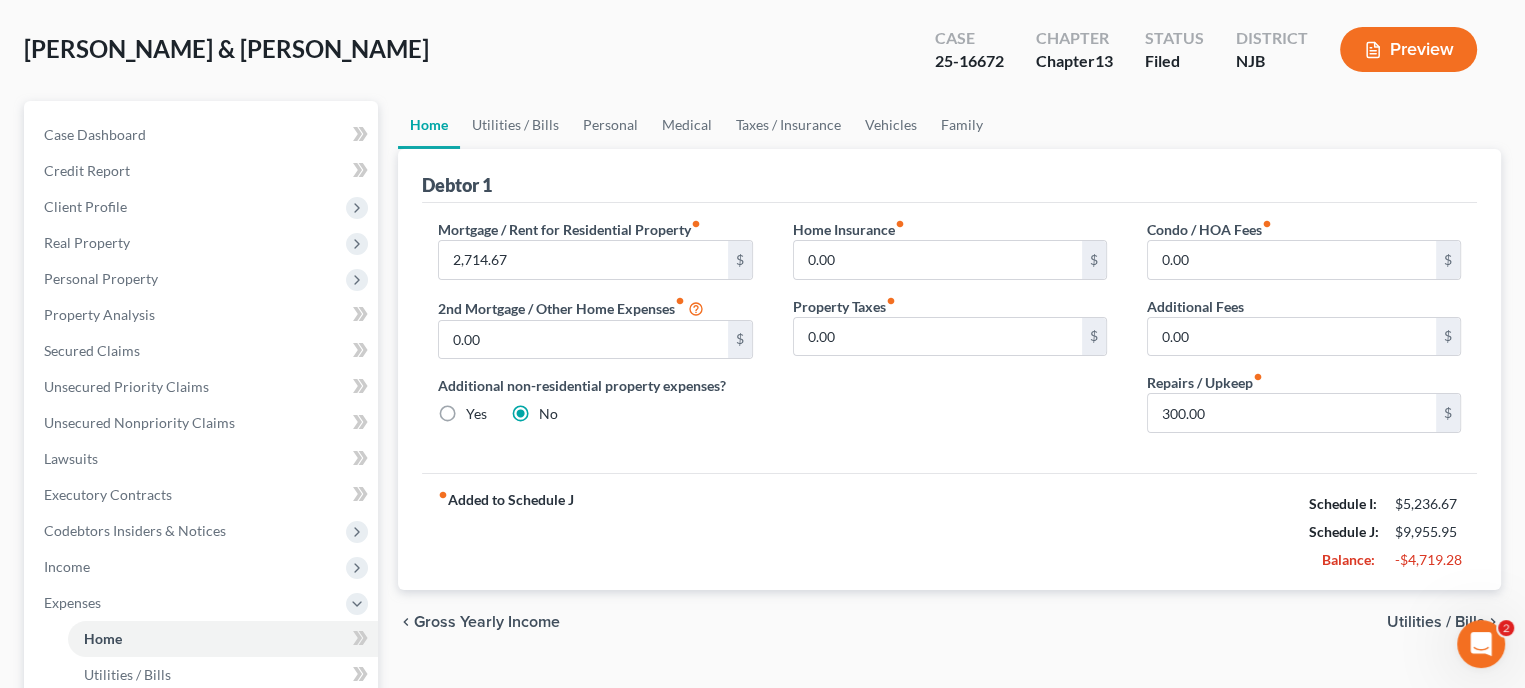 scroll, scrollTop: 200, scrollLeft: 0, axis: vertical 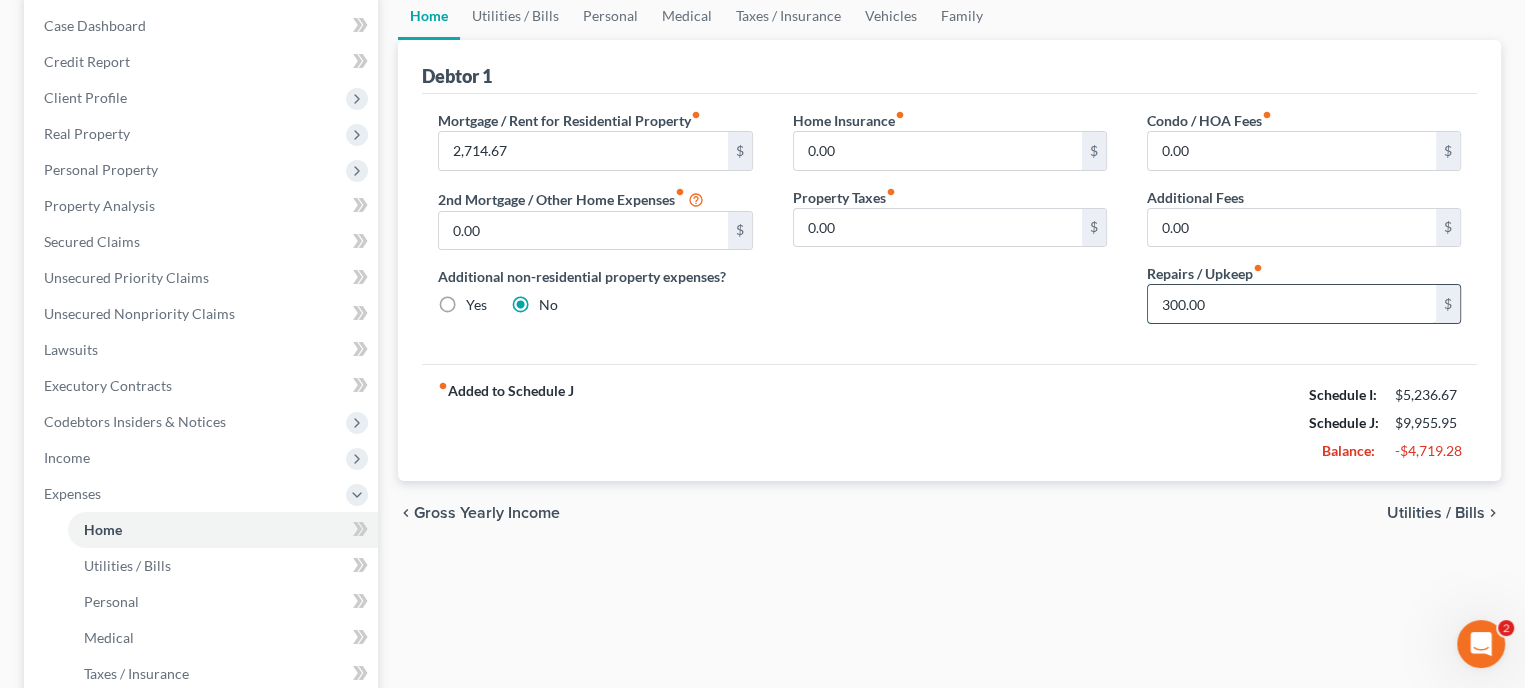 click on "300.00" at bounding box center (1292, 304) 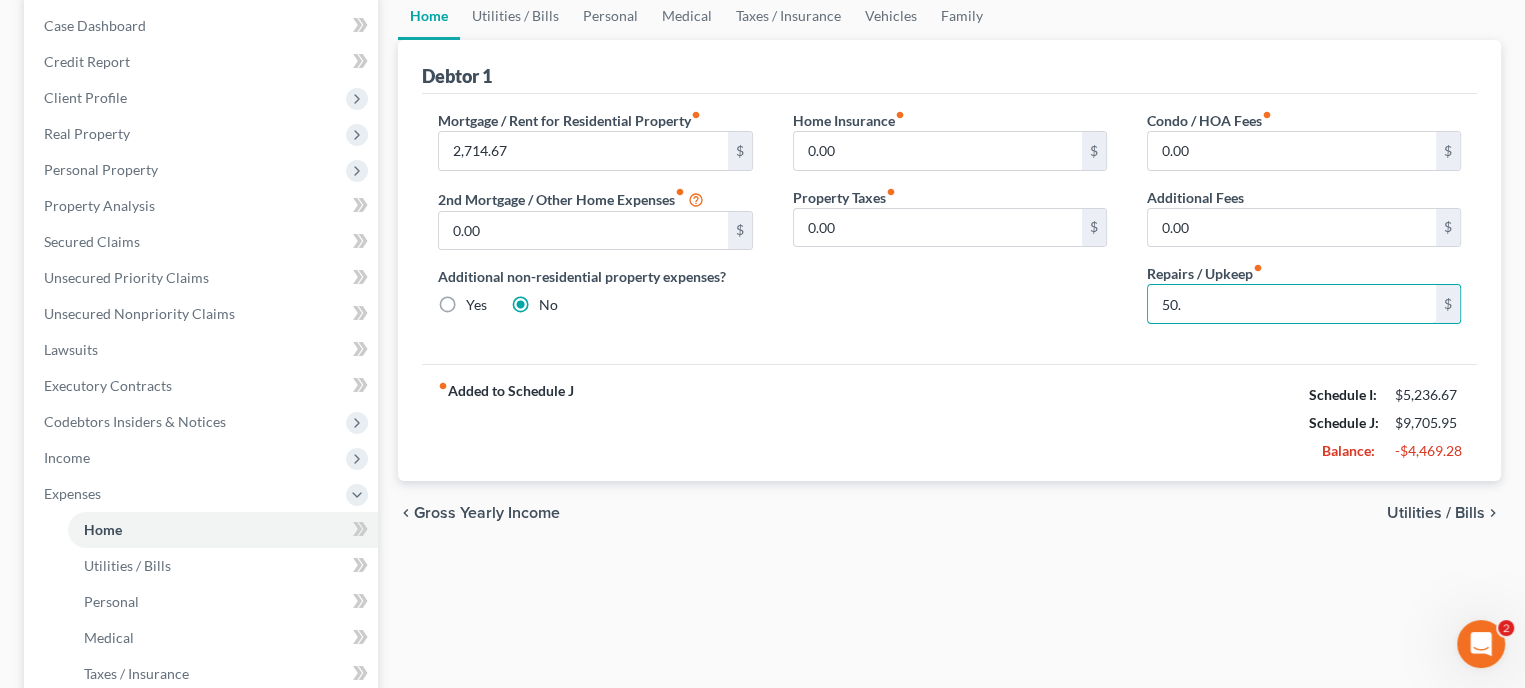 type on "50." 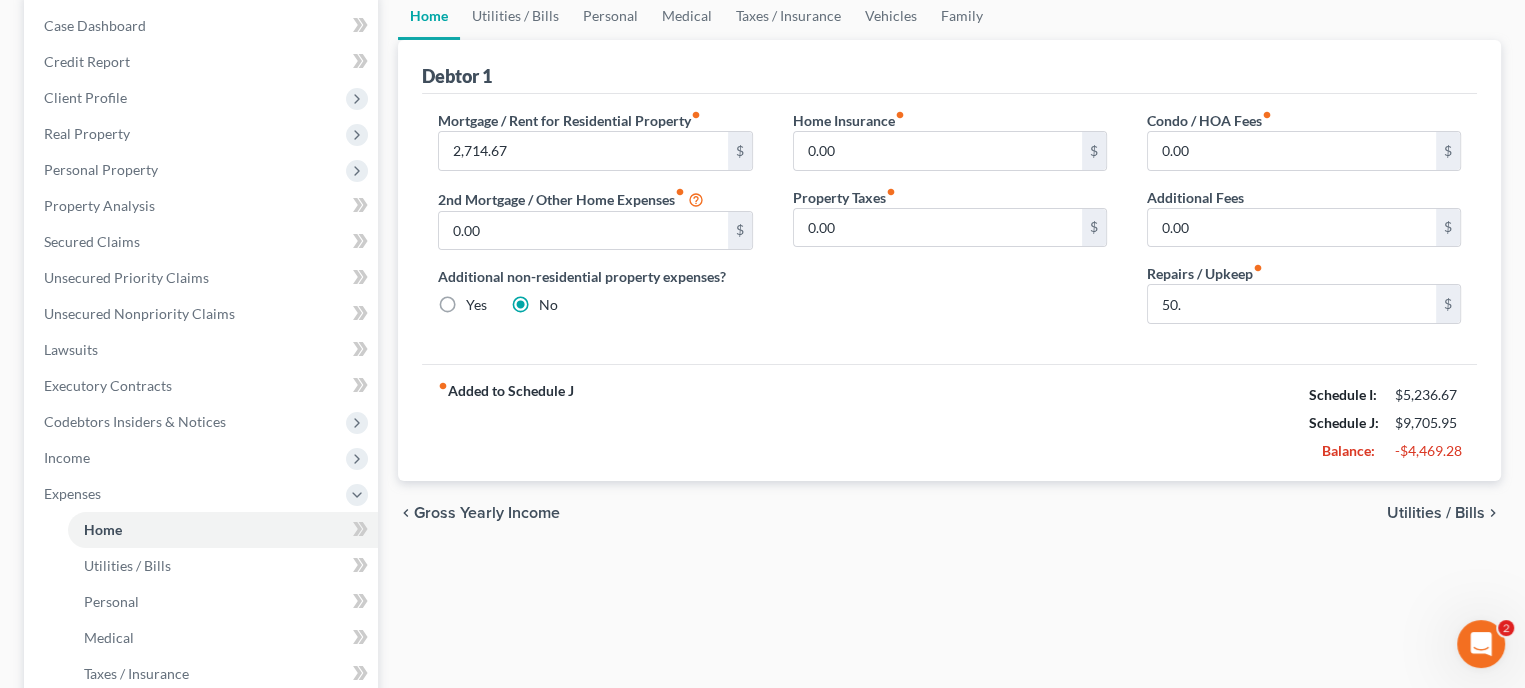 type 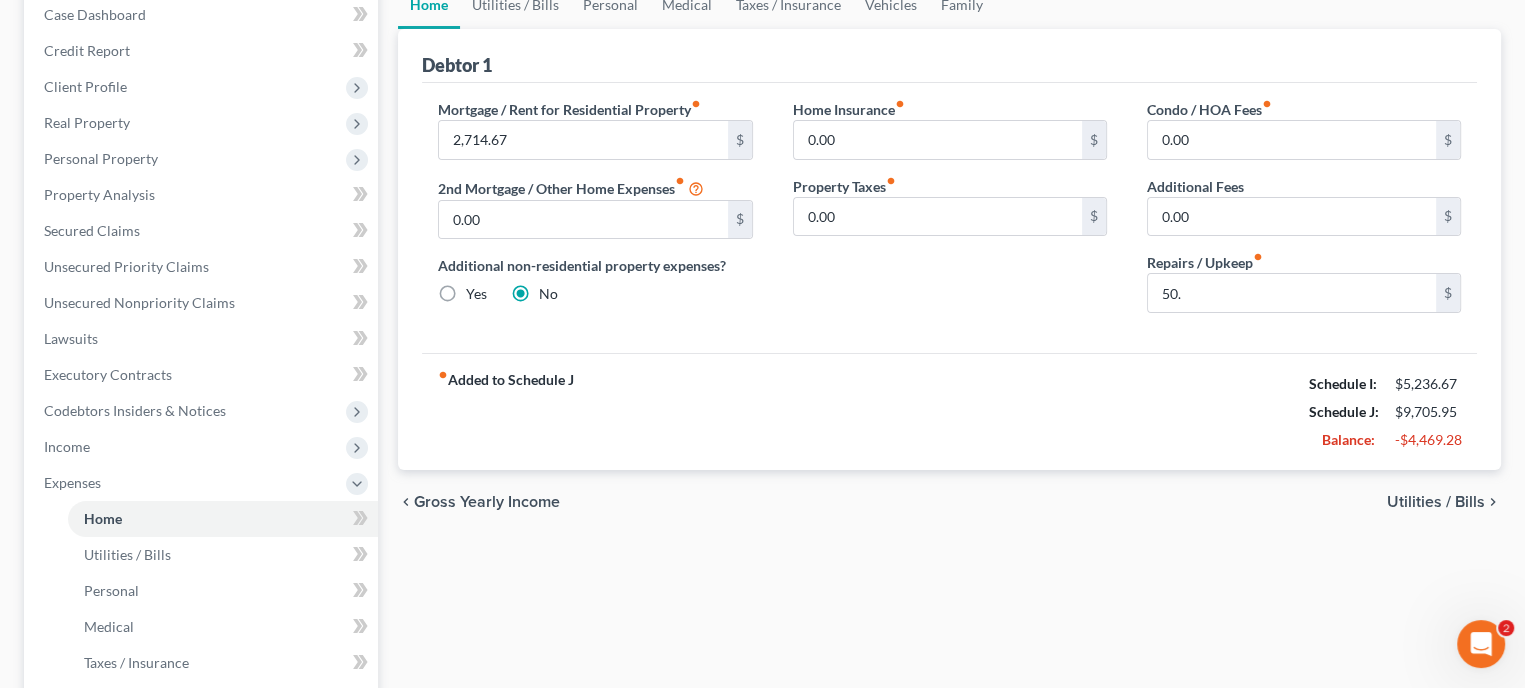 scroll, scrollTop: 300, scrollLeft: 0, axis: vertical 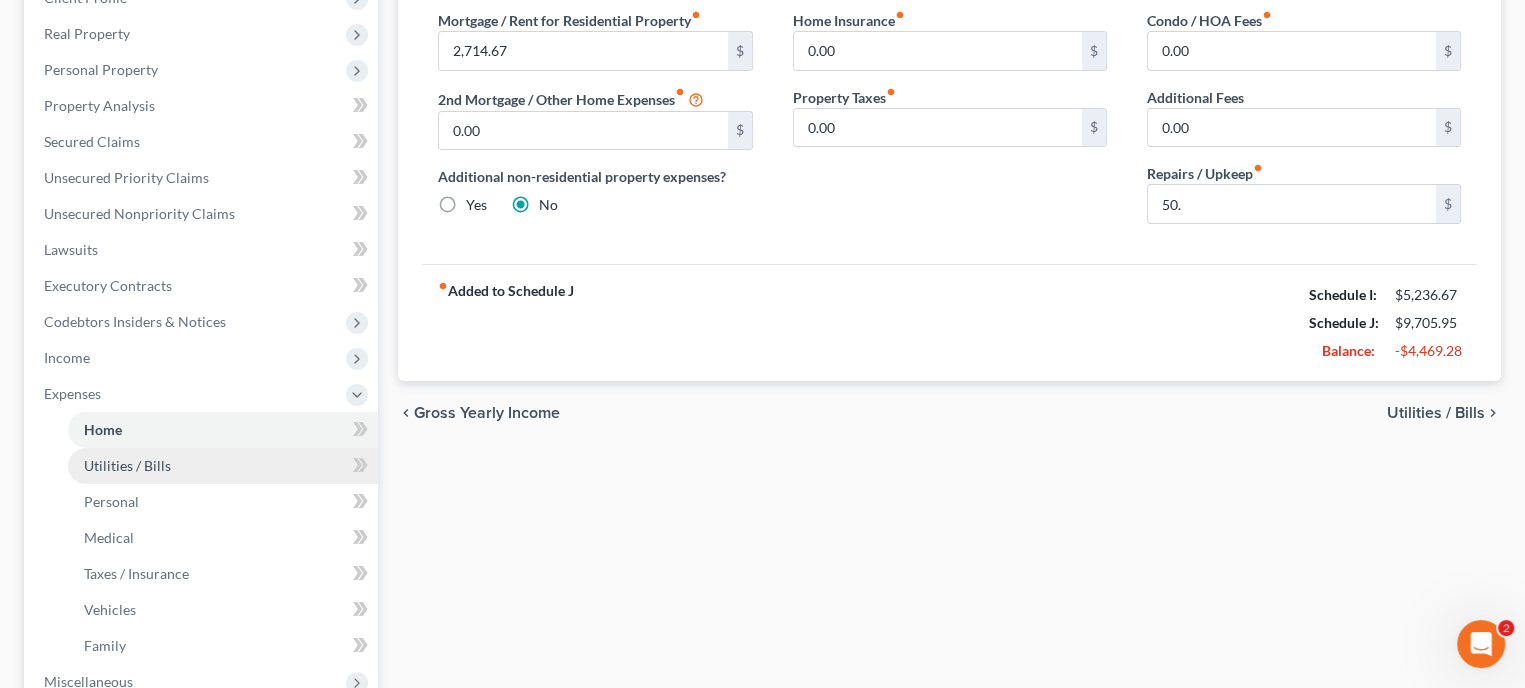 click on "Utilities / Bills" at bounding box center (223, 466) 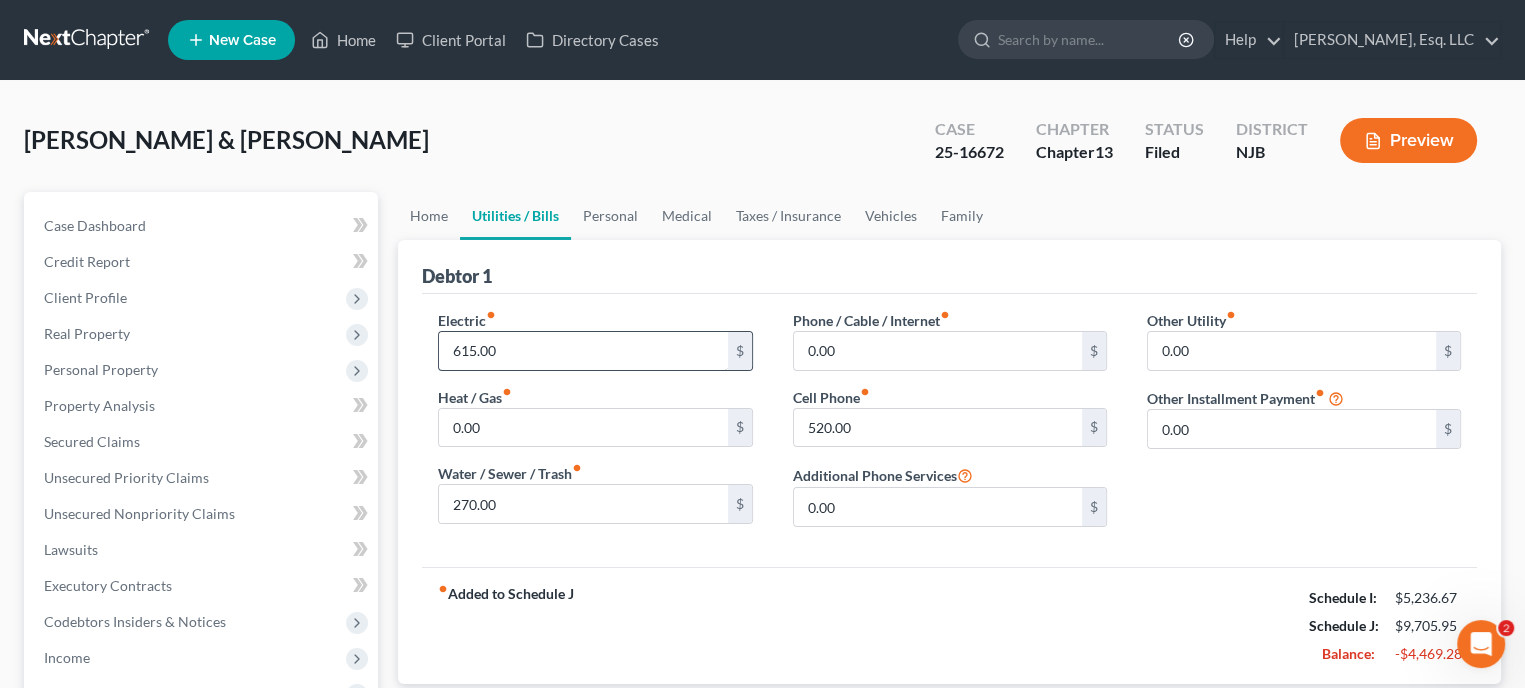 scroll, scrollTop: 100, scrollLeft: 0, axis: vertical 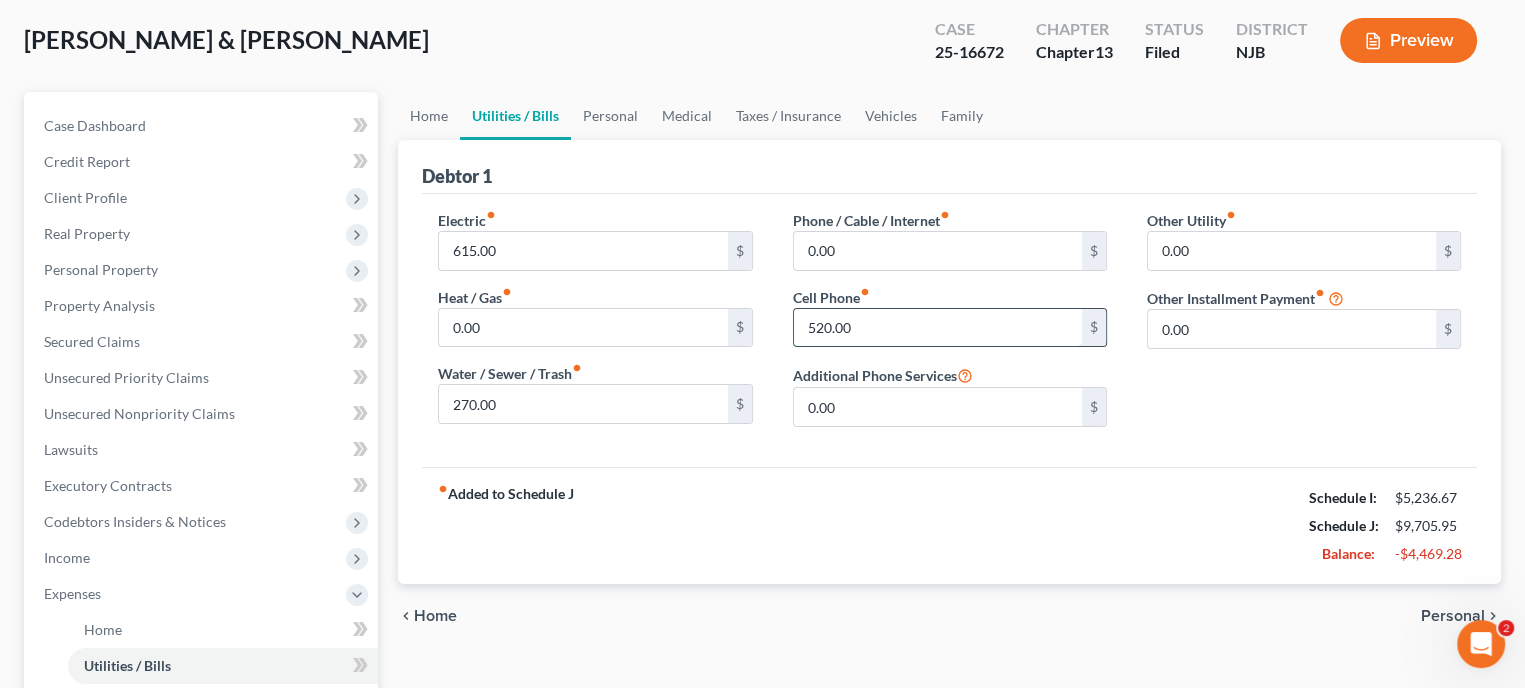 click on "520.00" at bounding box center (938, 328) 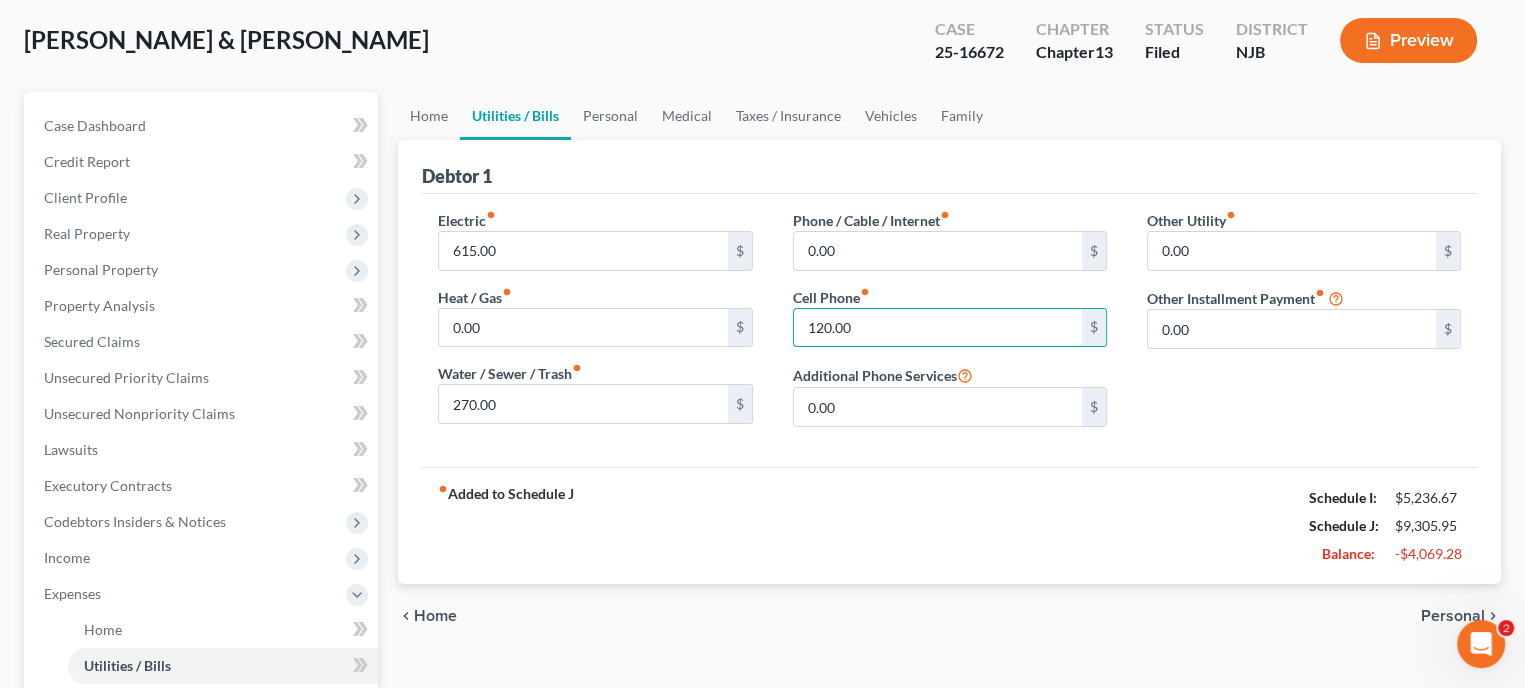 type on "120.00" 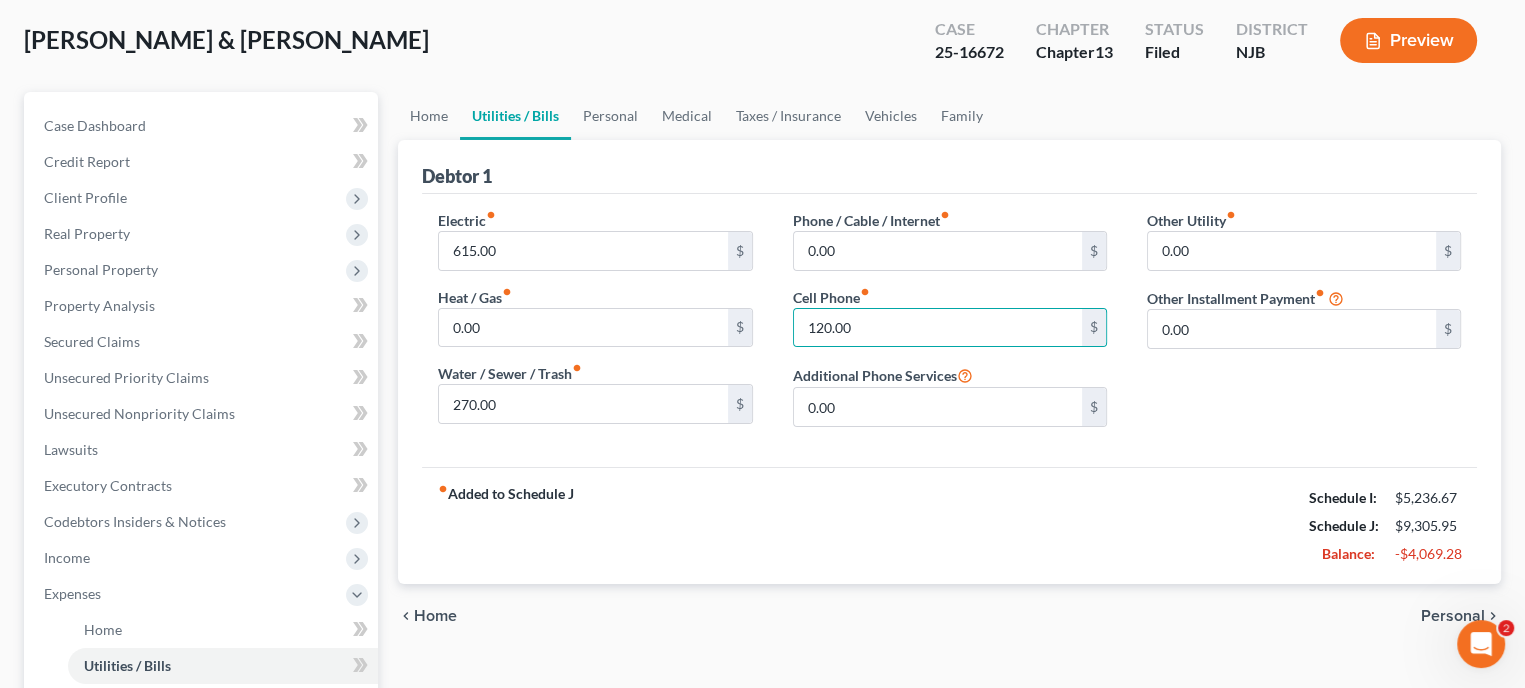 click on "fiber_manual_record  Added to Schedule J Schedule I: $5,236.67 Schedule J: $9,305.95 Balance: -$4,069.28" at bounding box center (949, 525) 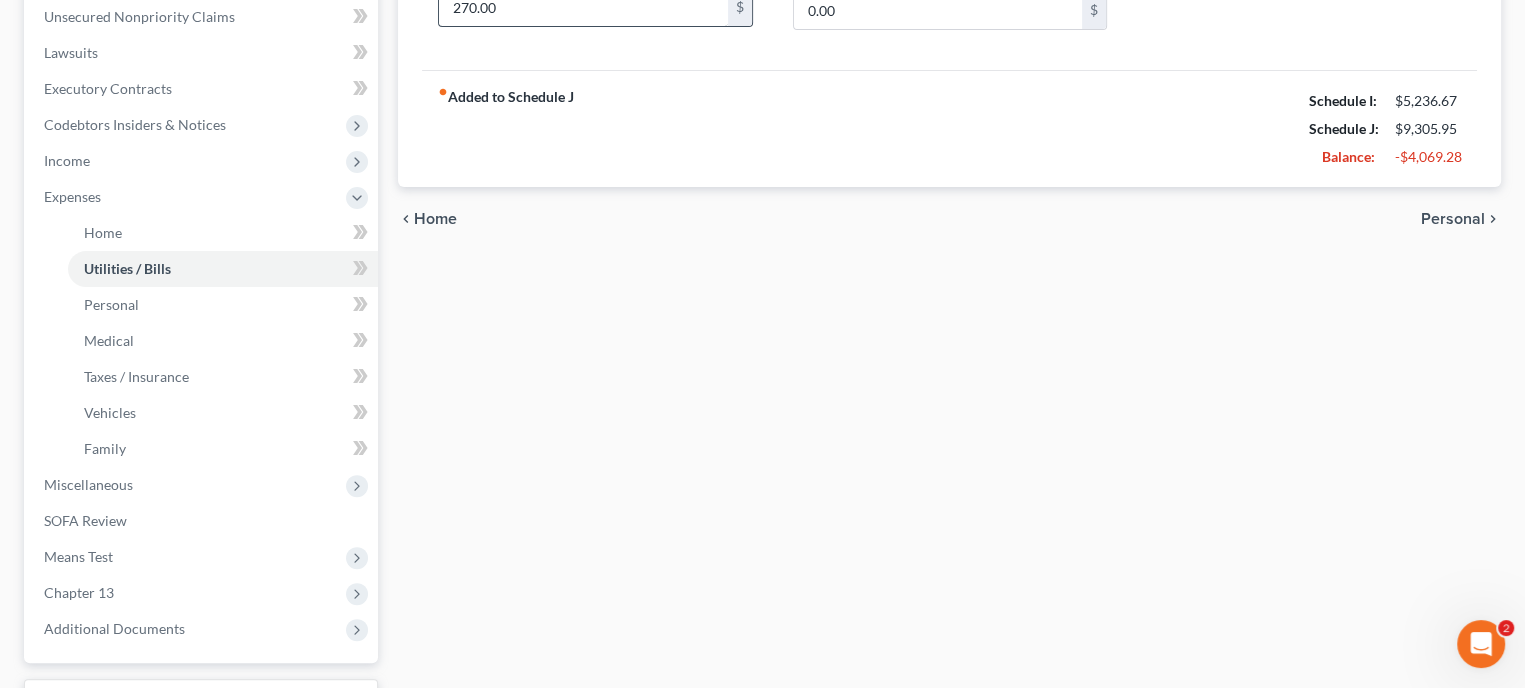 scroll, scrollTop: 500, scrollLeft: 0, axis: vertical 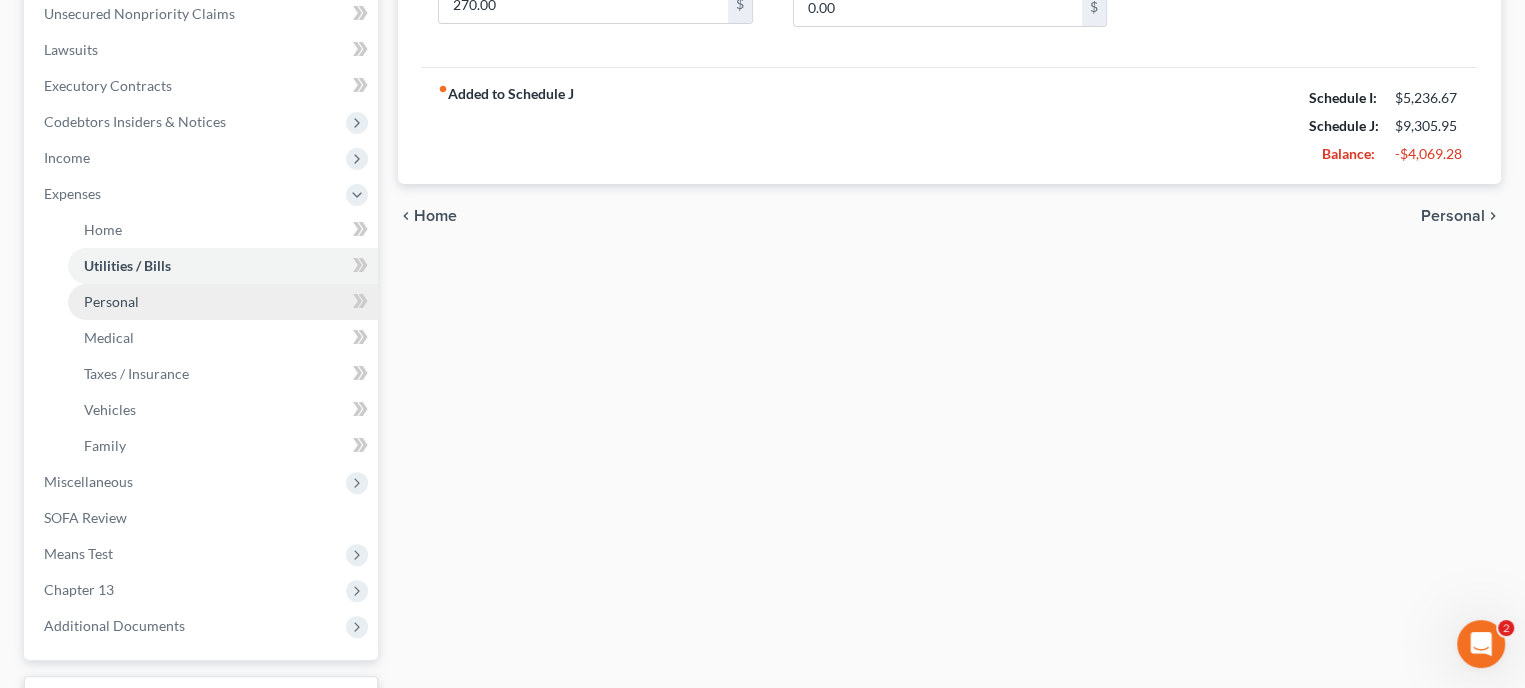 click on "Personal" at bounding box center [223, 302] 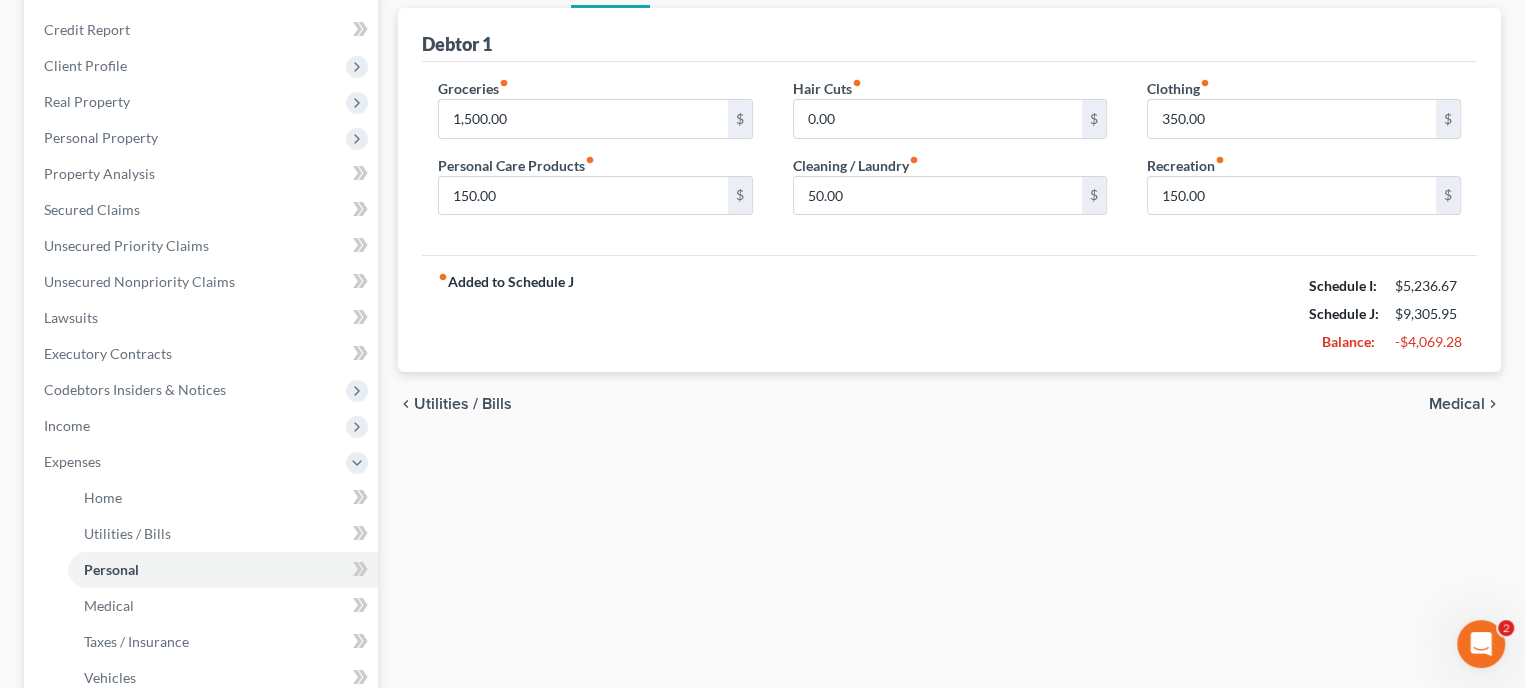 scroll, scrollTop: 0, scrollLeft: 0, axis: both 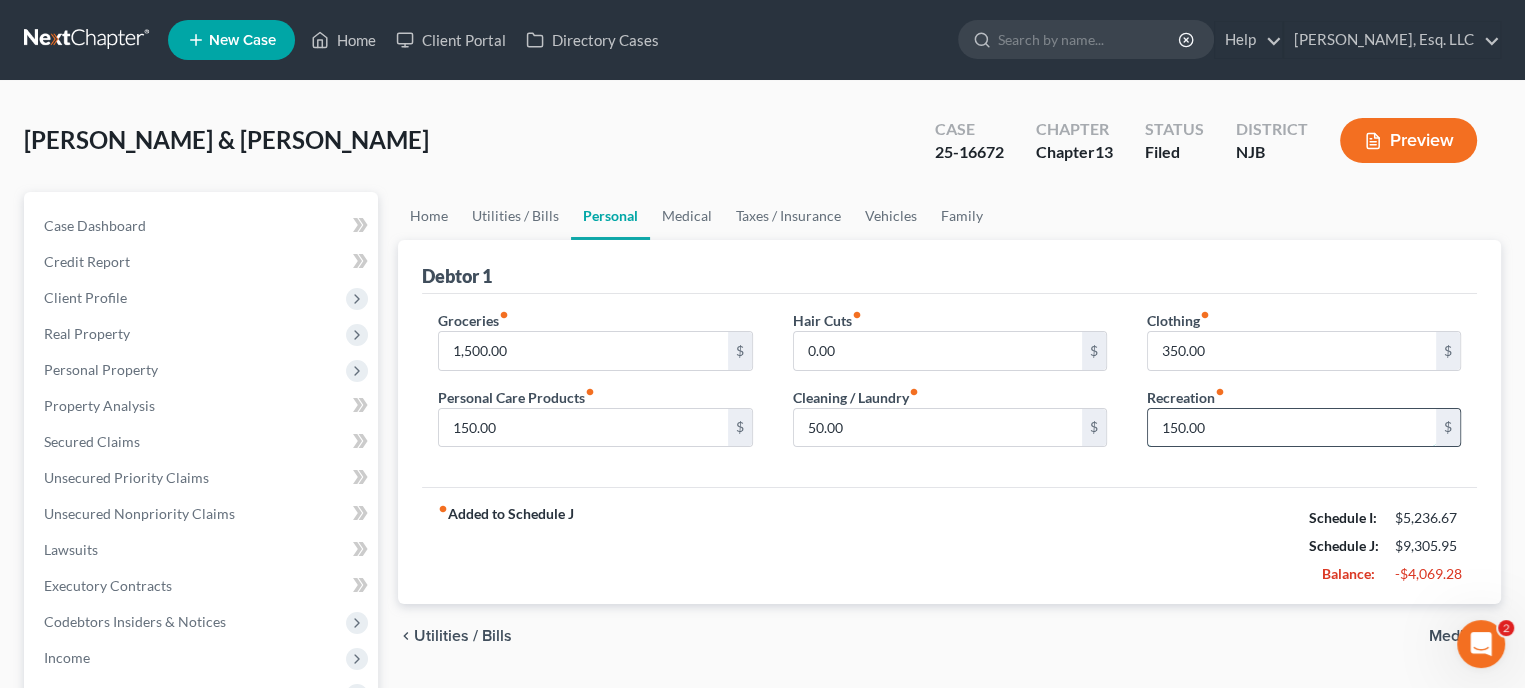 click on "150.00" at bounding box center (1292, 428) 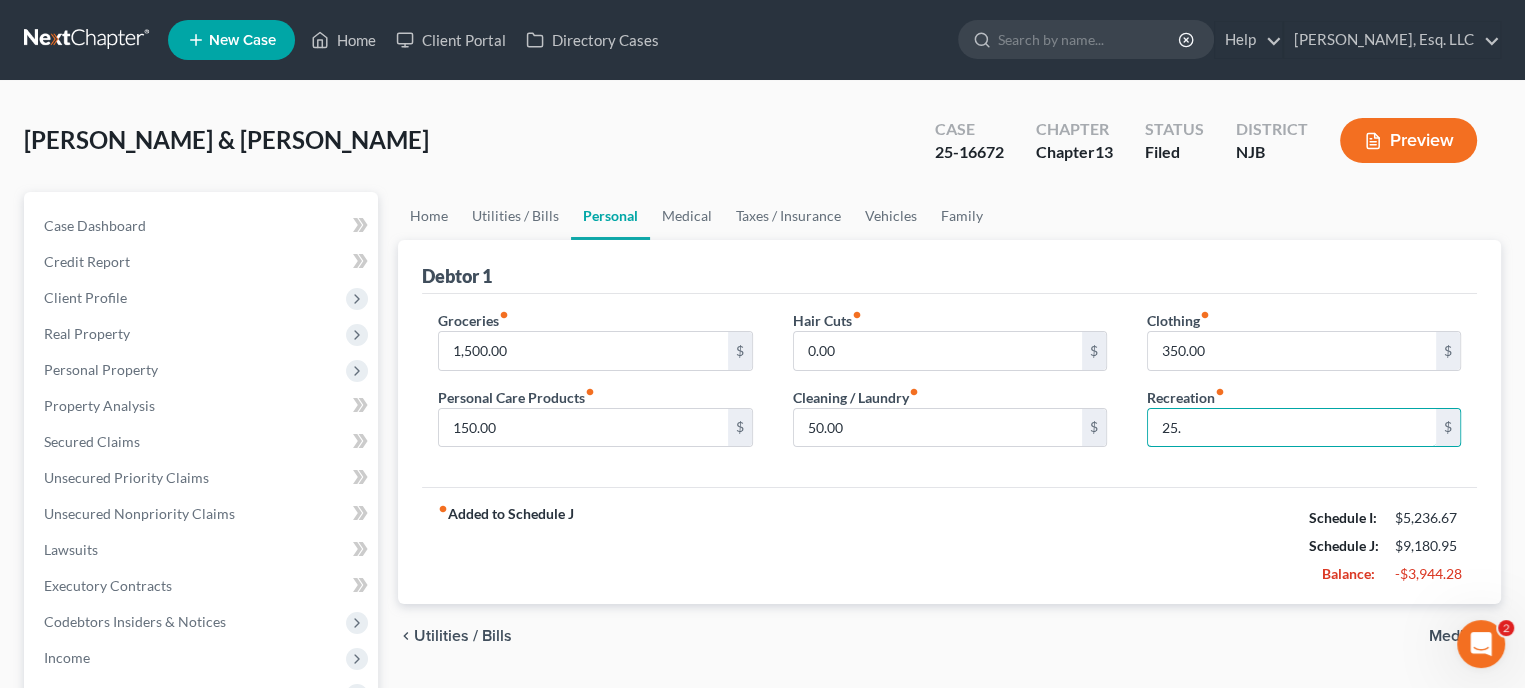 type on "25." 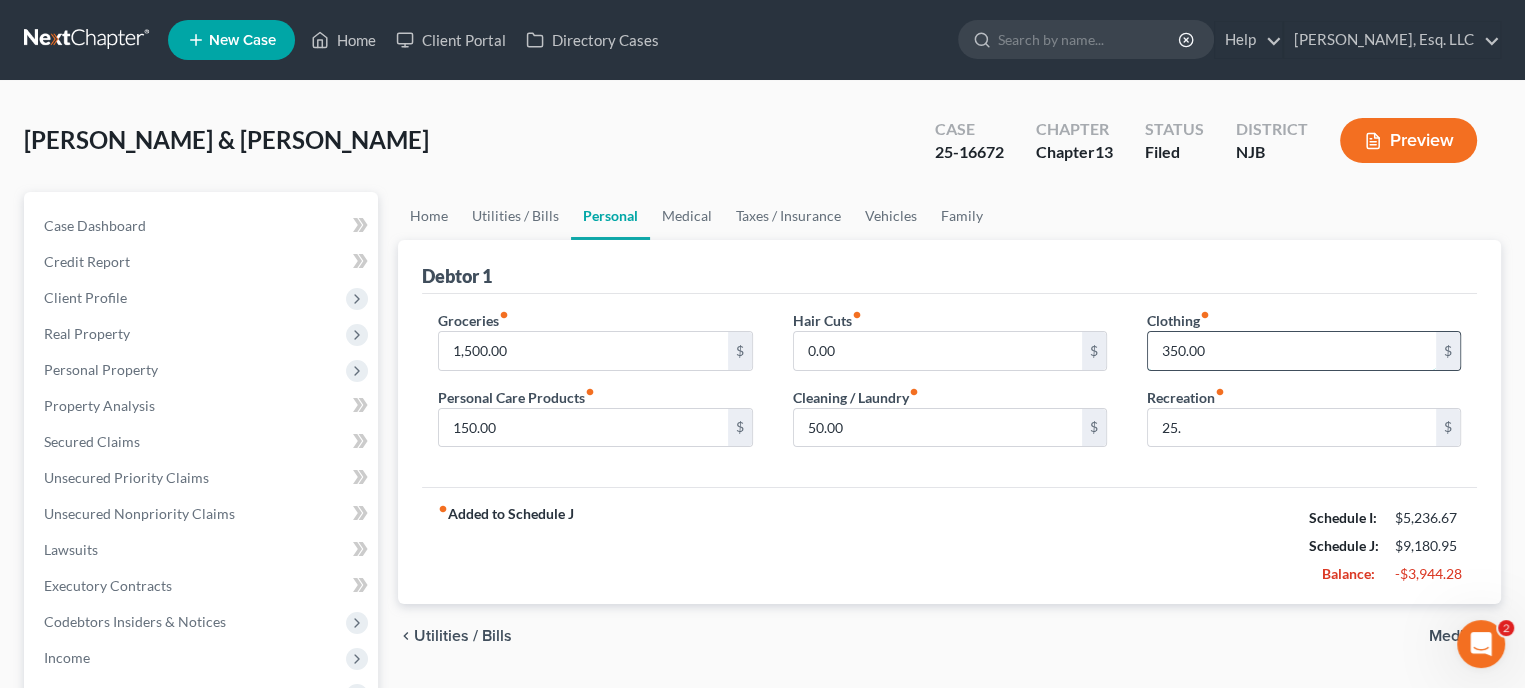 click on "350.00" at bounding box center (1292, 351) 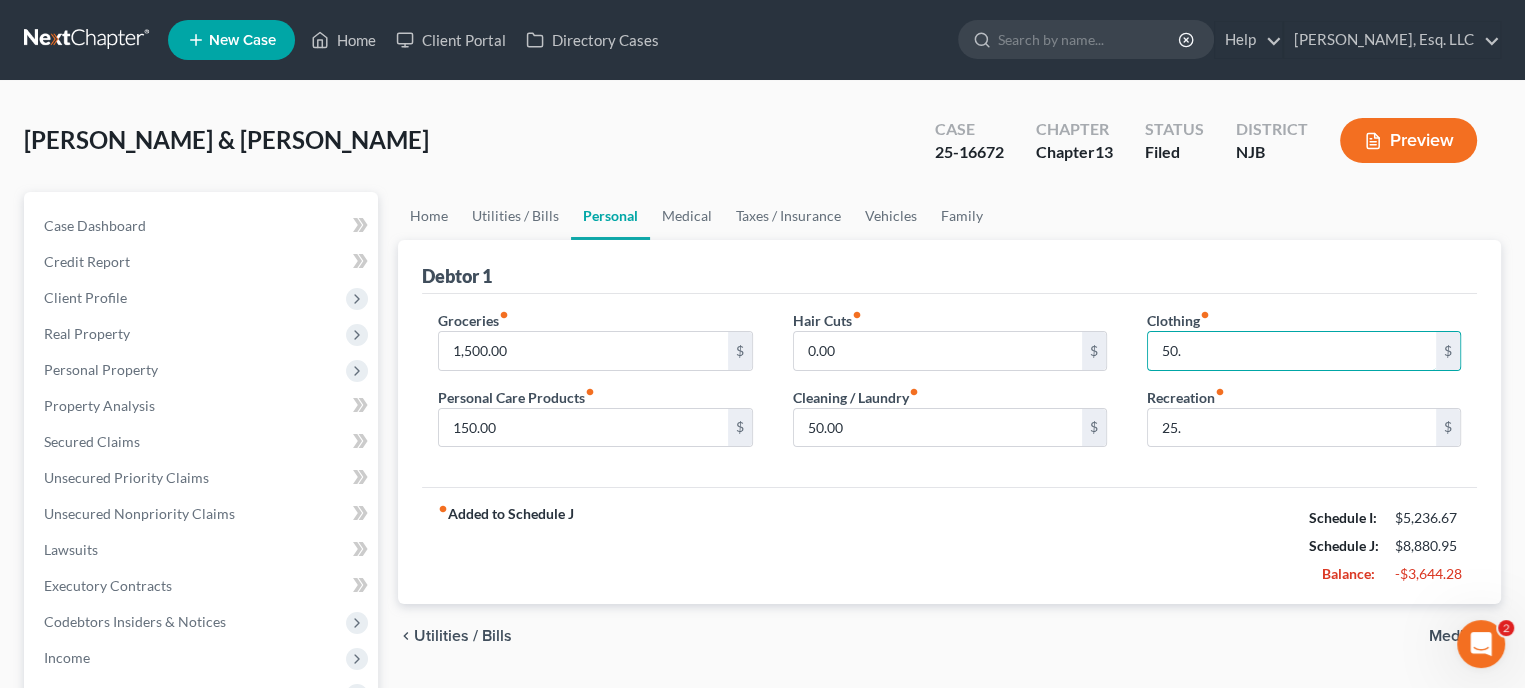 type on "50." 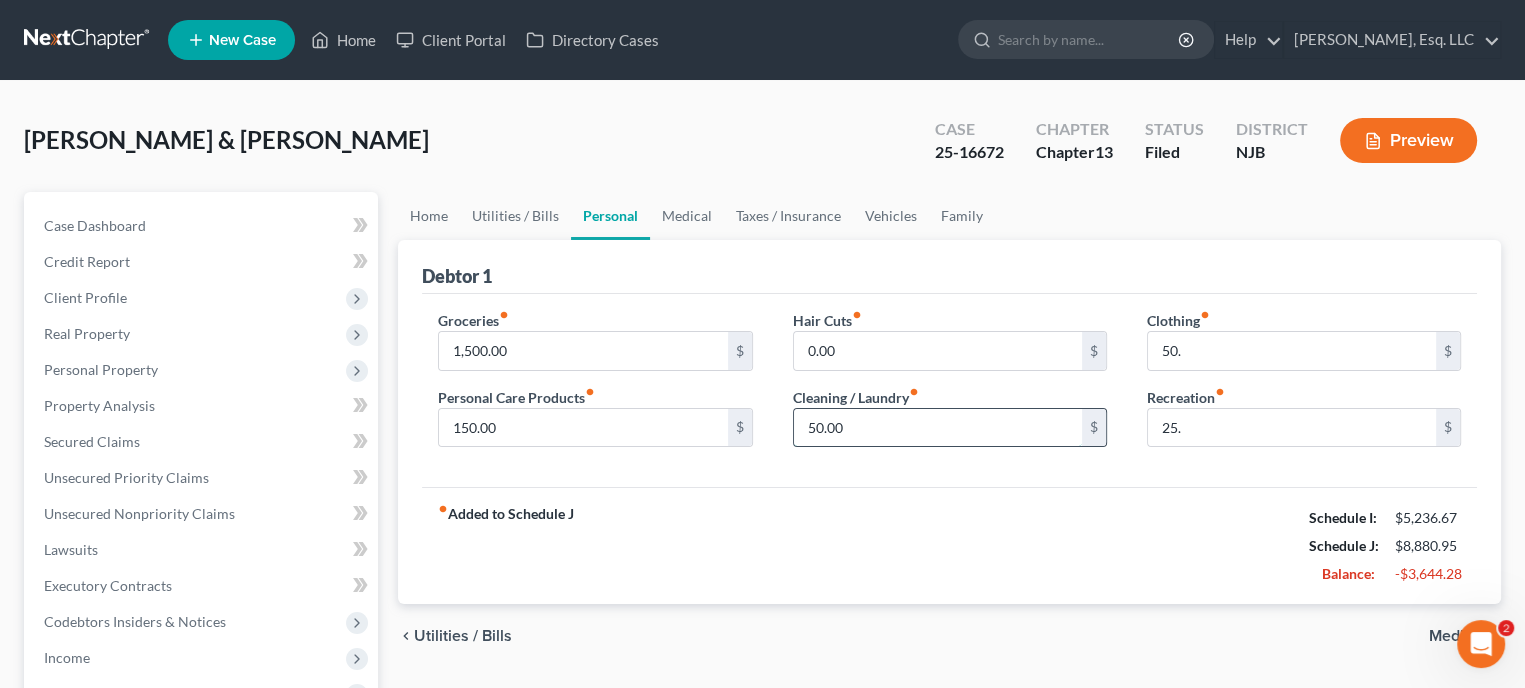 click on "50.00" at bounding box center (938, 428) 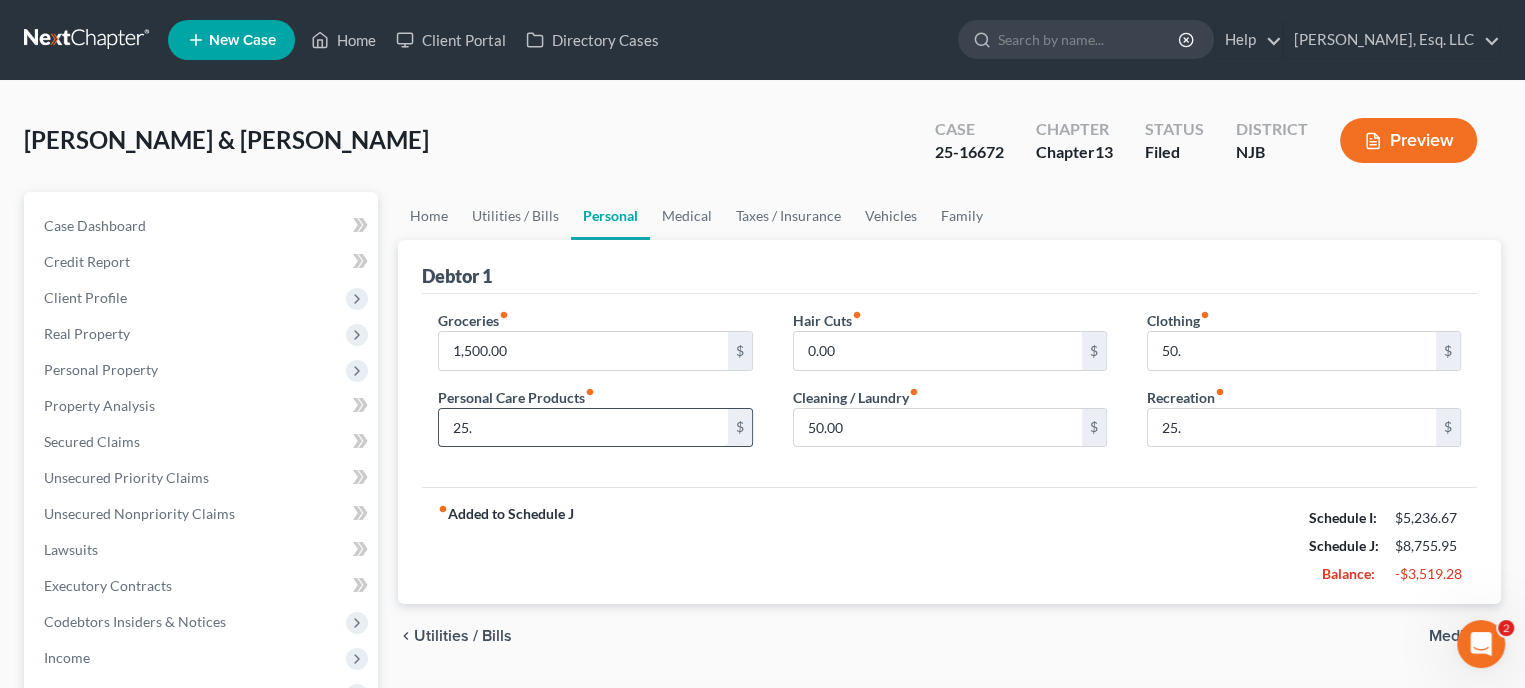type on "25." 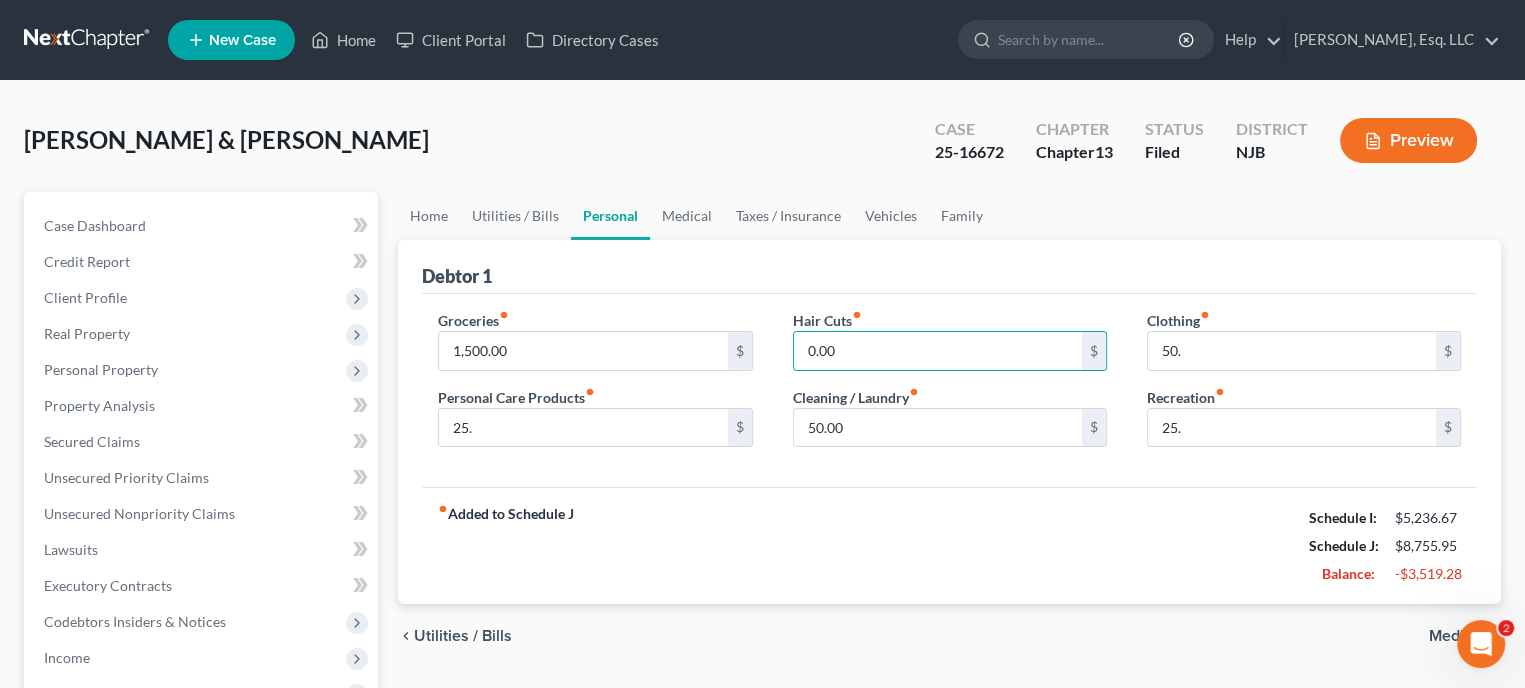 click on "fiber_manual_record  Added to Schedule J Schedule I: $5,236.67 Schedule J: $8,755.95 Balance: -$3,519.28" at bounding box center (949, 545) 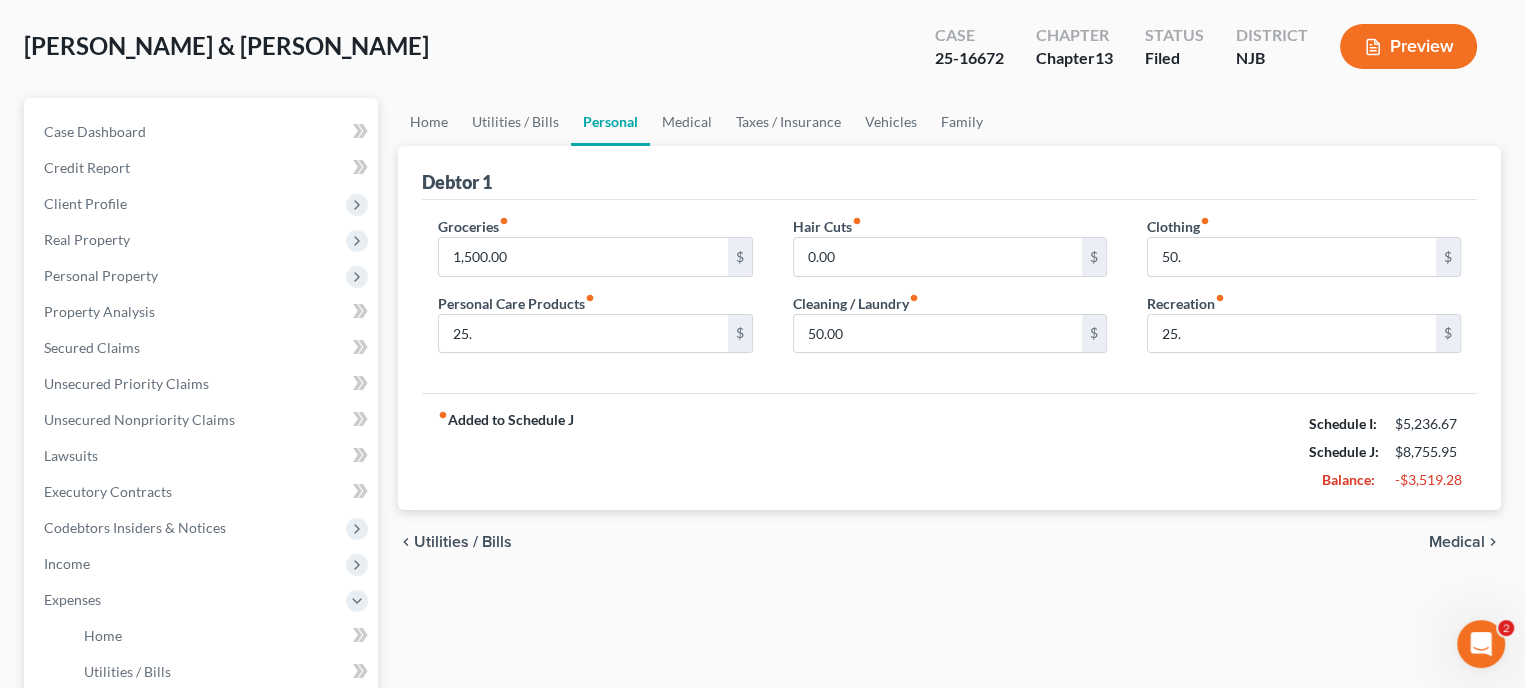 scroll, scrollTop: 200, scrollLeft: 0, axis: vertical 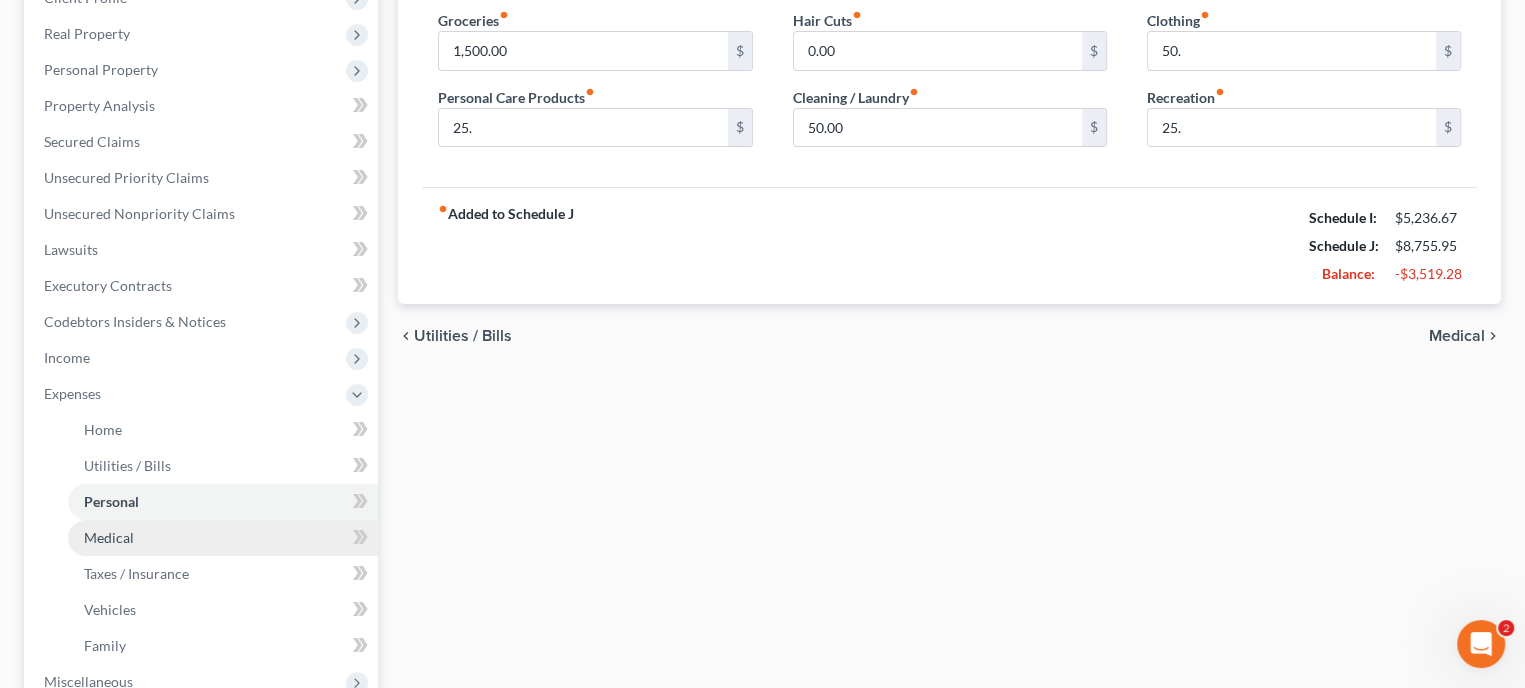 click on "Medical" at bounding box center [223, 538] 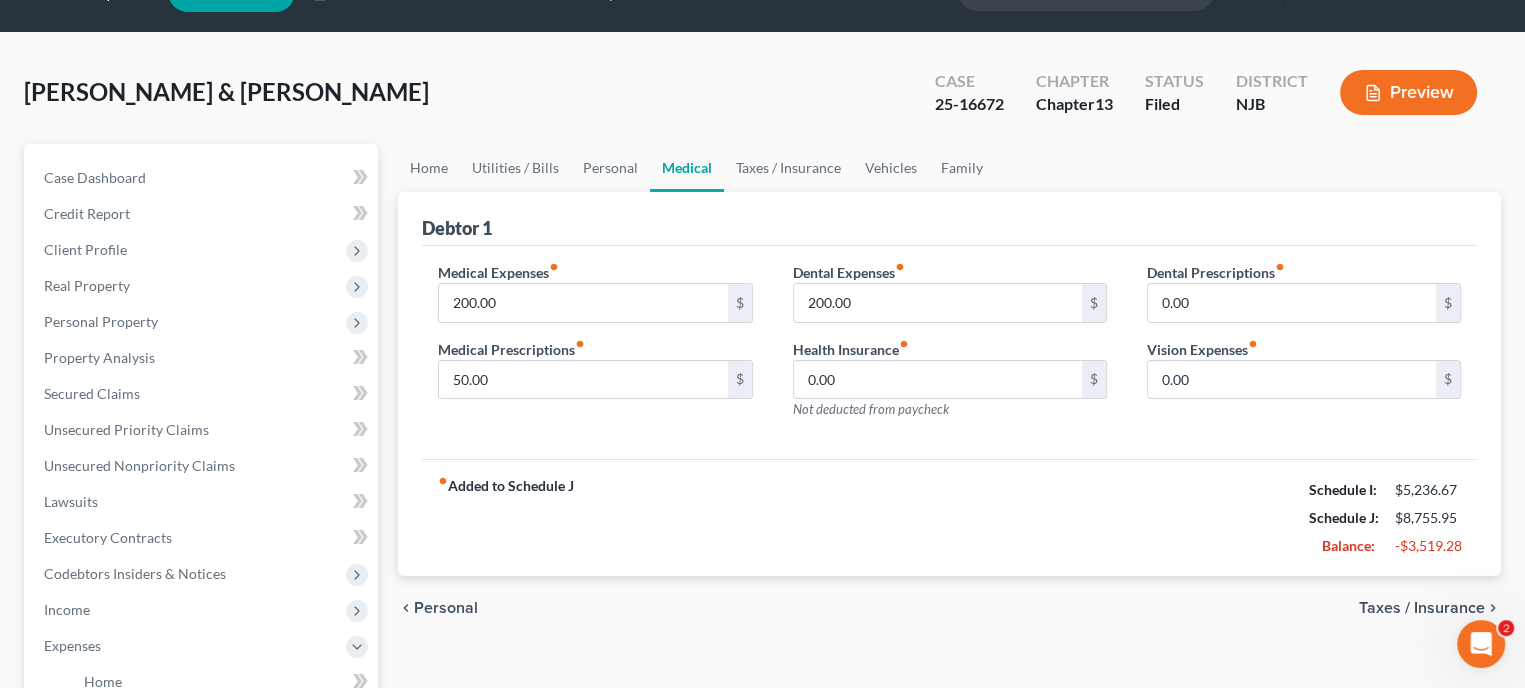 scroll, scrollTop: 0, scrollLeft: 0, axis: both 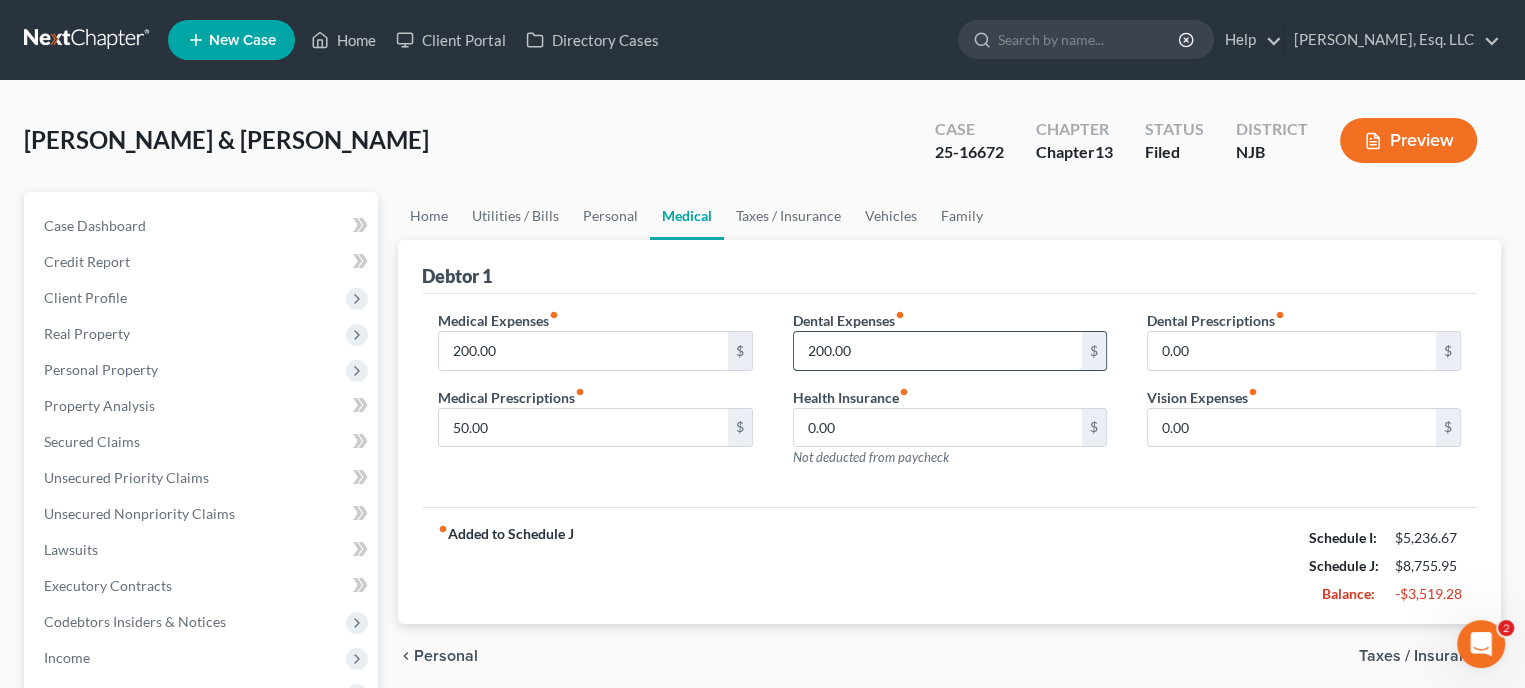 click on "200.00" at bounding box center (938, 351) 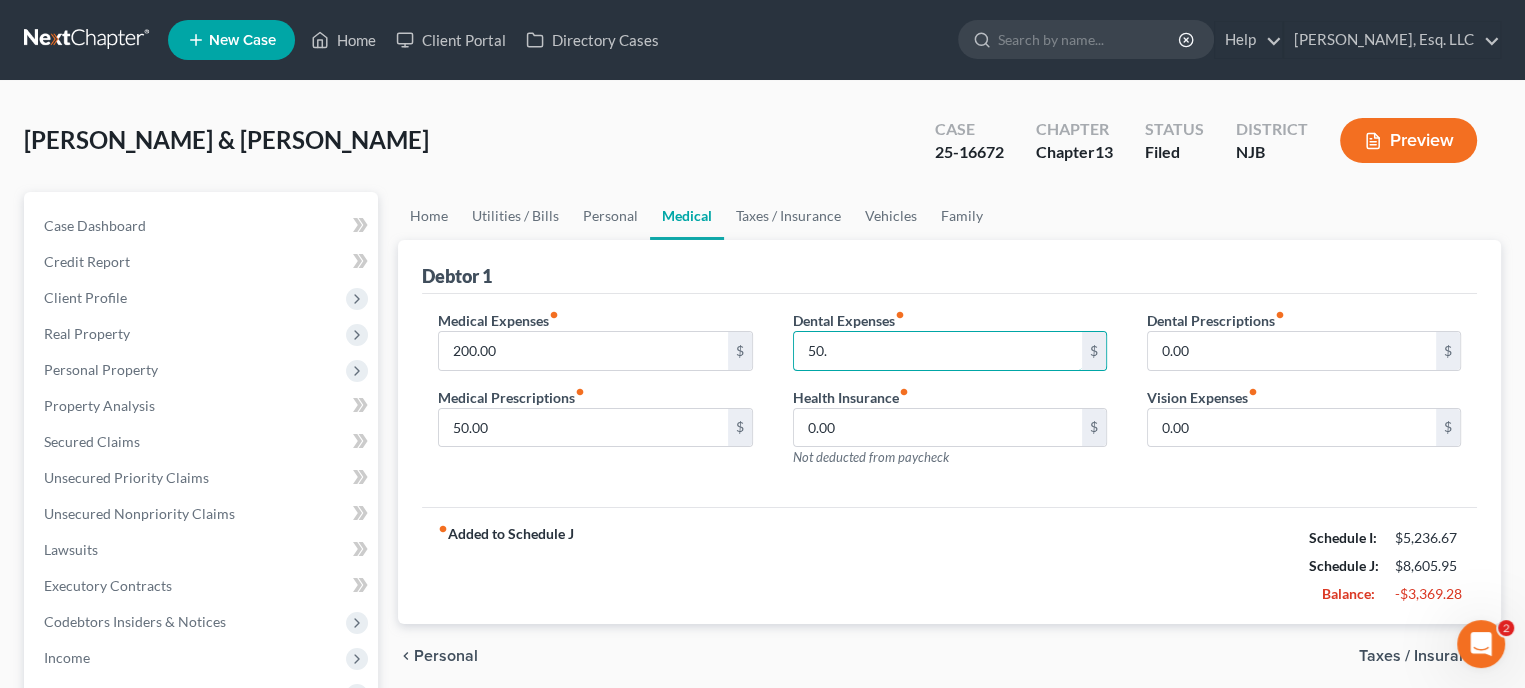 type on "50." 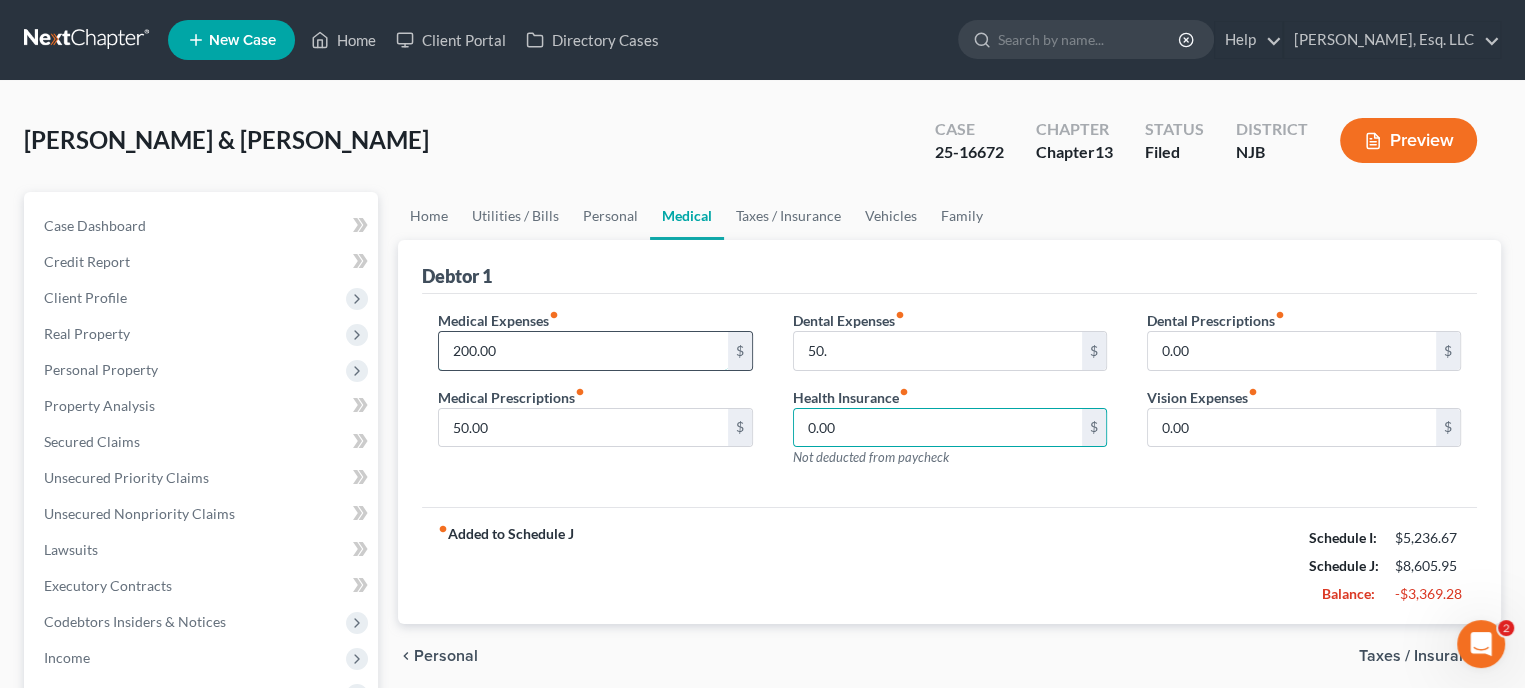 click on "200.00" at bounding box center (583, 351) 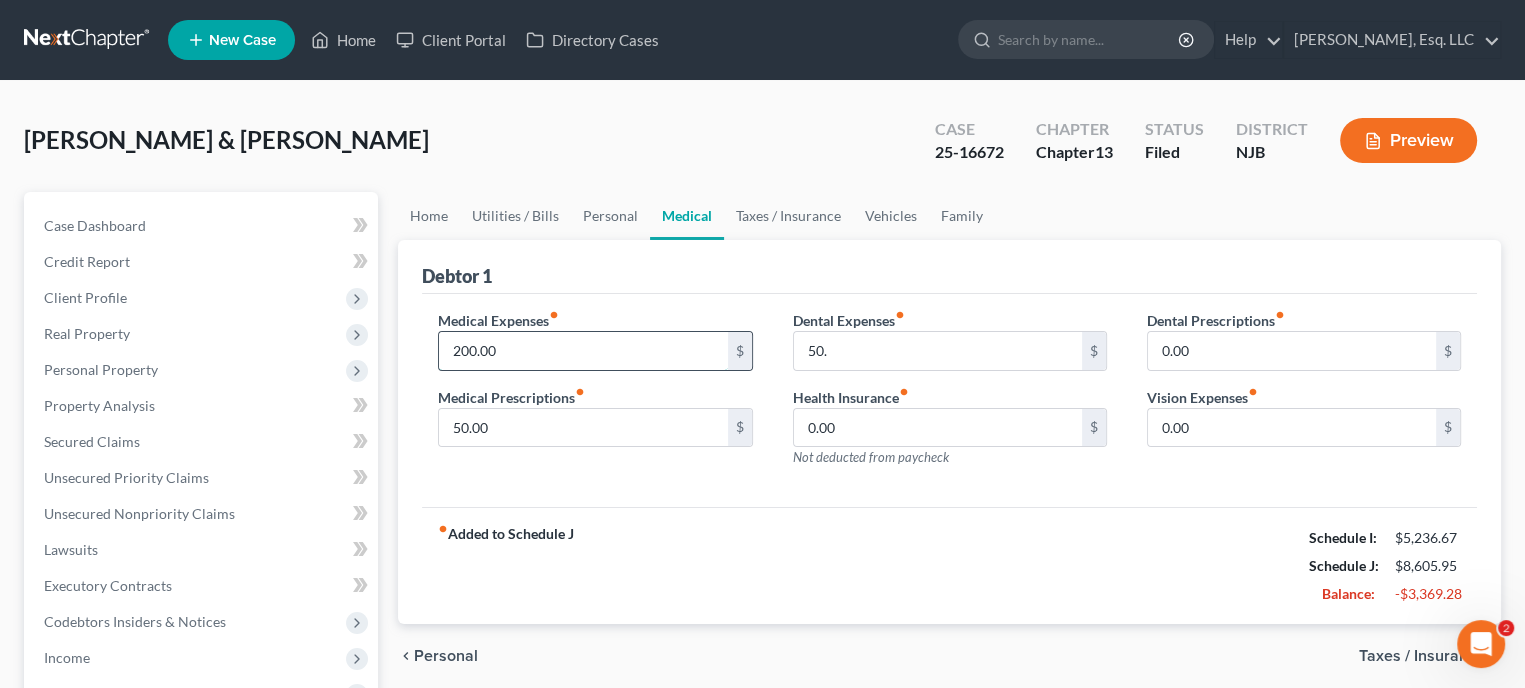 drag, startPoint x: 459, startPoint y: 345, endPoint x: 456, endPoint y: 362, distance: 17.262676 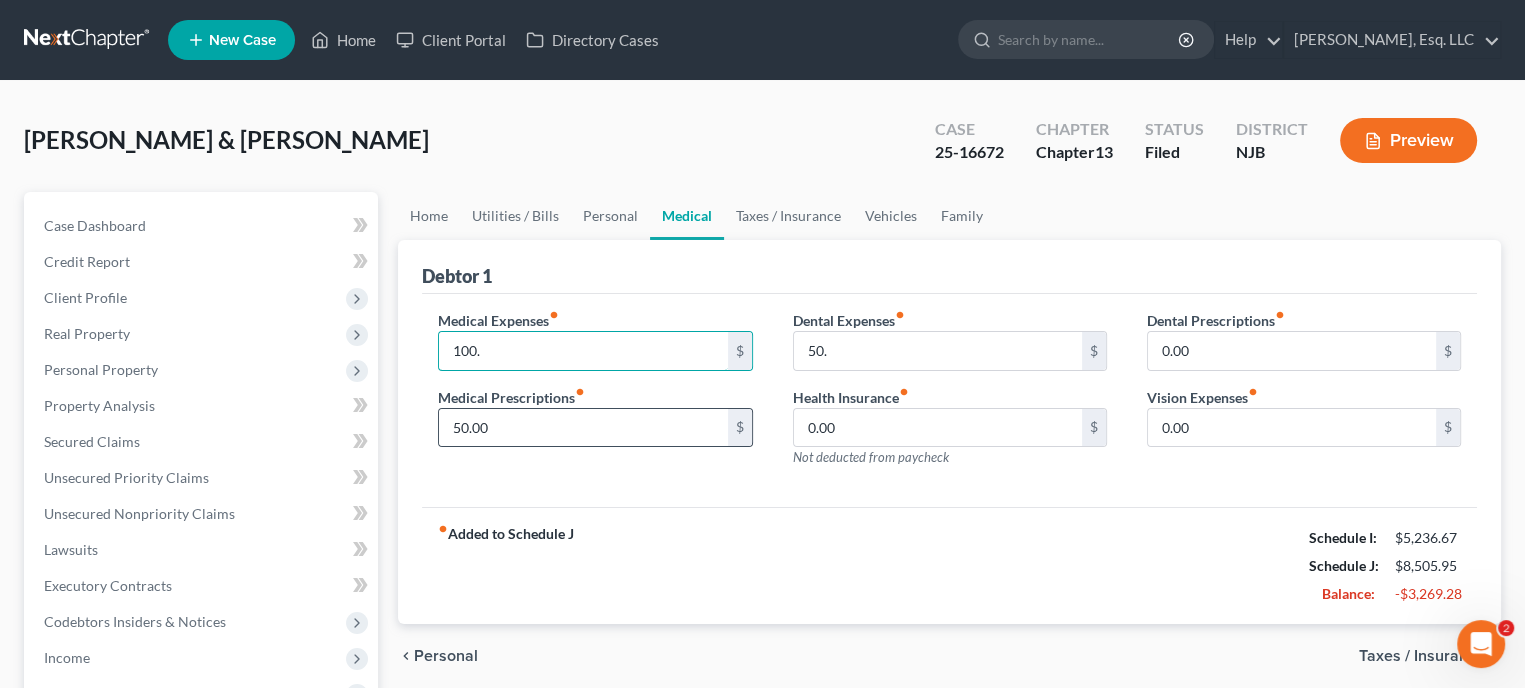 type on "100." 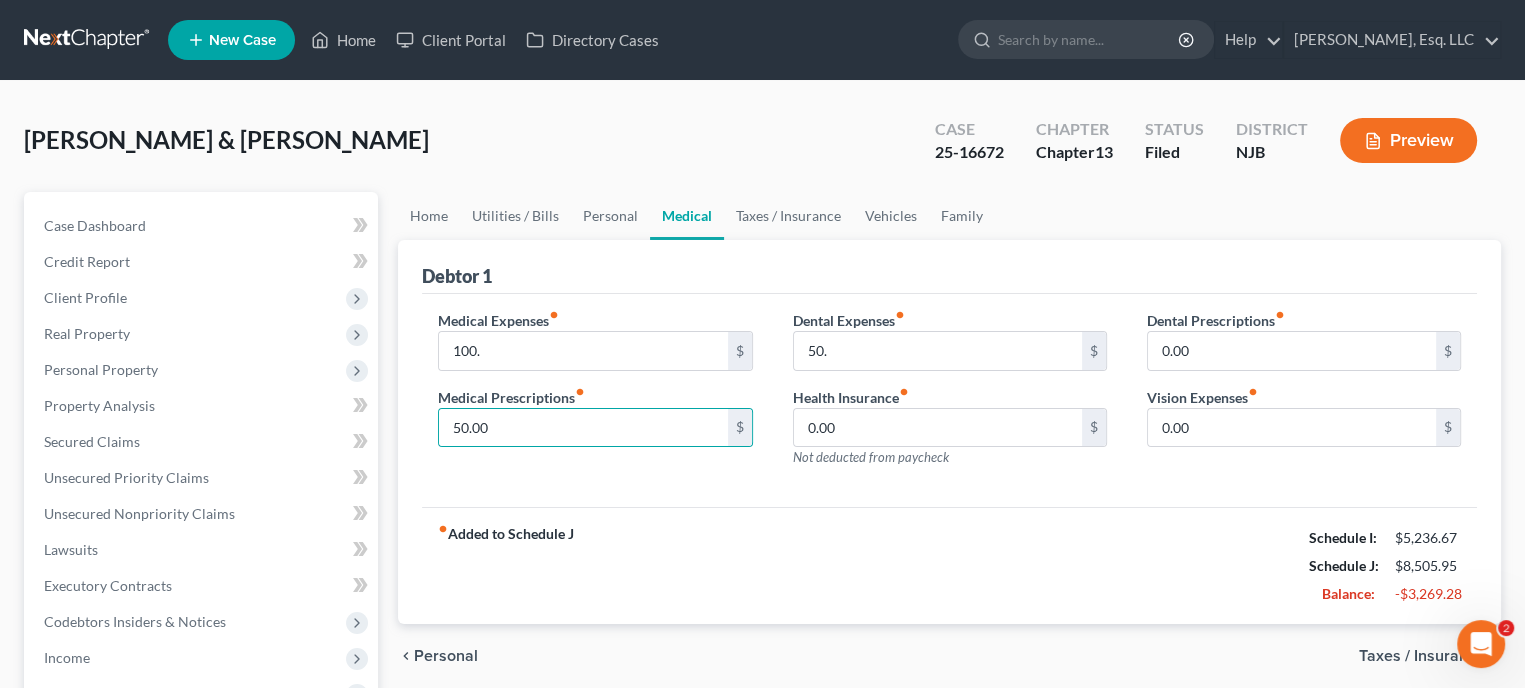 click on "fiber_manual_record  Added to Schedule J Schedule I: $5,236.67 Schedule J: $8,505.95 Balance: -$3,269.28" at bounding box center [949, 565] 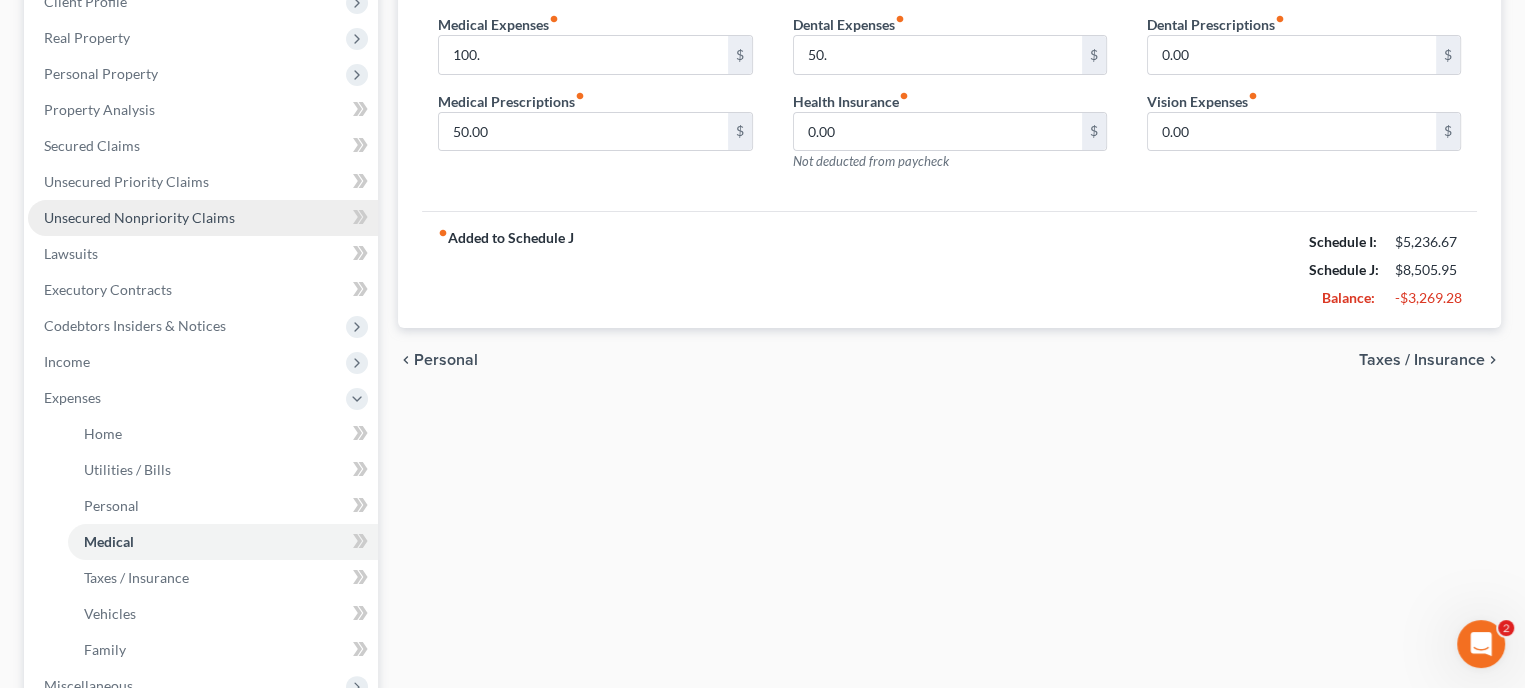 scroll, scrollTop: 300, scrollLeft: 0, axis: vertical 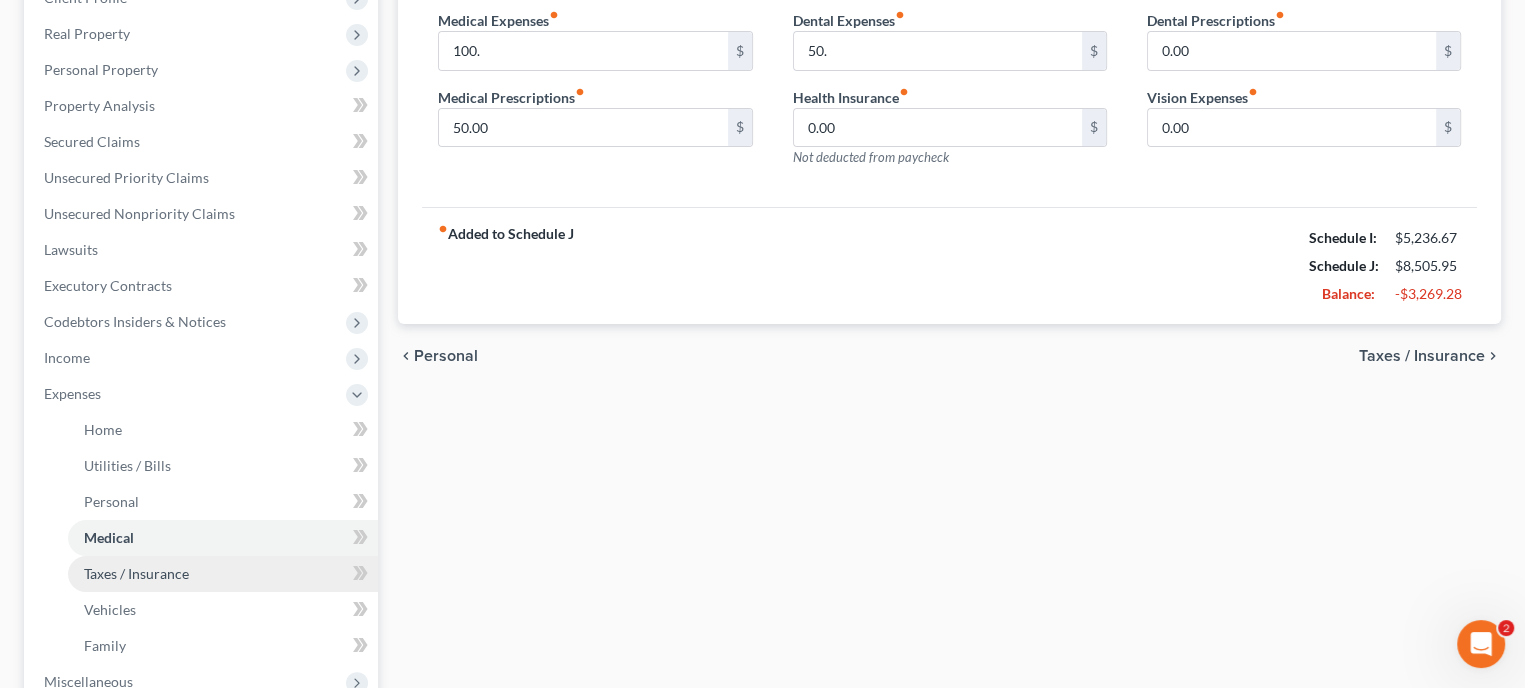 click on "Taxes / Insurance" at bounding box center (136, 573) 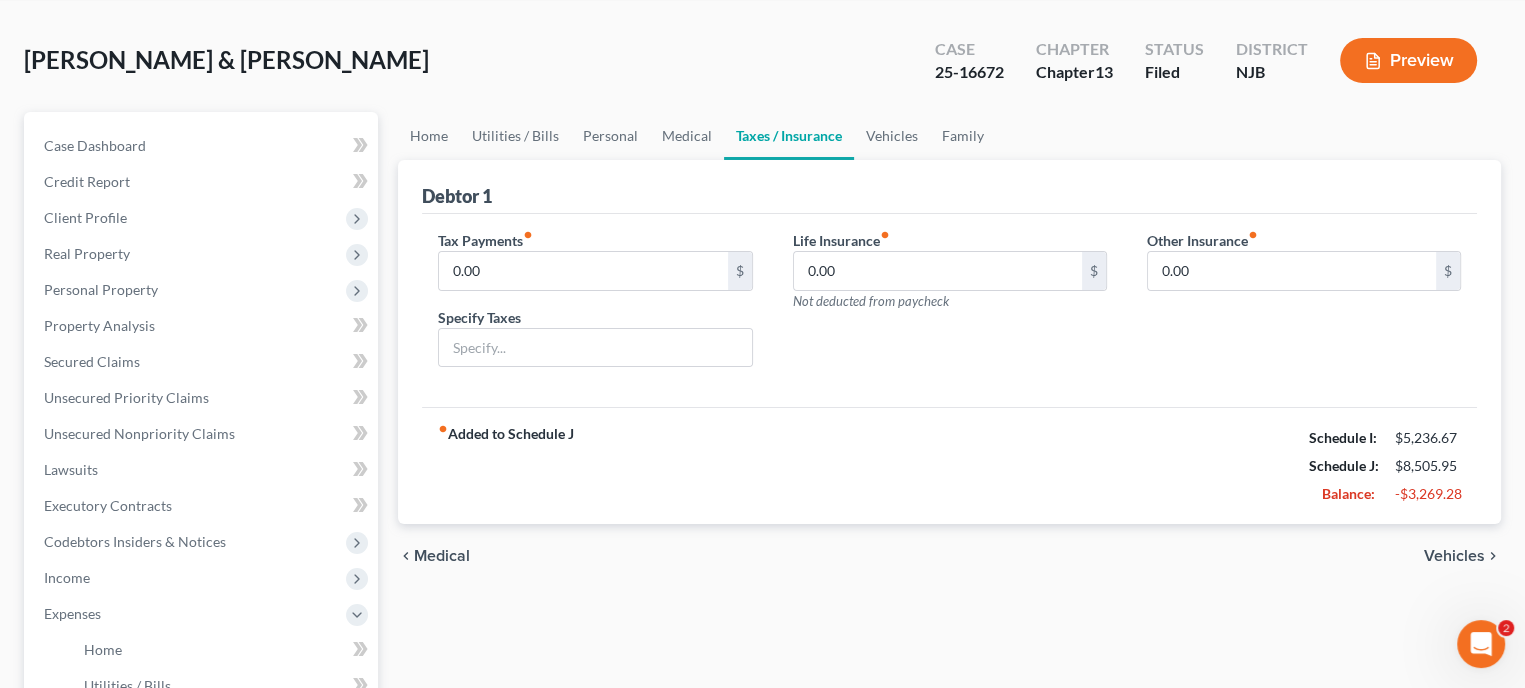 scroll, scrollTop: 200, scrollLeft: 0, axis: vertical 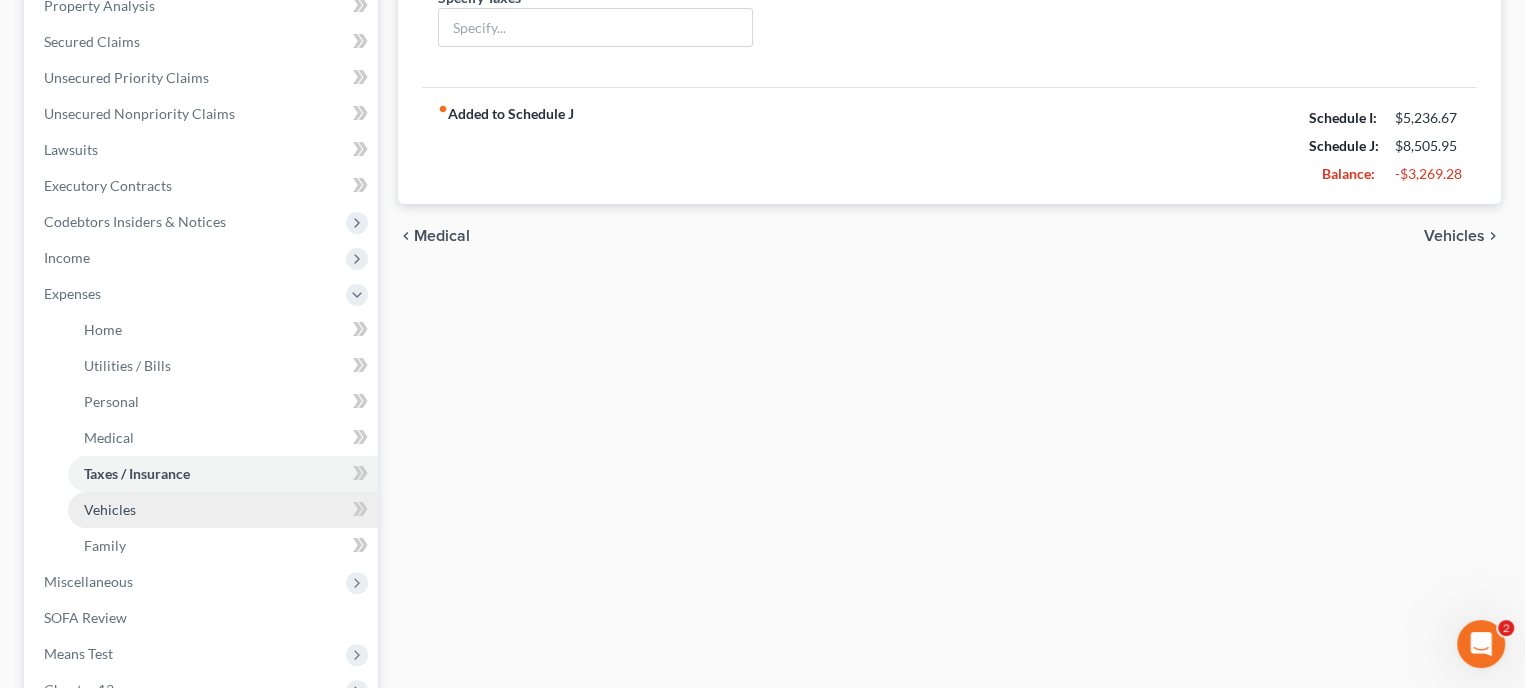 click on "Vehicles" at bounding box center (110, 509) 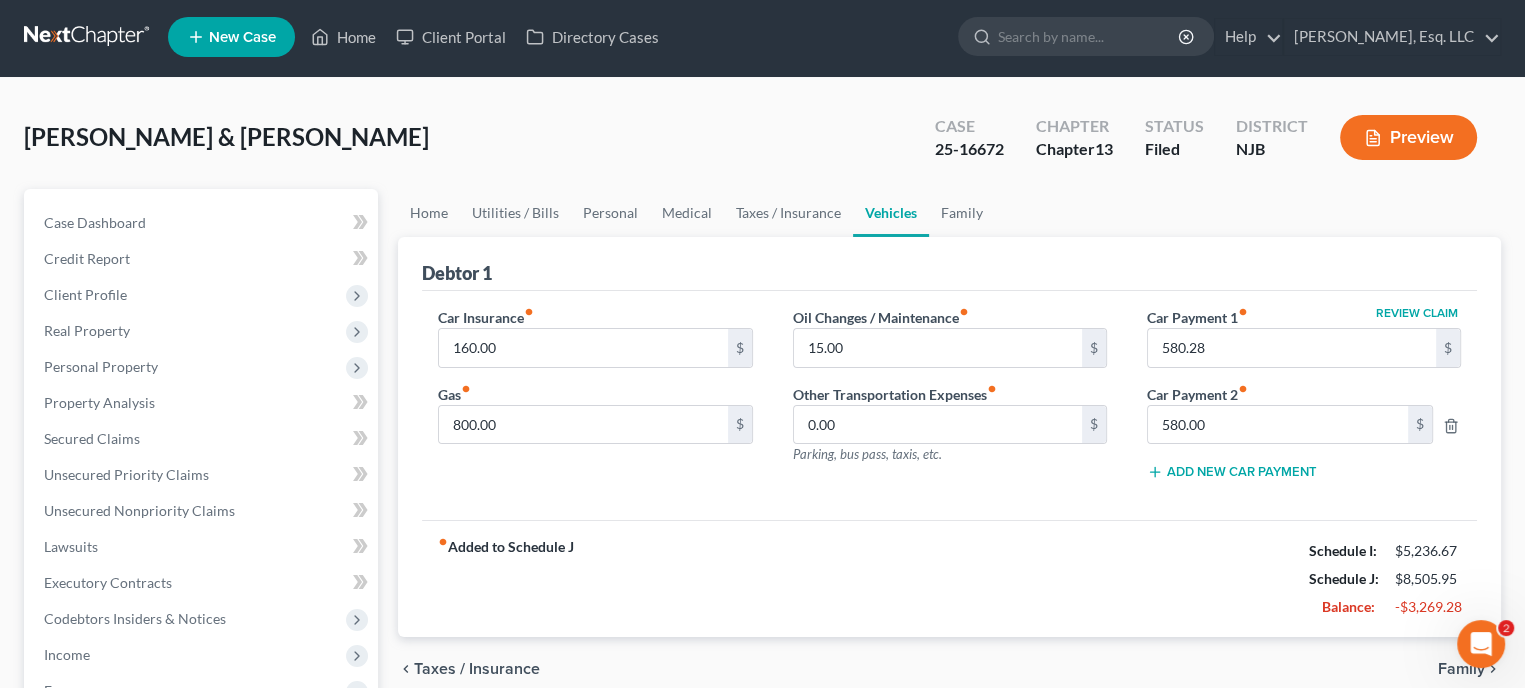 scroll, scrollTop: 0, scrollLeft: 0, axis: both 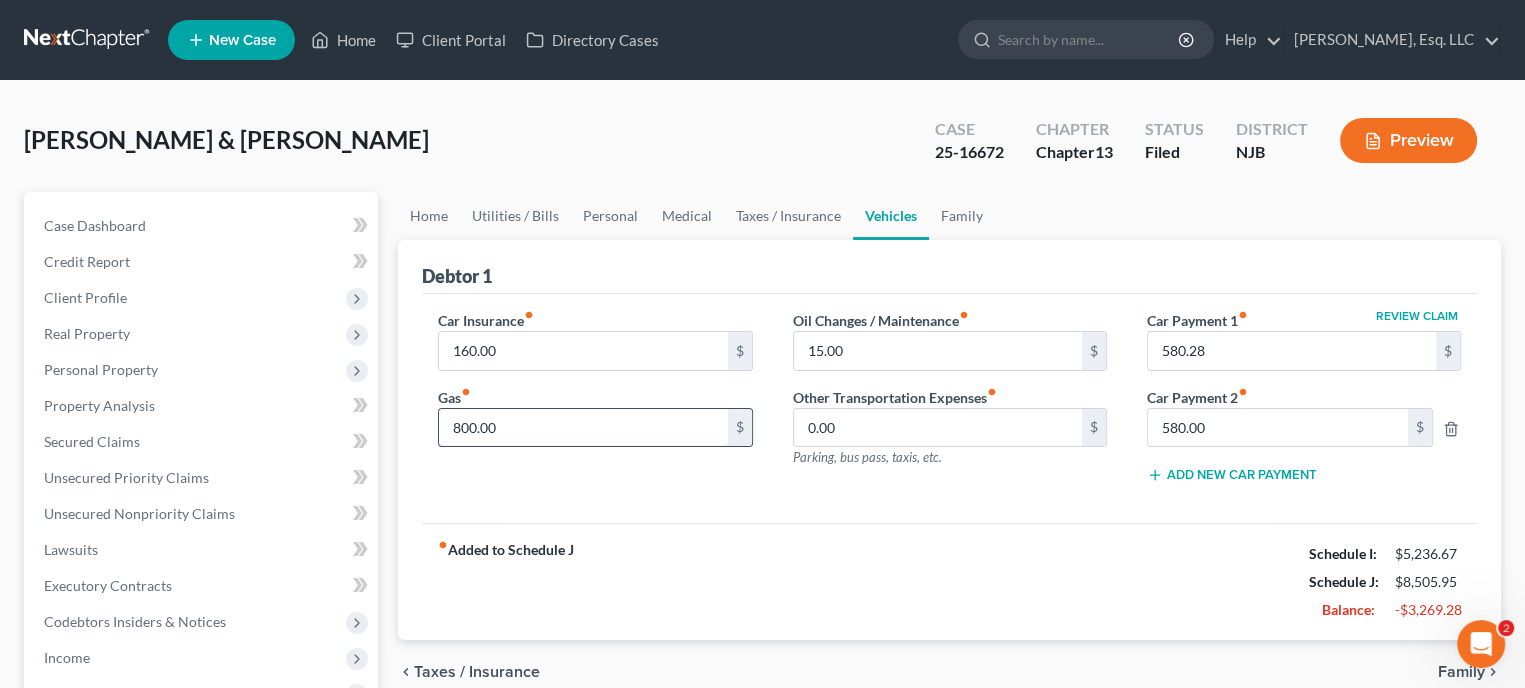 click on "800.00" at bounding box center [583, 428] 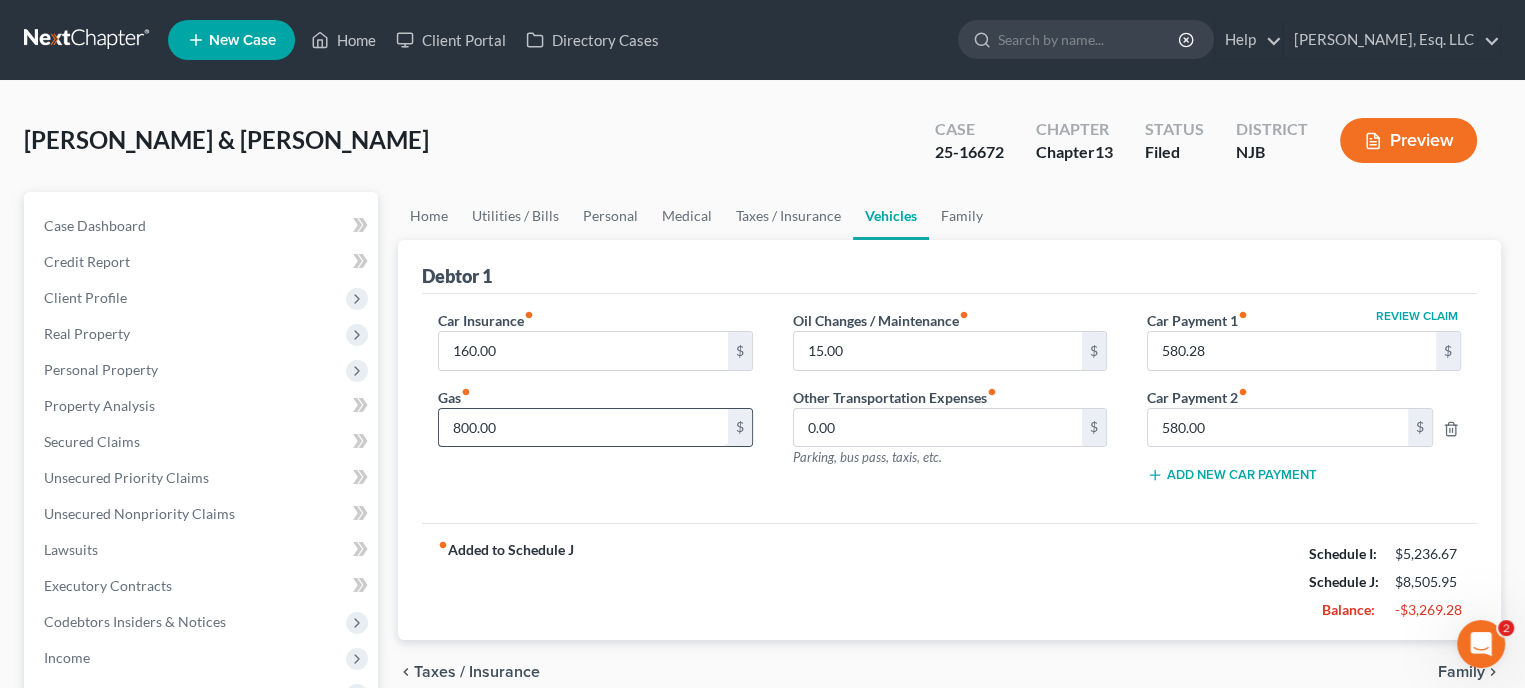 click on "800.00" at bounding box center (583, 428) 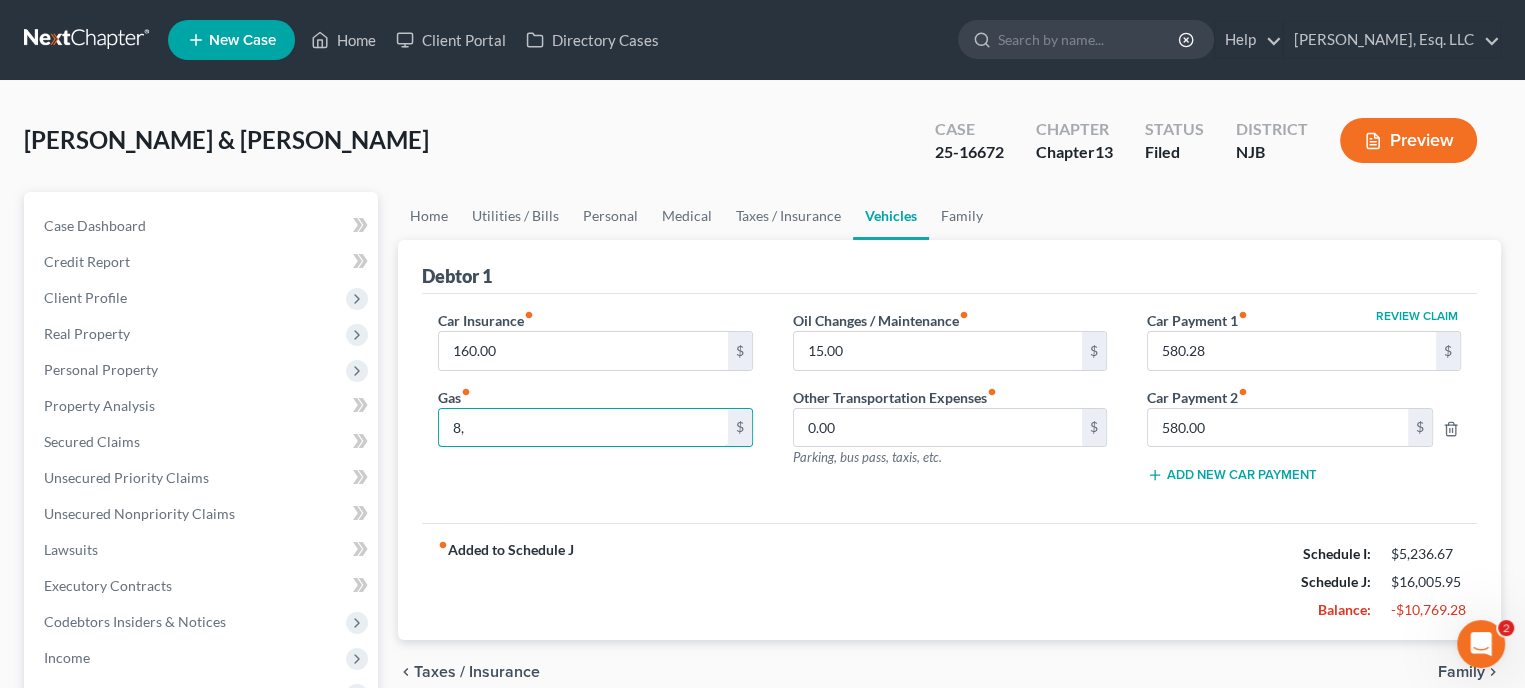 type on "8" 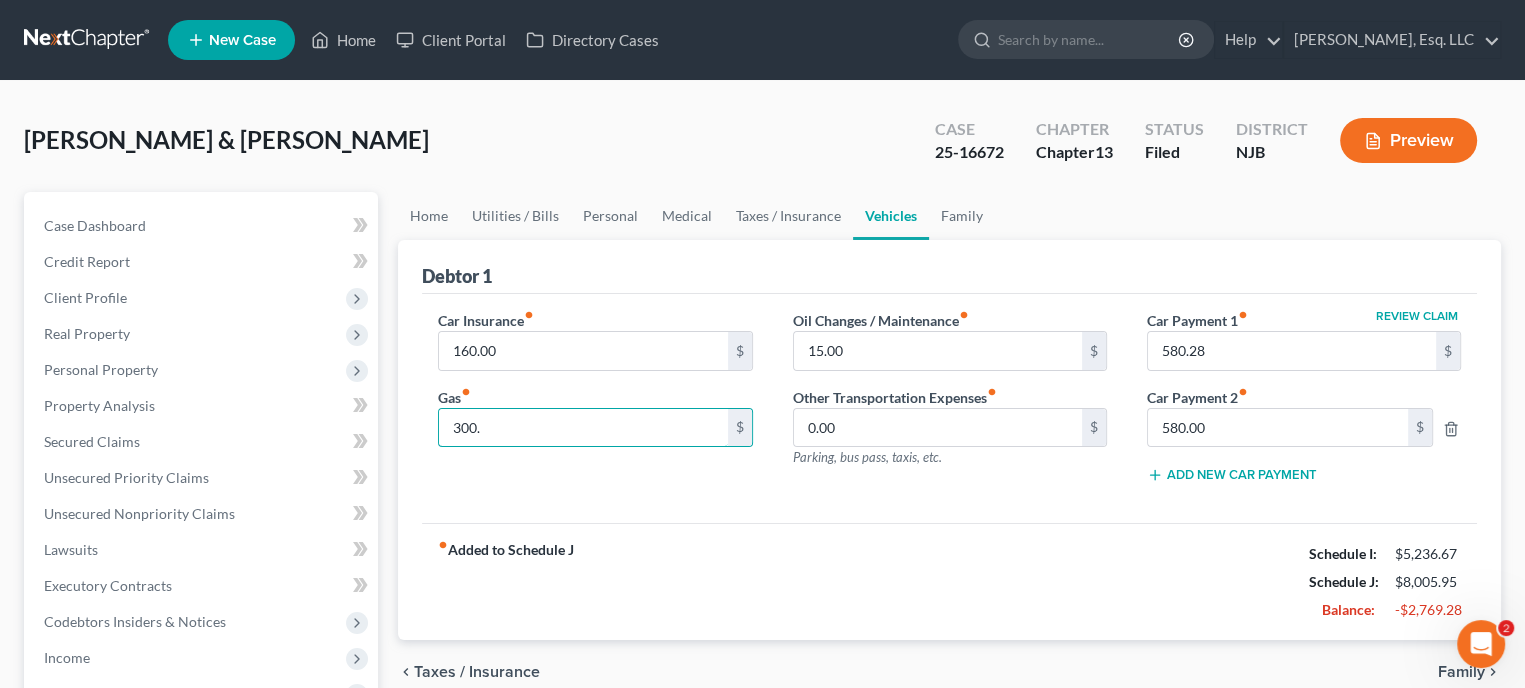 type on "300." 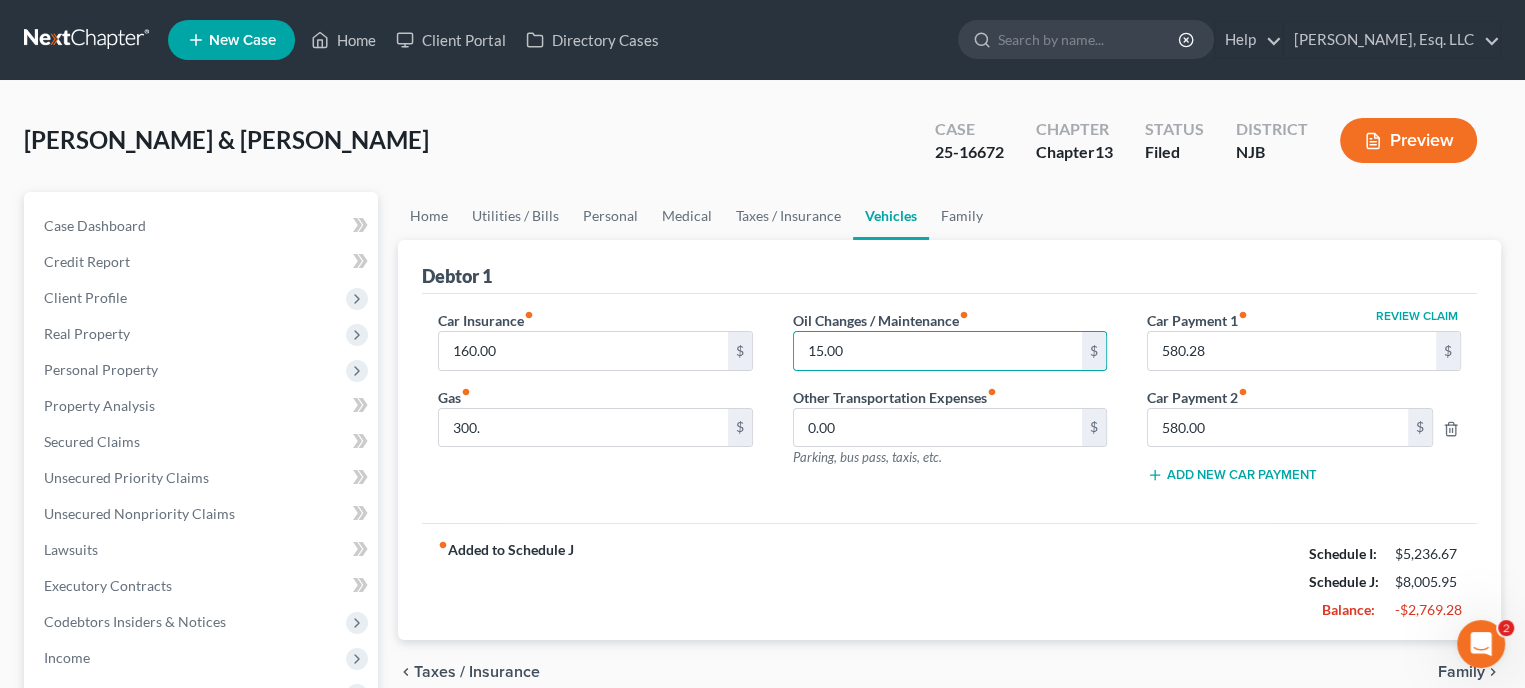 click on "Car Insurance  fiber_manual_record 160.00 $ Gas  fiber_manual_record 300. $ Oil Changes / Maintenance  fiber_manual_record 15.00 $ Other Transportation Expenses  fiber_manual_record 0.00 $ Parking, bus pass, taxis, etc. Review Claim Car Payment 1  fiber_manual_record 580.28 $ Car Payment 2  fiber_manual_record 580.00 $ Add New Car Payment" at bounding box center [949, 409] 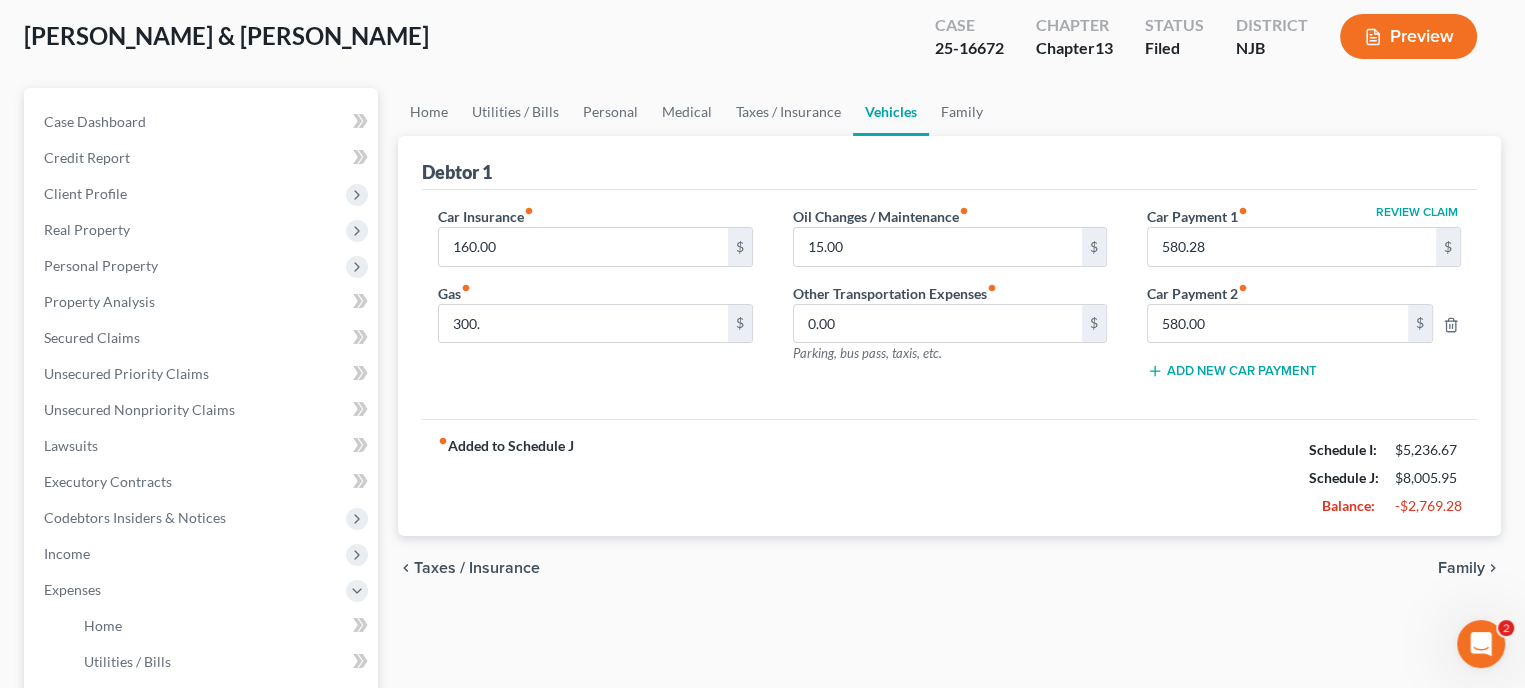 scroll, scrollTop: 300, scrollLeft: 0, axis: vertical 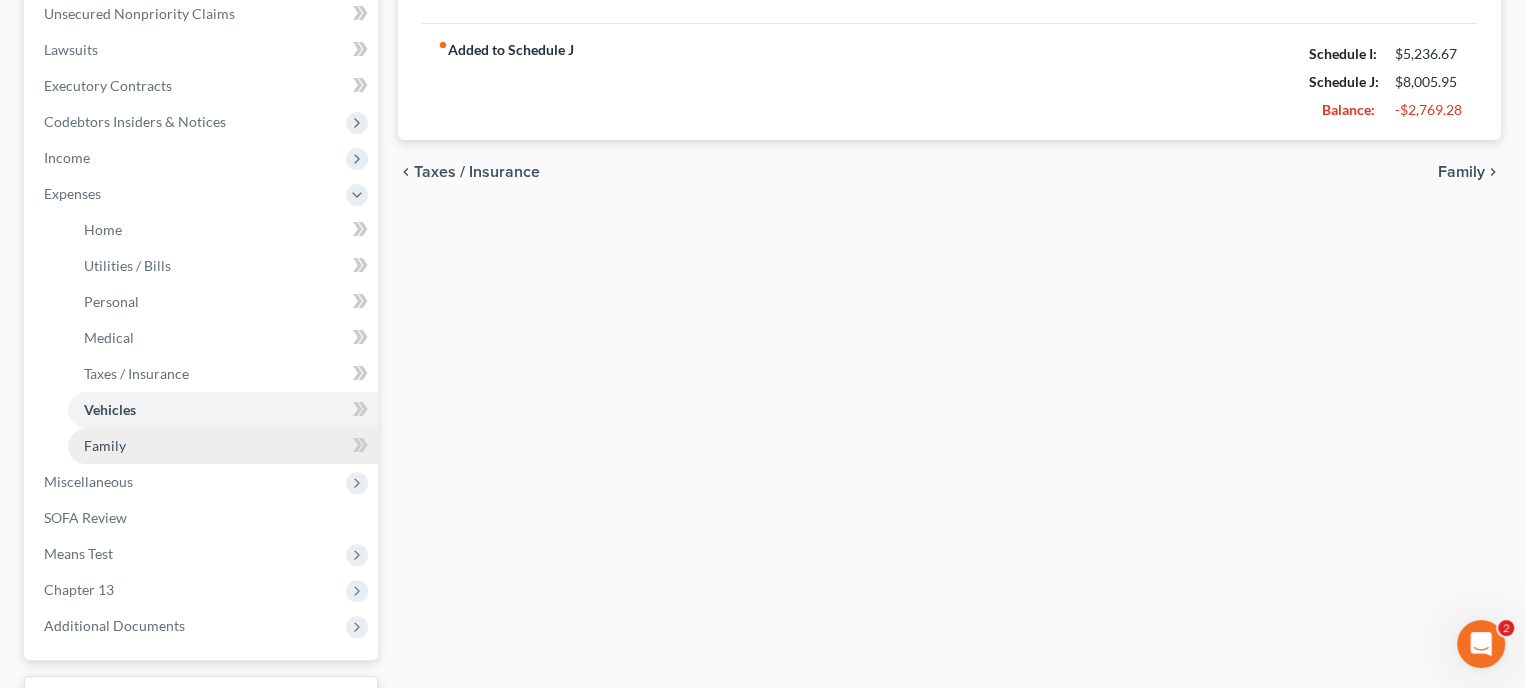 click on "Family" at bounding box center (223, 446) 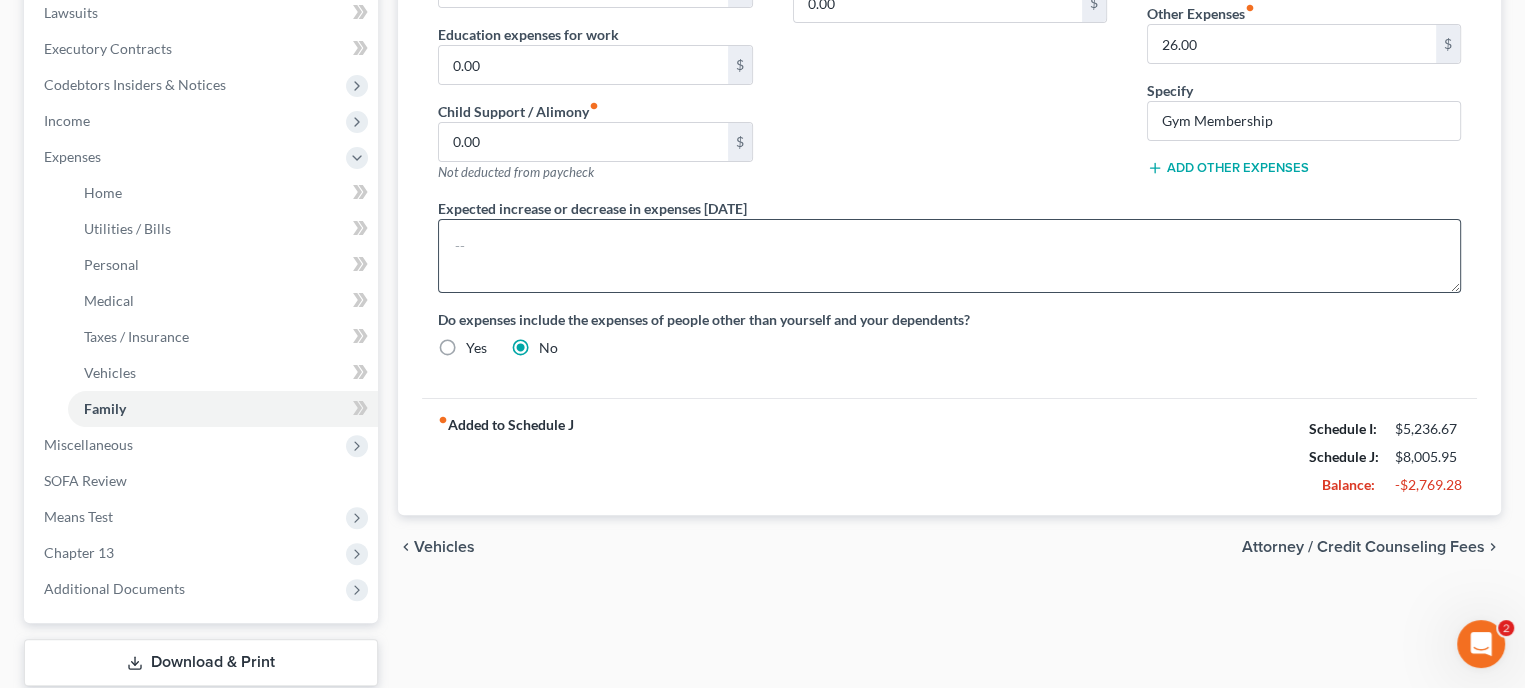 scroll, scrollTop: 661, scrollLeft: 0, axis: vertical 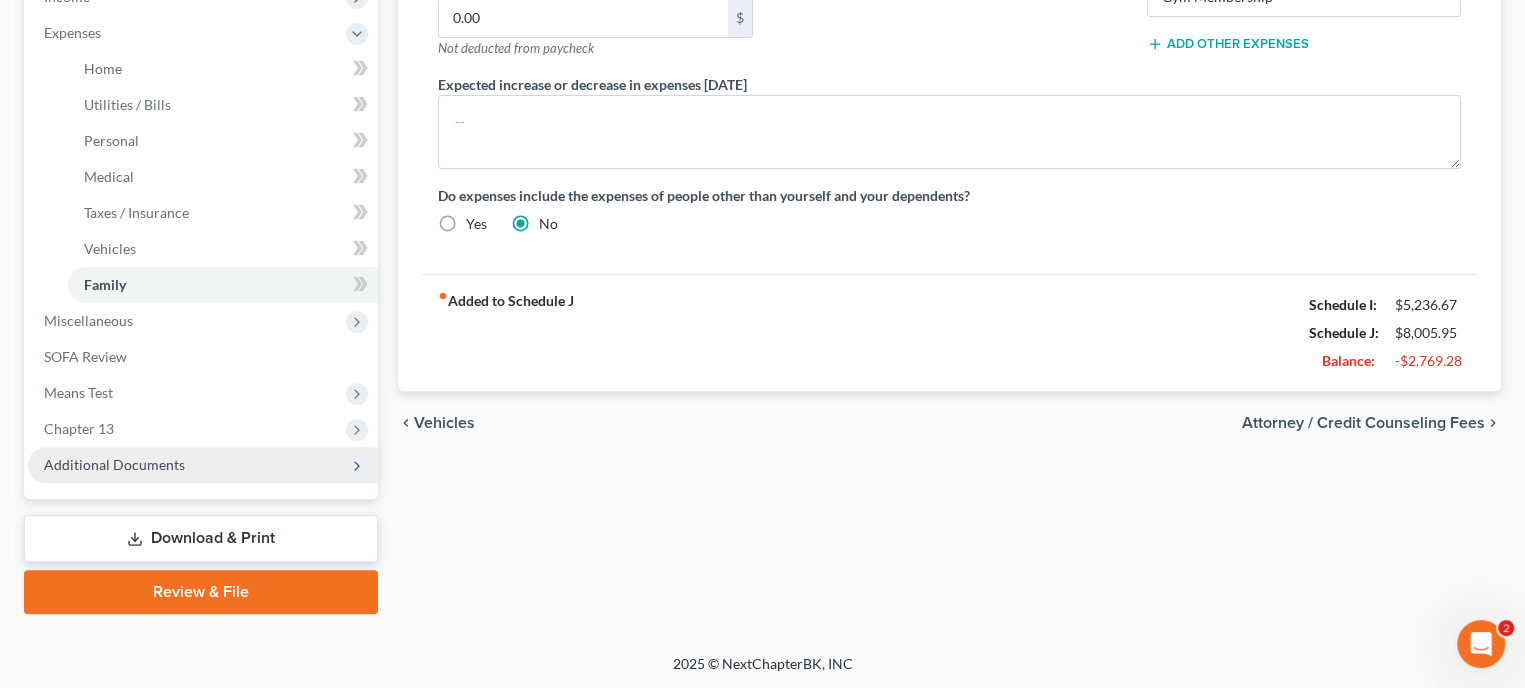 click on "Additional Documents" at bounding box center (114, 464) 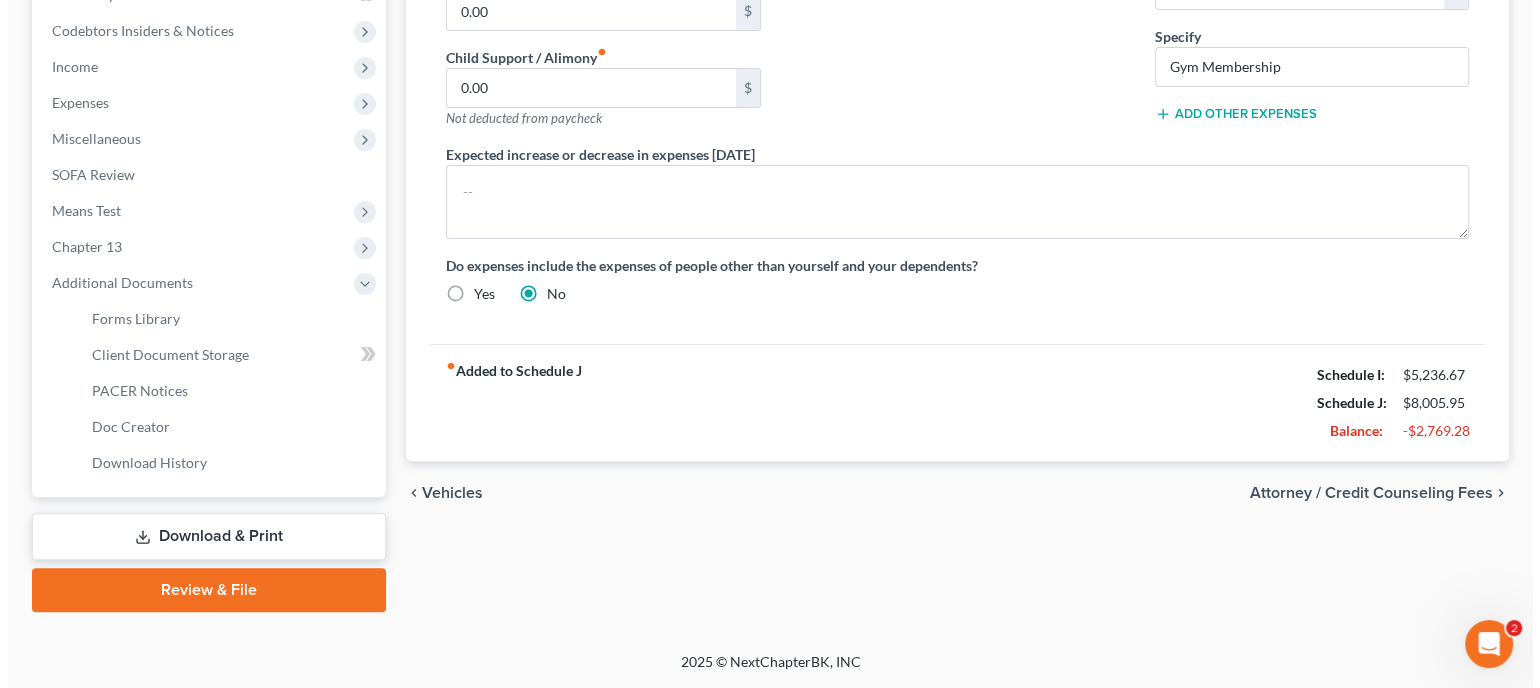 scroll, scrollTop: 589, scrollLeft: 0, axis: vertical 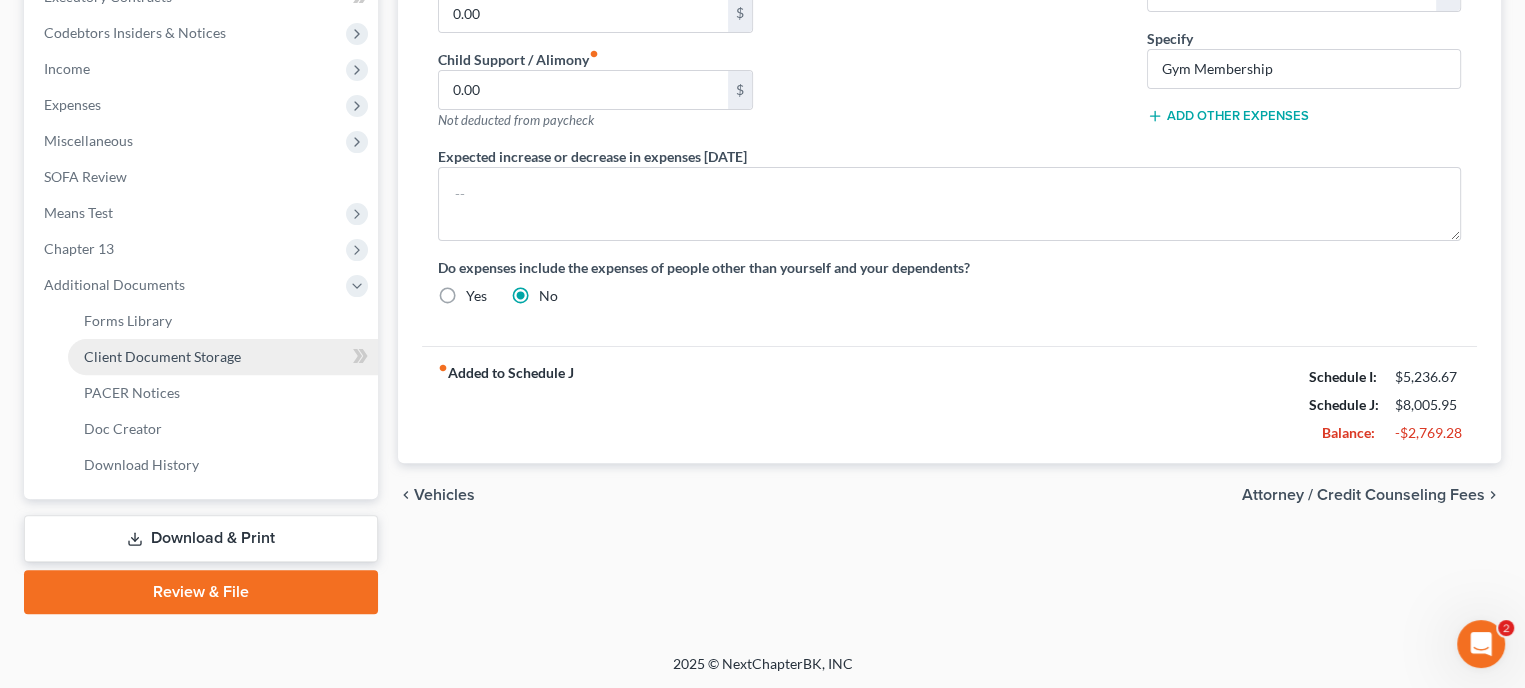 click on "Client Document Storage" at bounding box center [162, 356] 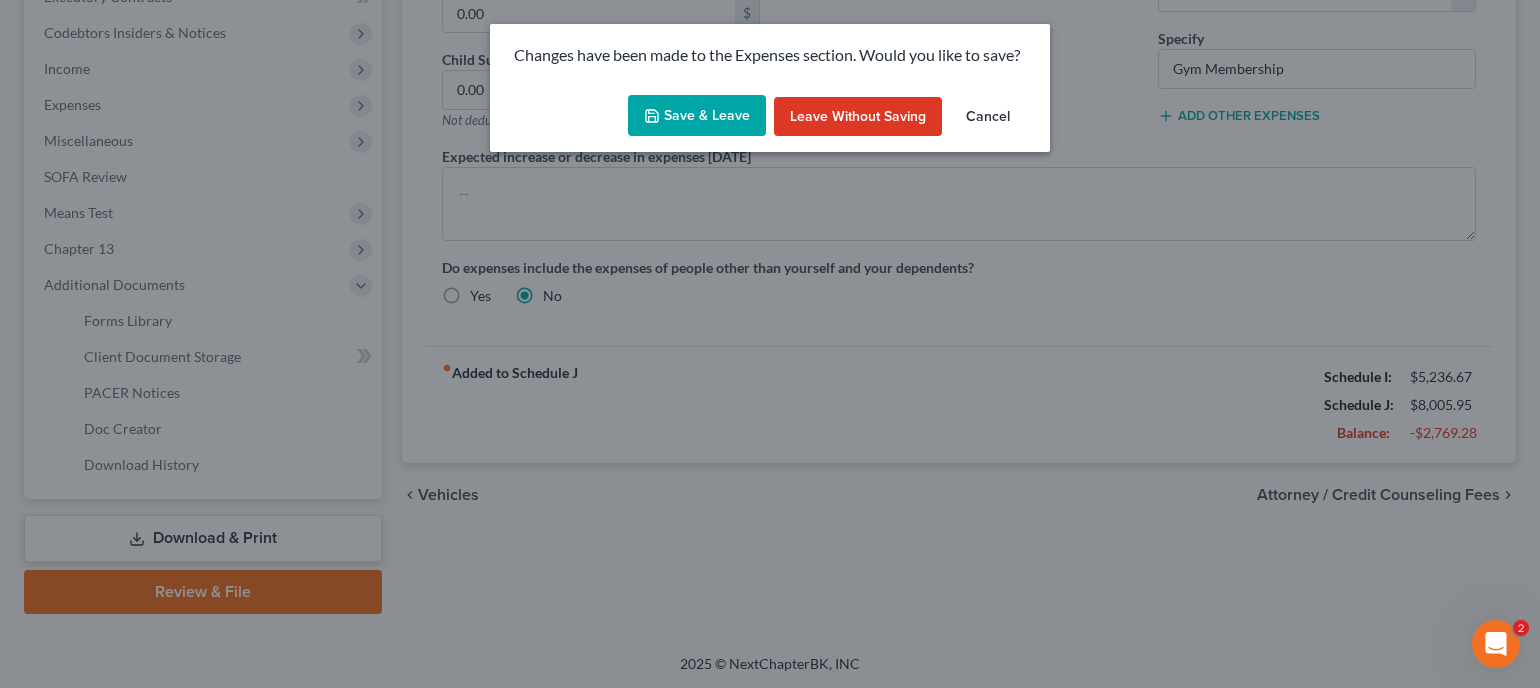 click on "Save & Leave" at bounding box center (697, 116) 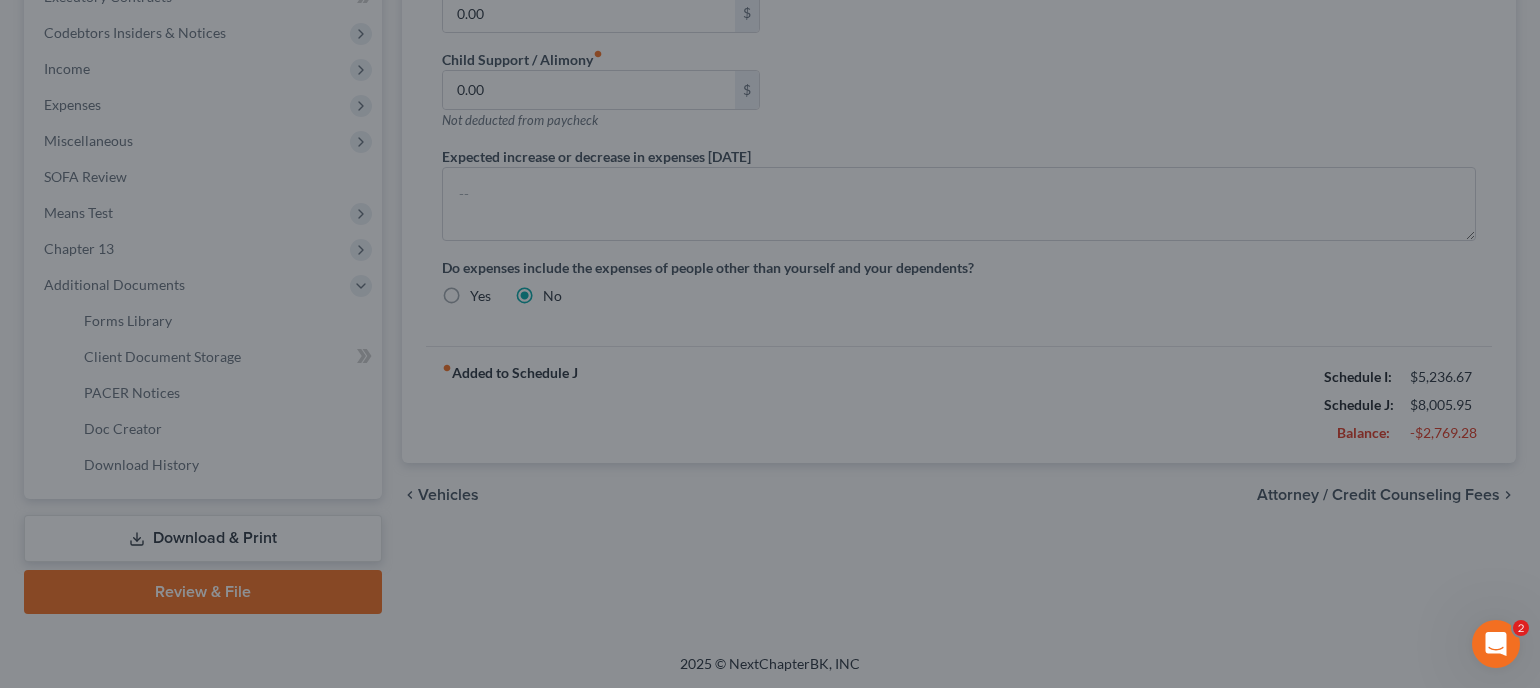 select on "9" 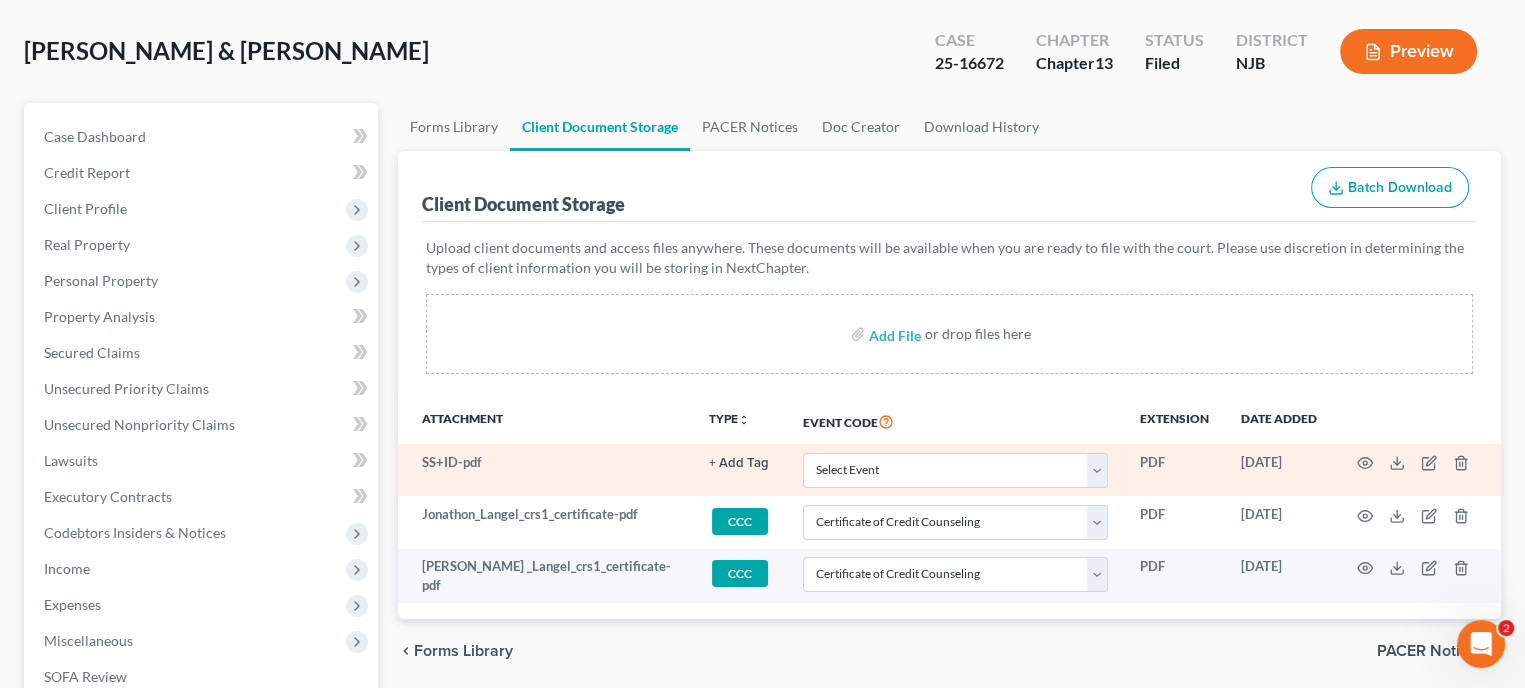 scroll, scrollTop: 0, scrollLeft: 0, axis: both 